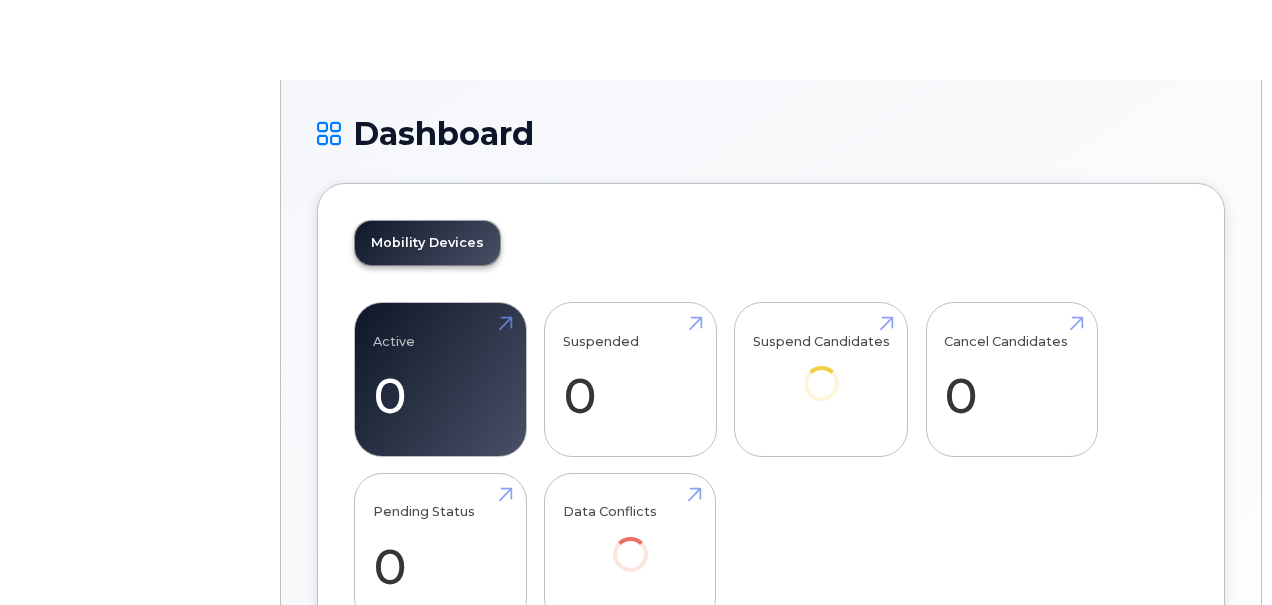 scroll, scrollTop: 0, scrollLeft: 0, axis: both 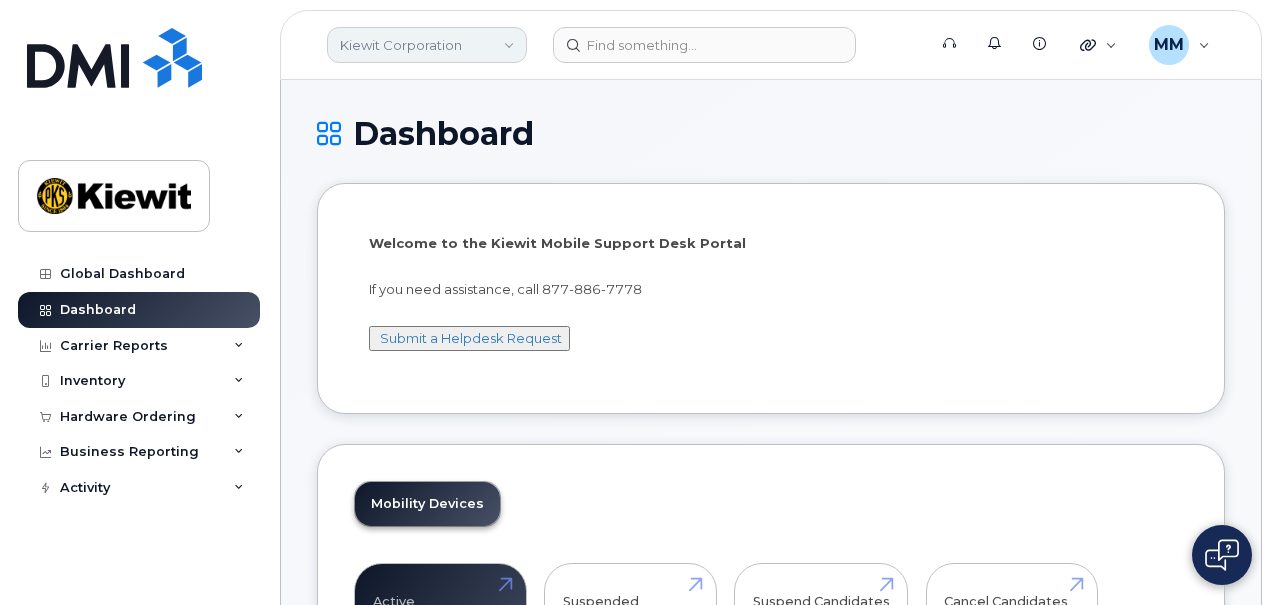 click on "Kiewit Corporation" 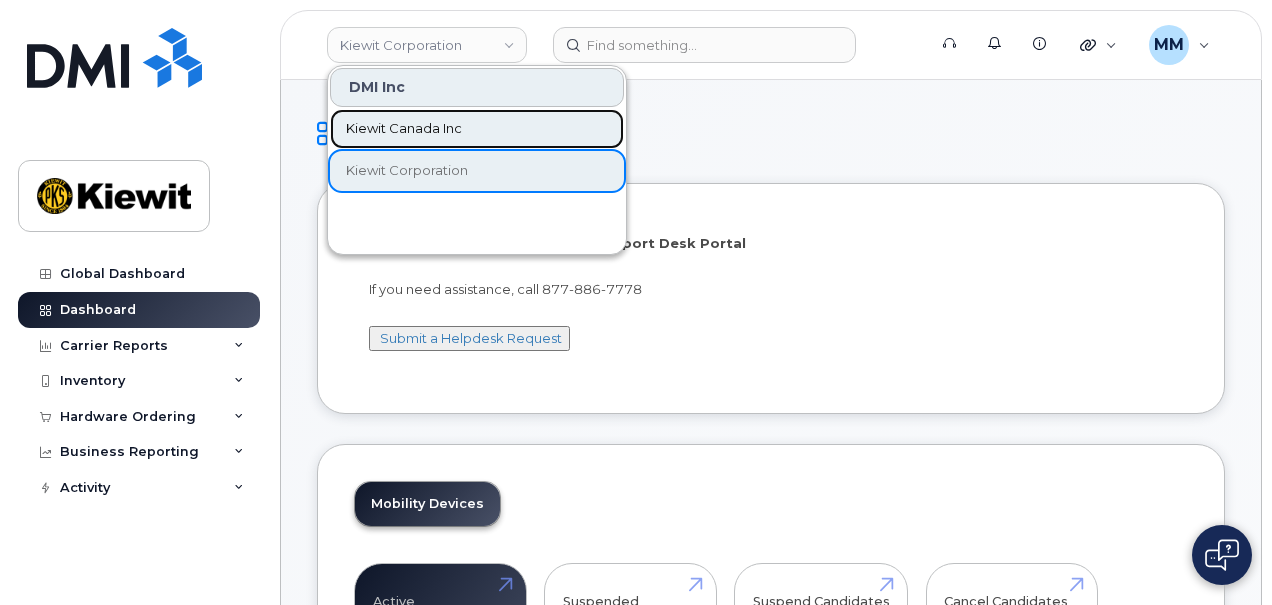 click on "Kiewit Canada Inc" 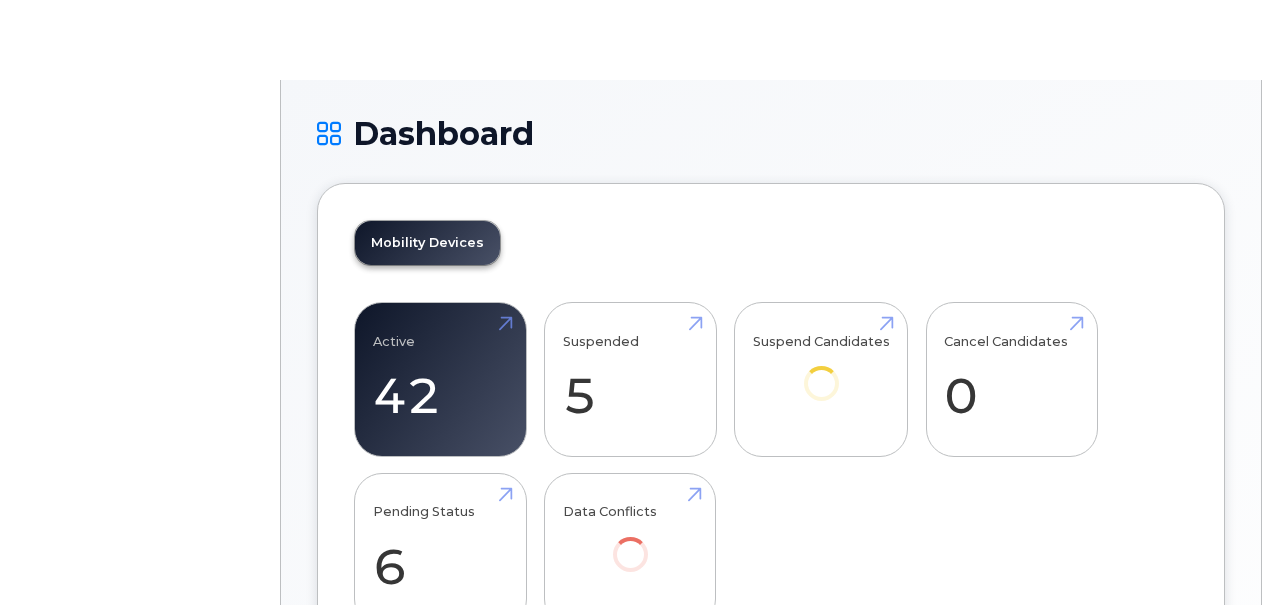 scroll, scrollTop: 0, scrollLeft: 0, axis: both 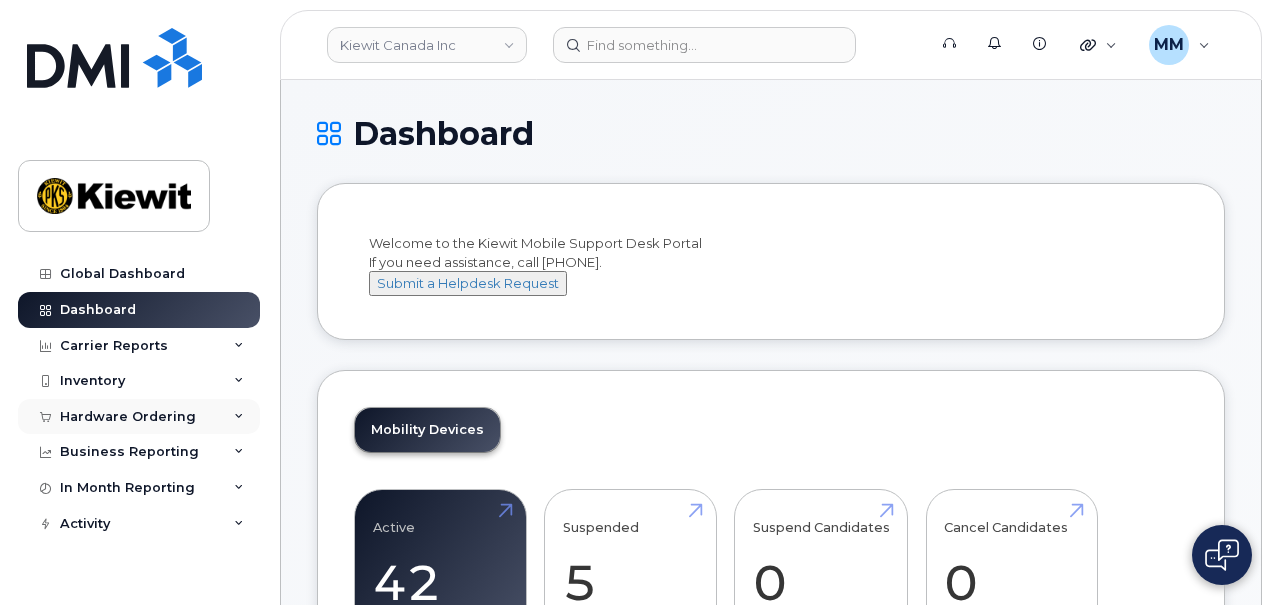 click on "Hardware Ordering" 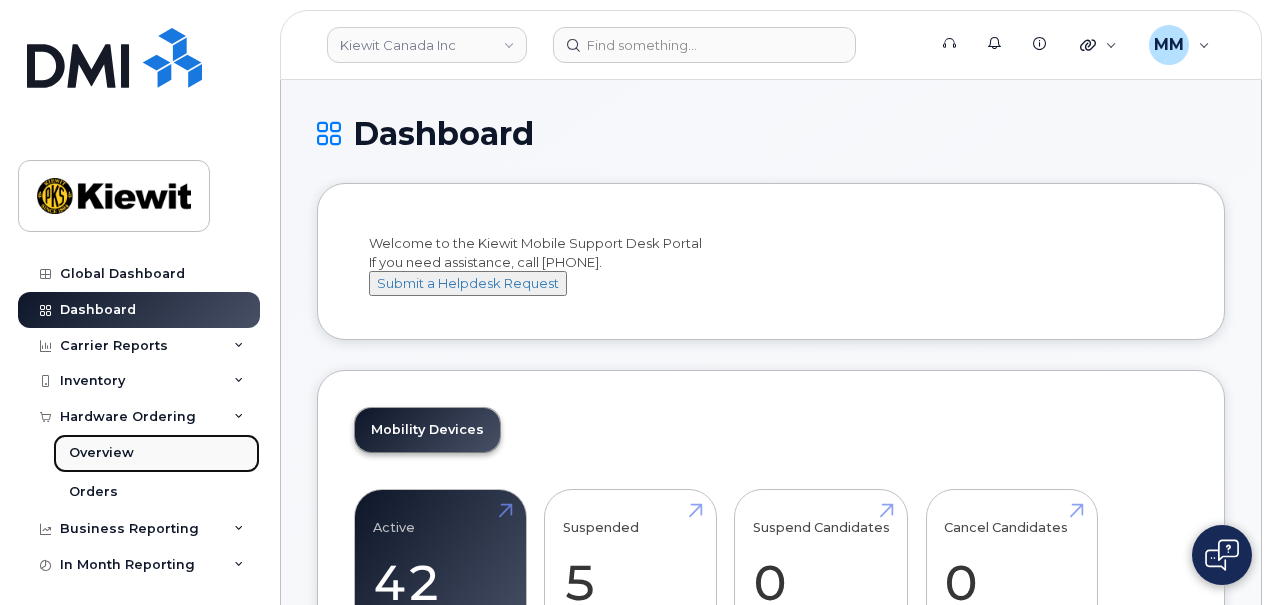 click on "Overview" 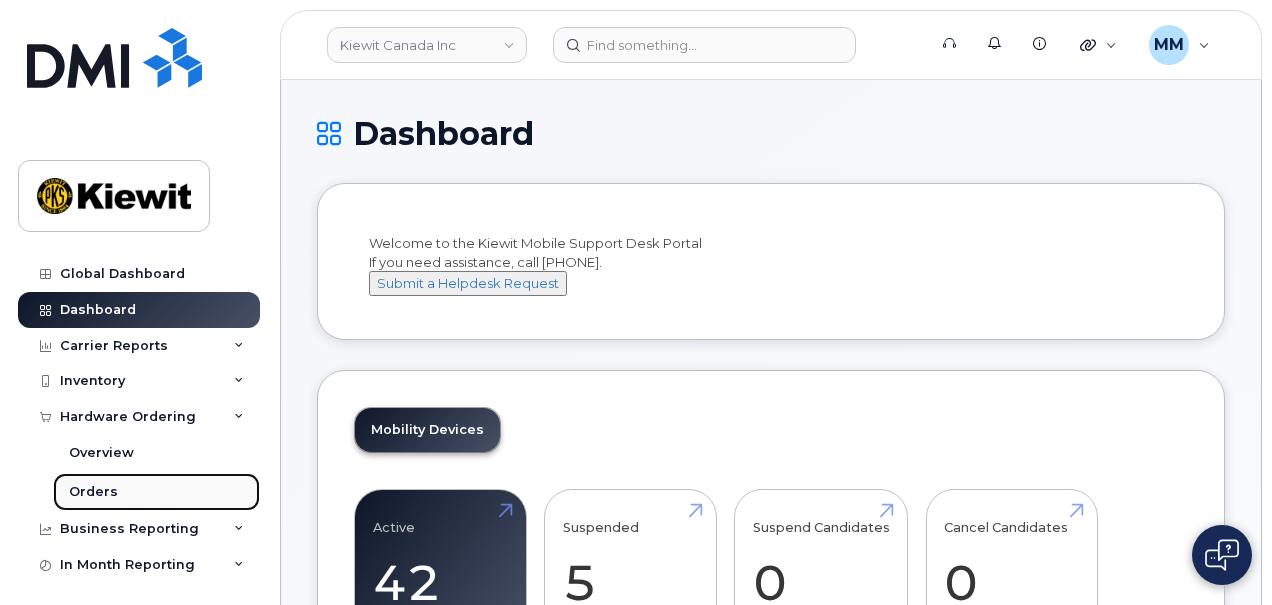 click on "Orders" 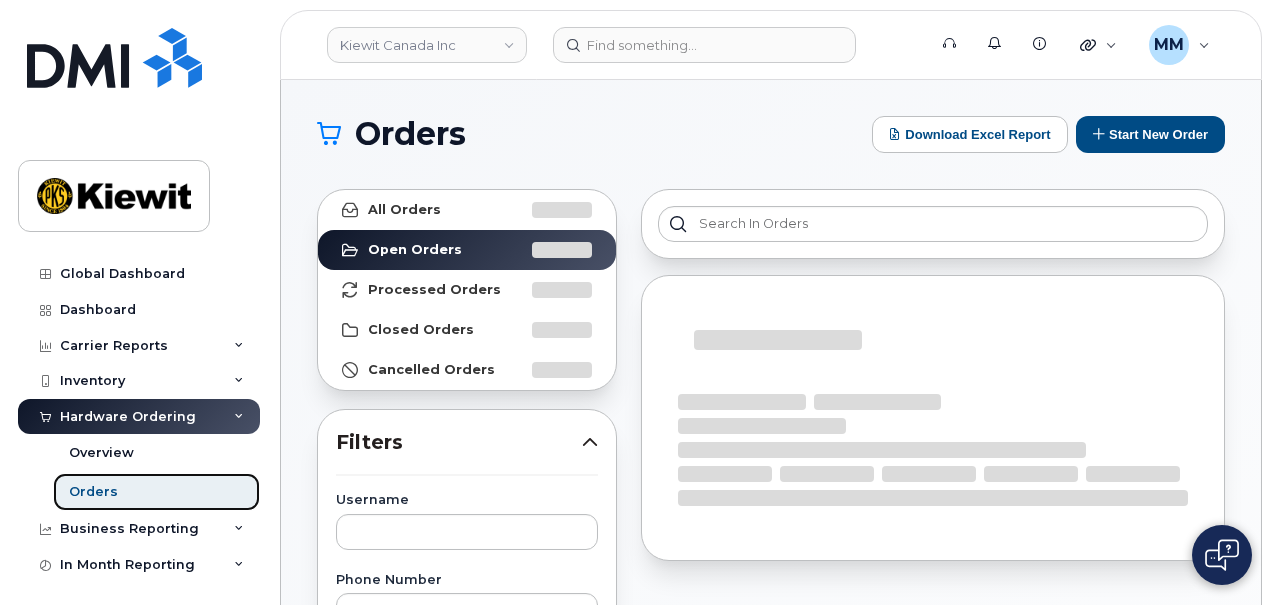 click on "Orders" 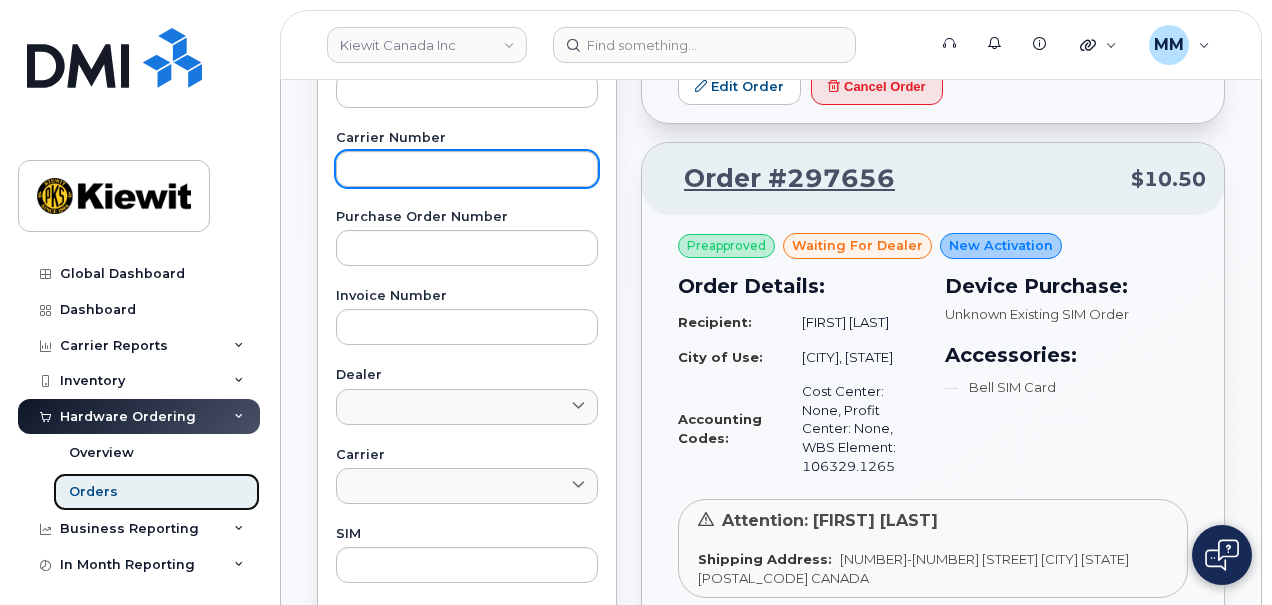 scroll, scrollTop: 200, scrollLeft: 0, axis: vertical 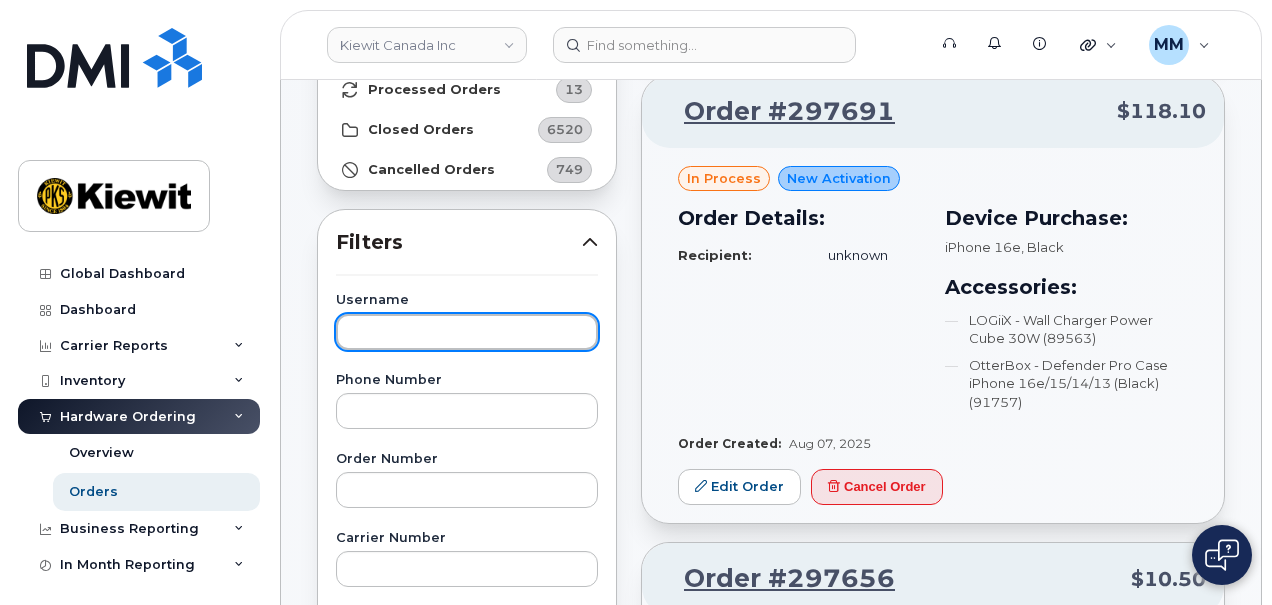 click 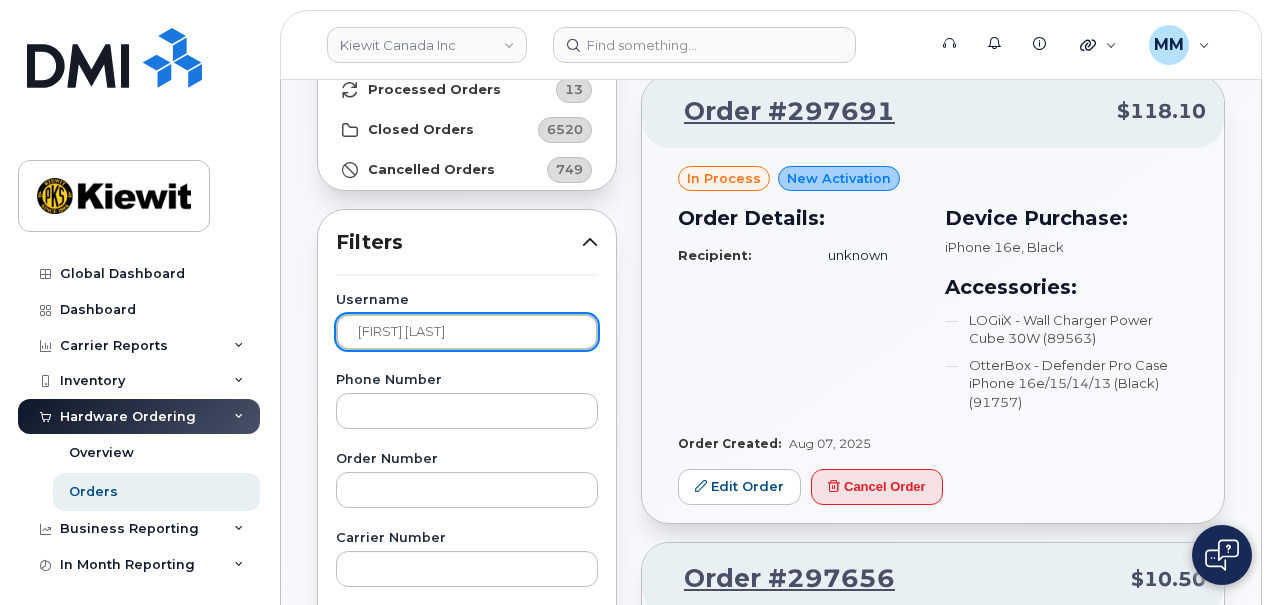 type on "Hira Sarwar" 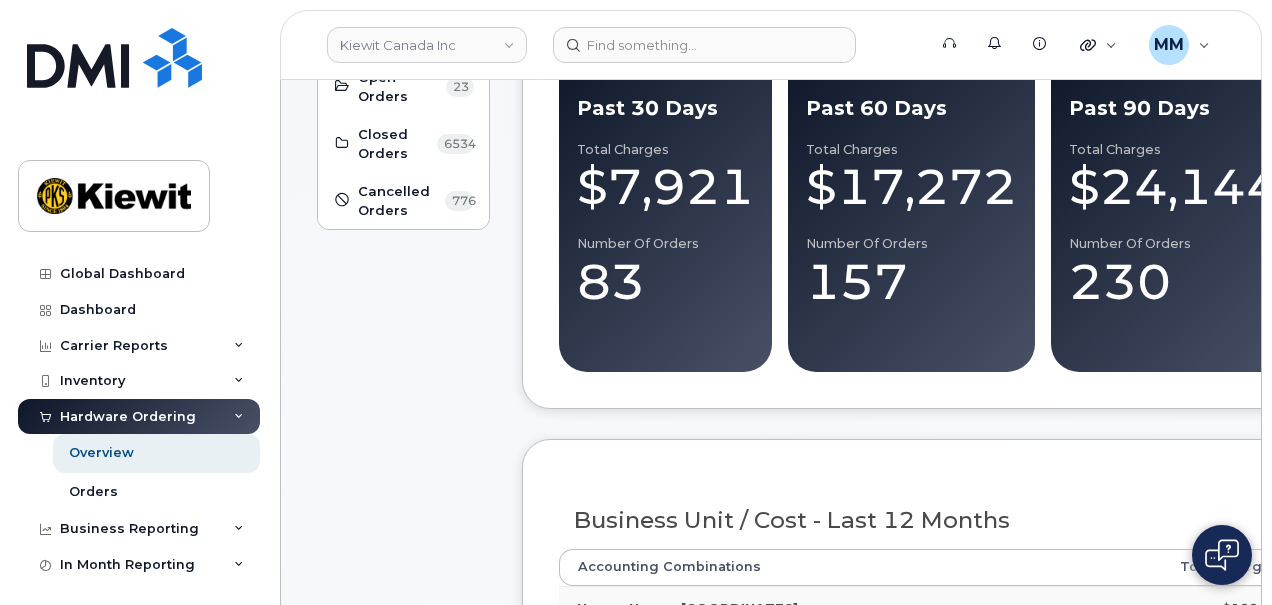scroll, scrollTop: 300, scrollLeft: 0, axis: vertical 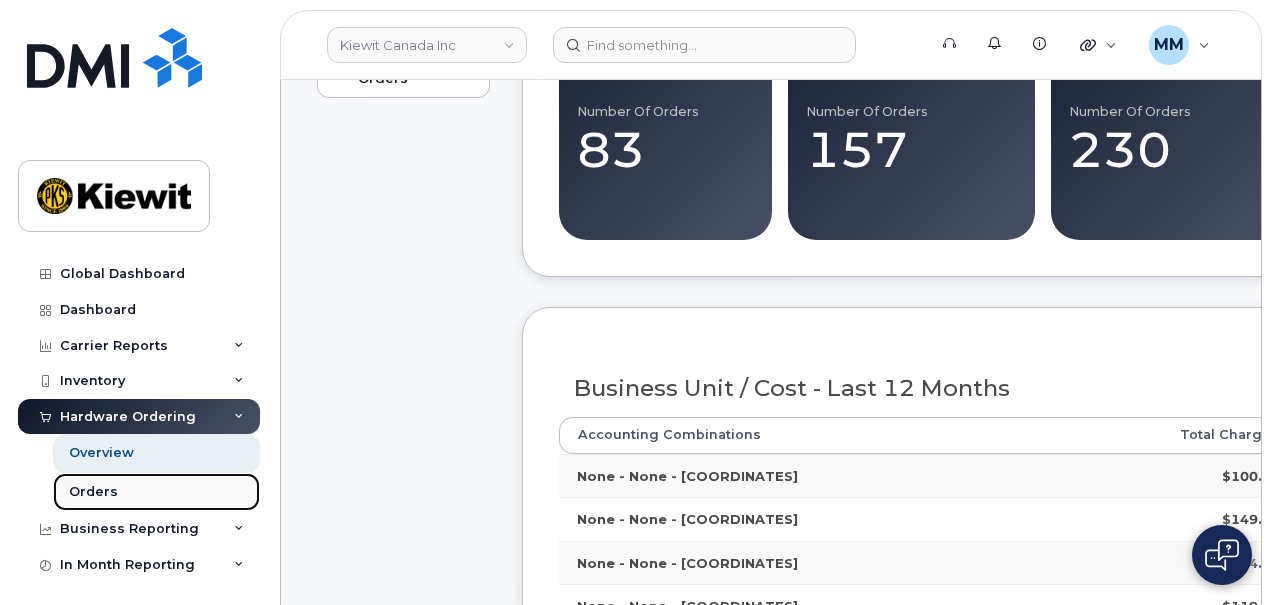 click on "Orders" 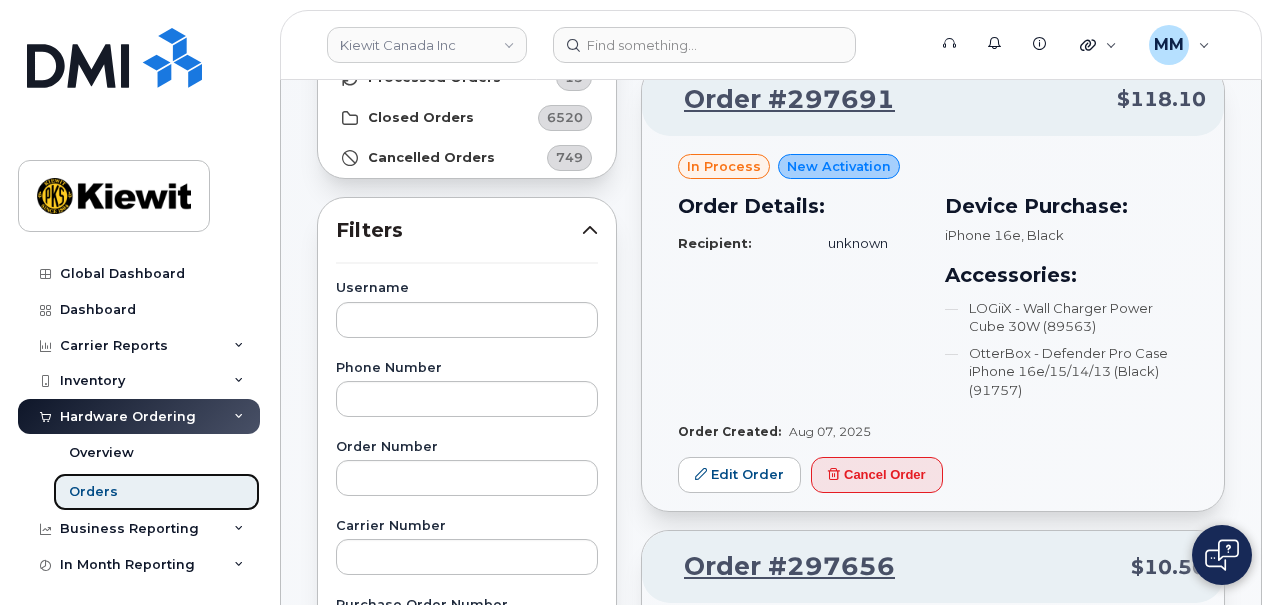 scroll, scrollTop: 400, scrollLeft: 0, axis: vertical 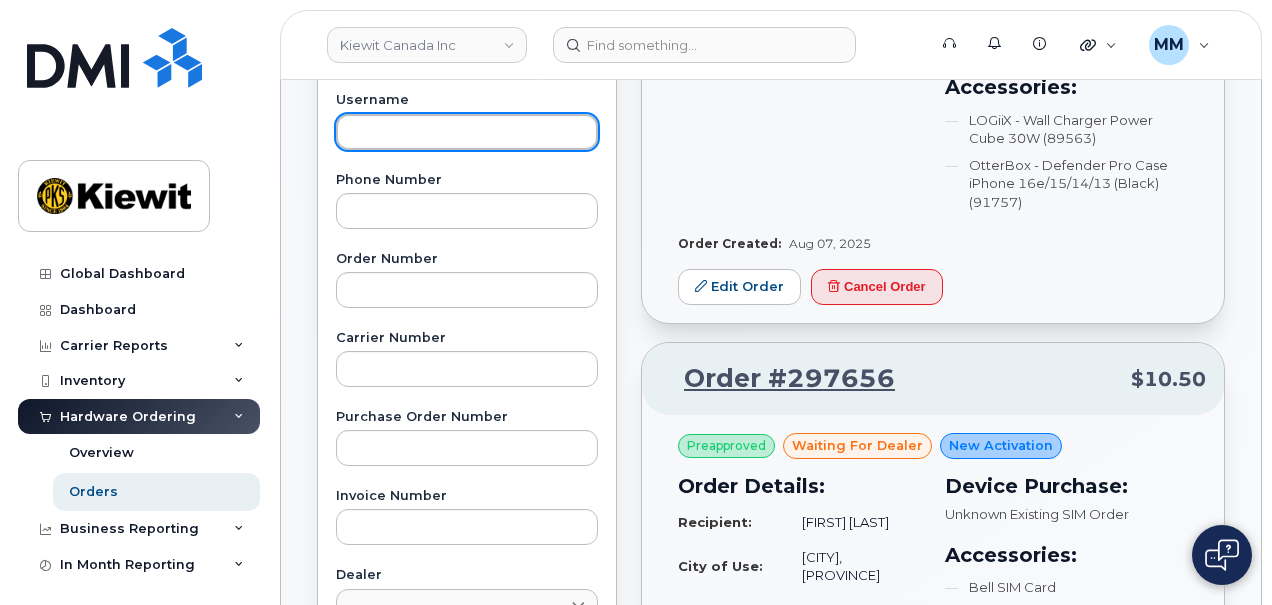 click 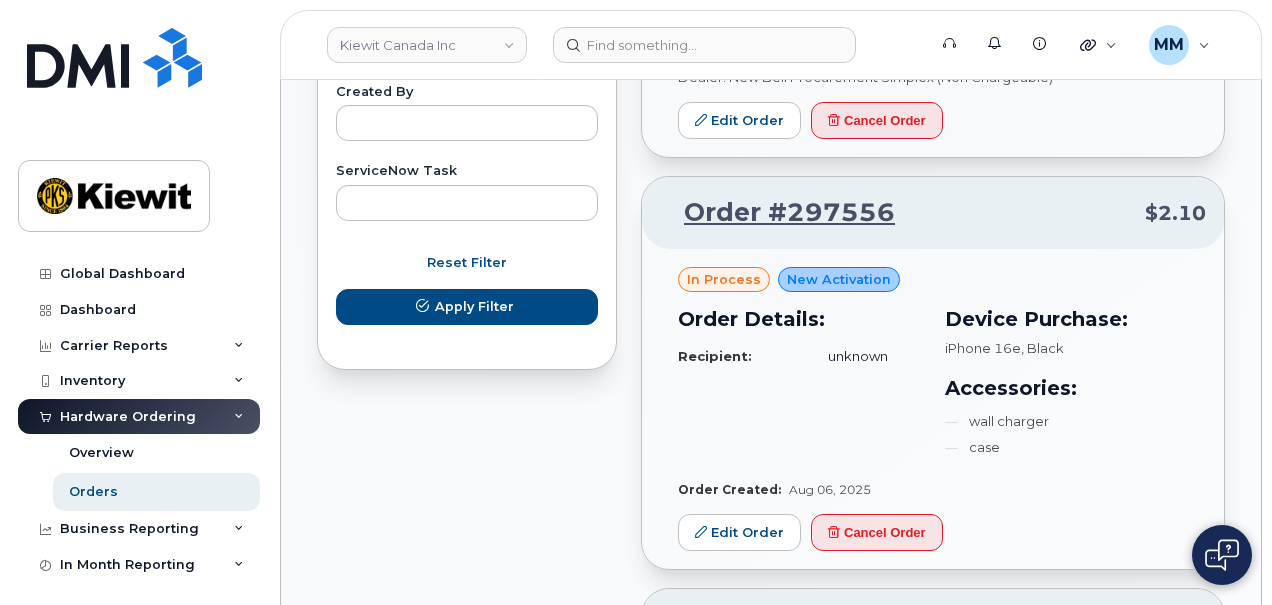 type on "[FIRST] [LAST]" 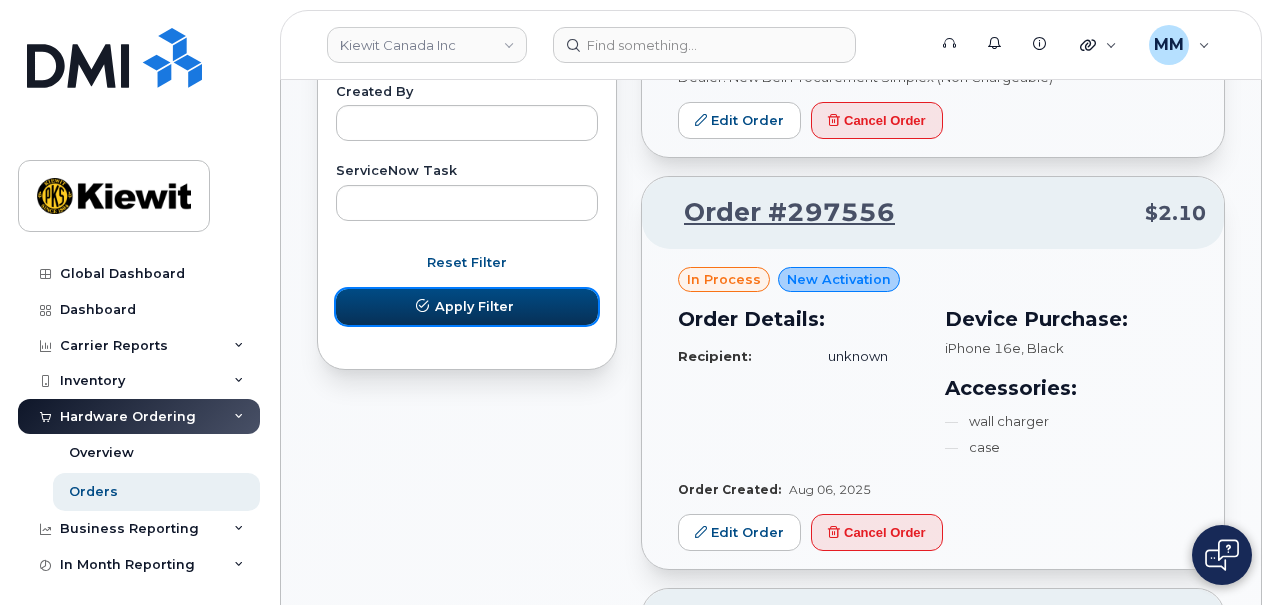 drag, startPoint x: 462, startPoint y: 323, endPoint x: 457, endPoint y: 312, distance: 12.083046 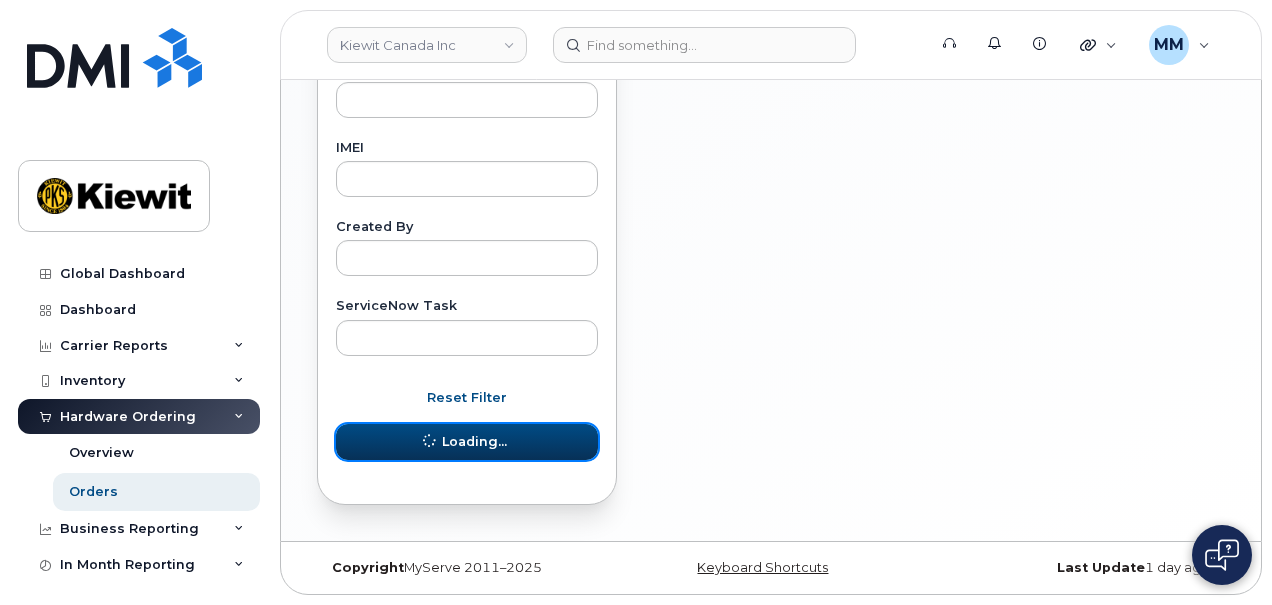scroll, scrollTop: 1062, scrollLeft: 0, axis: vertical 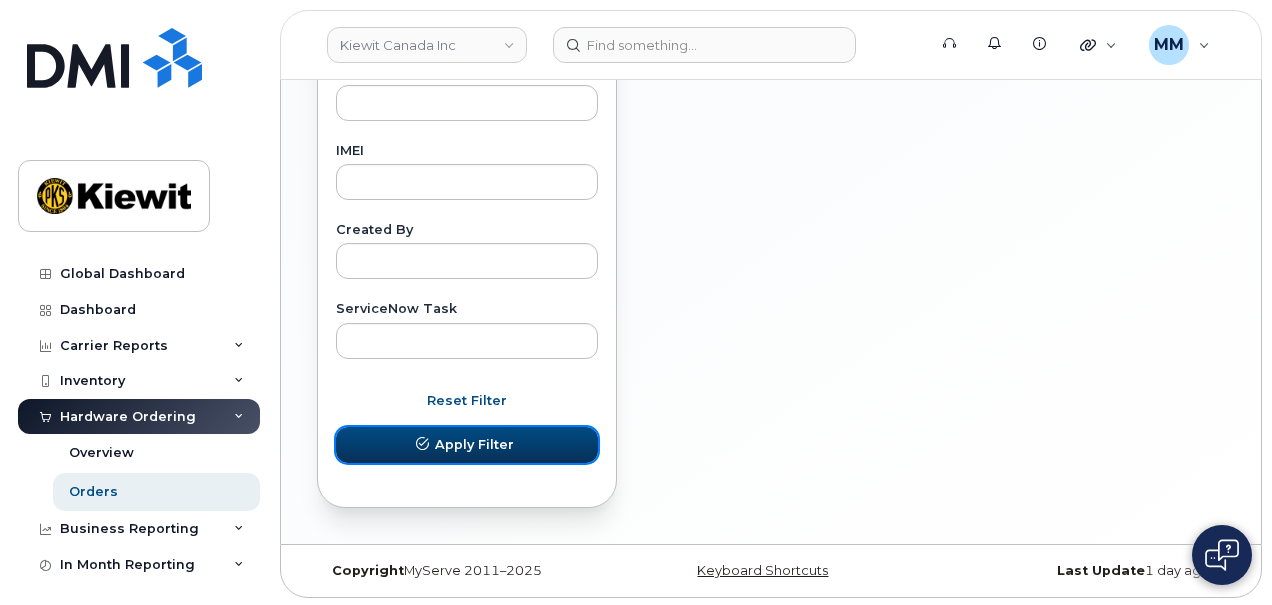 click on "Apply Filter" 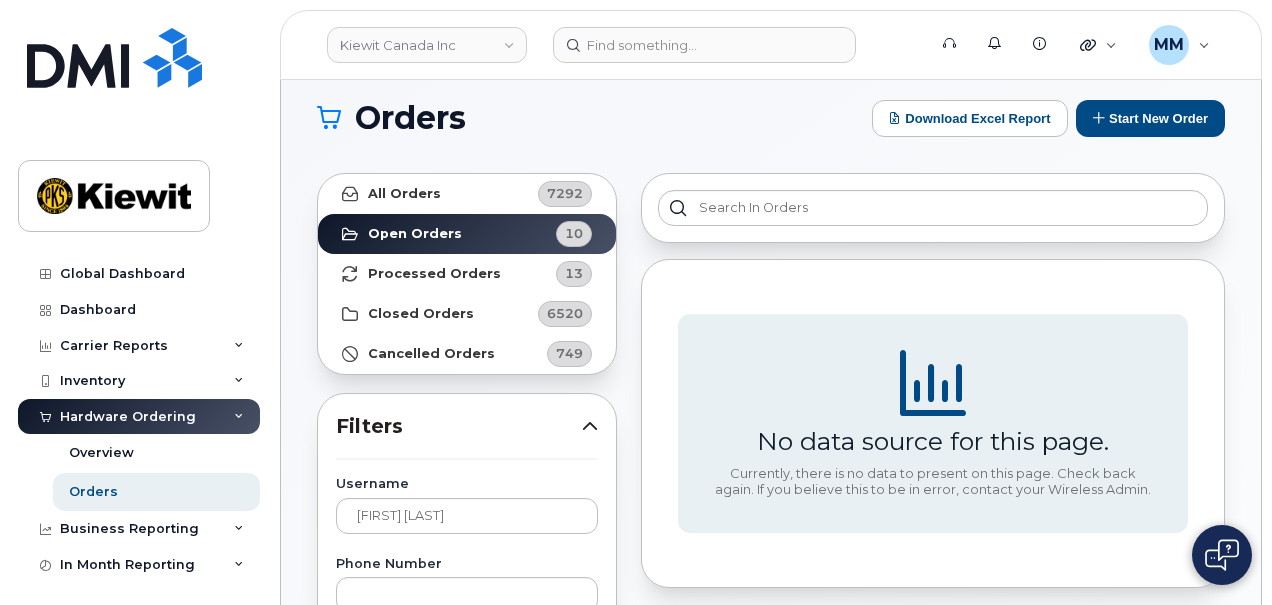 scroll, scrollTop: 0, scrollLeft: 0, axis: both 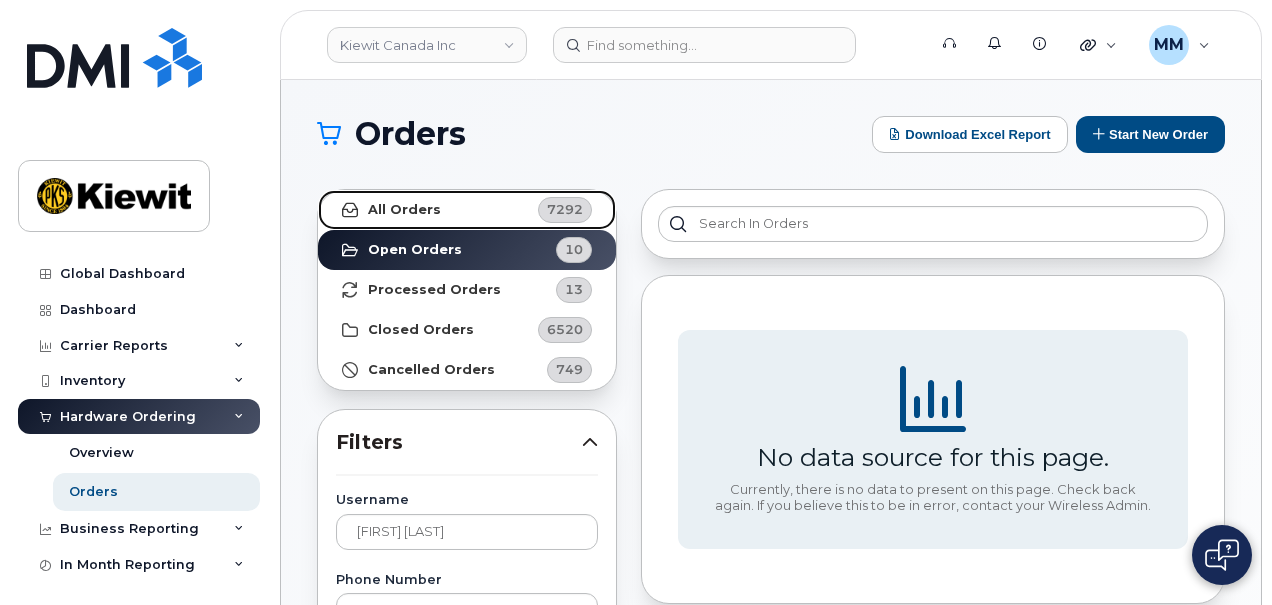 click on "All Orders" 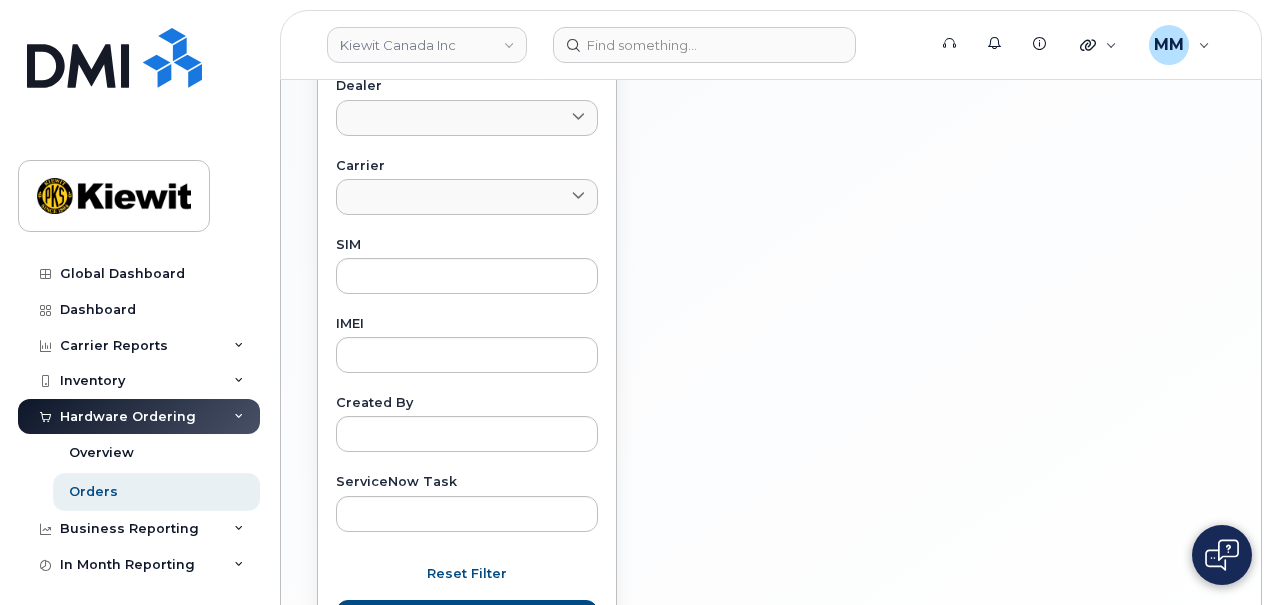scroll, scrollTop: 1000, scrollLeft: 0, axis: vertical 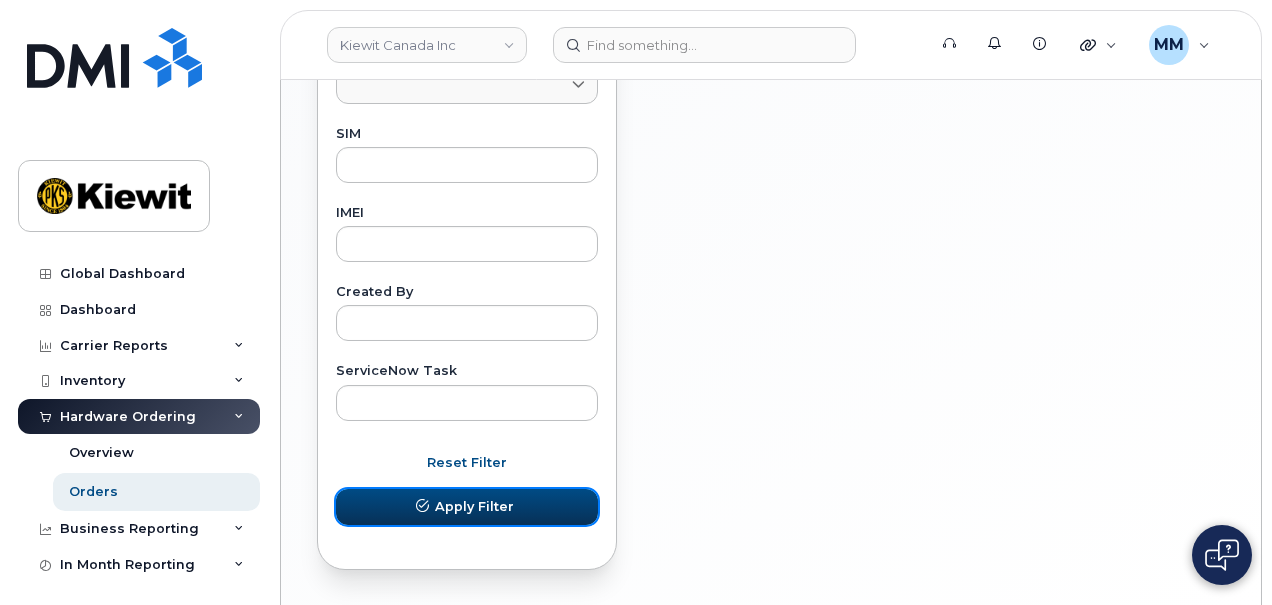 click on "Apply Filter" 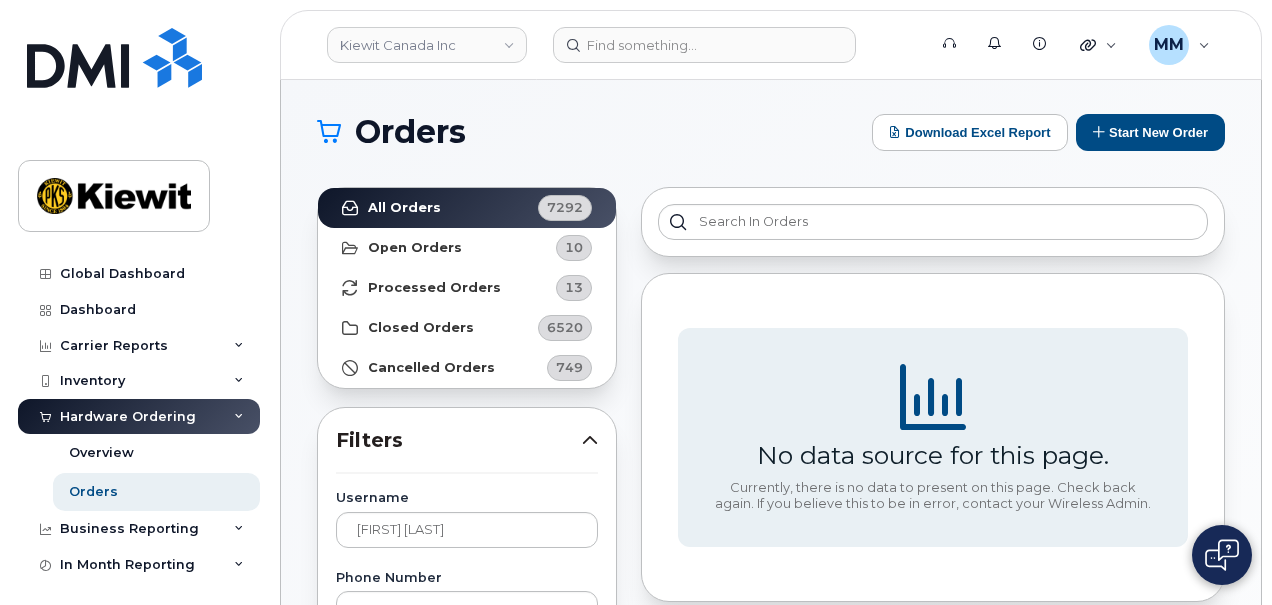 scroll, scrollTop: 0, scrollLeft: 0, axis: both 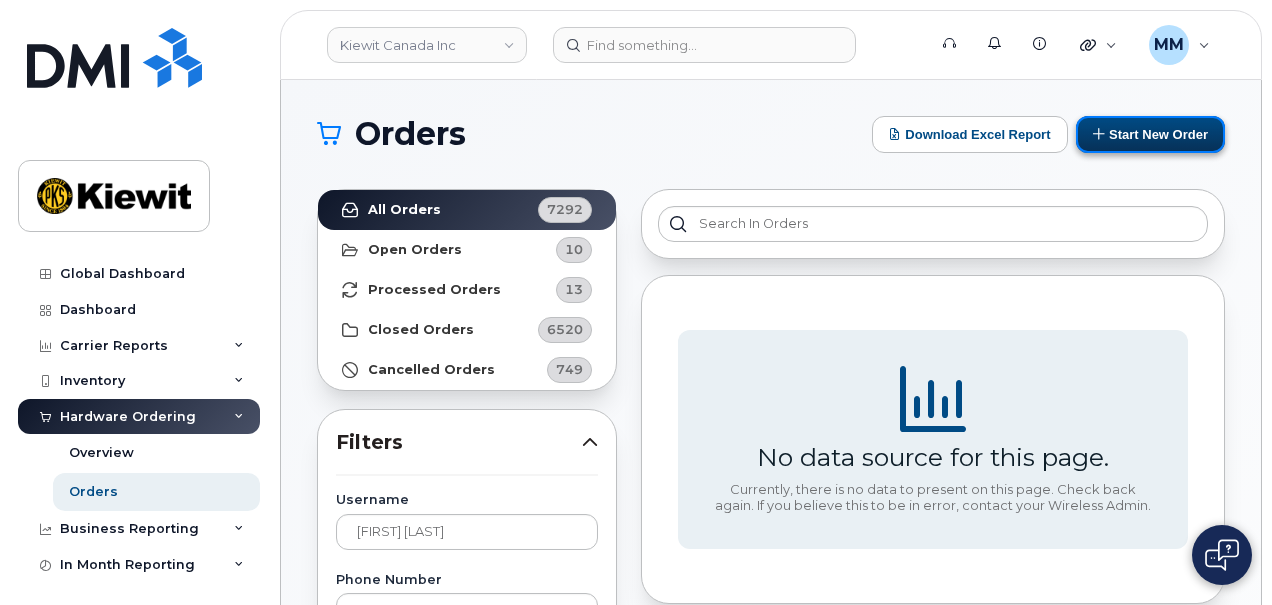 click on "Start New Order" 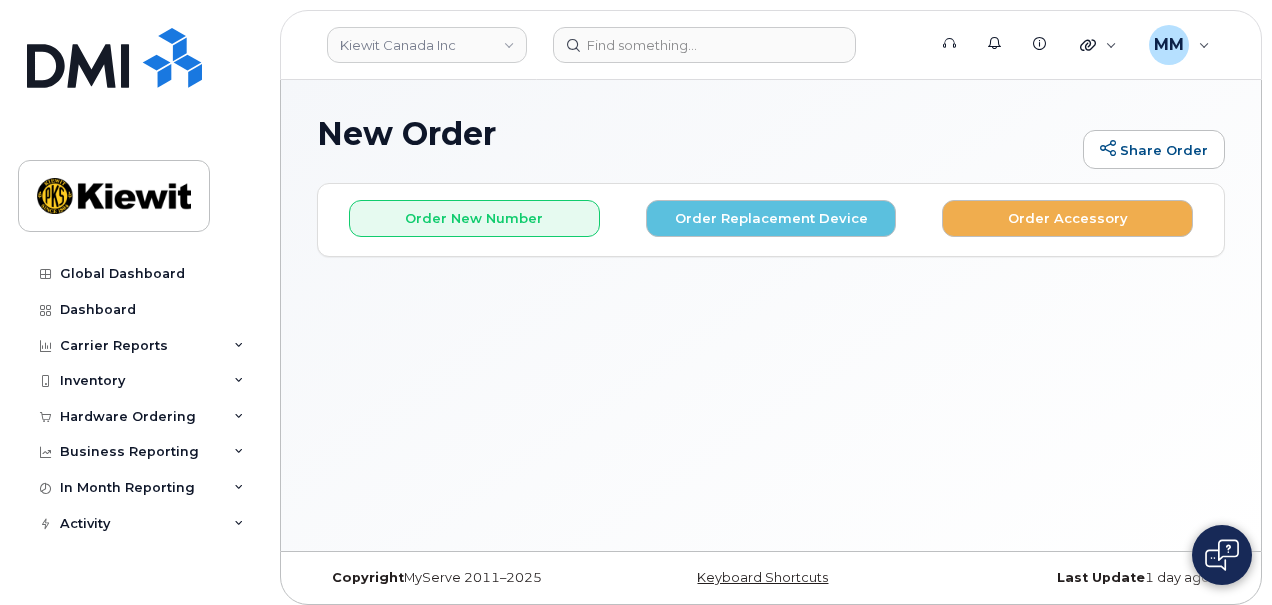 scroll, scrollTop: 9, scrollLeft: 0, axis: vertical 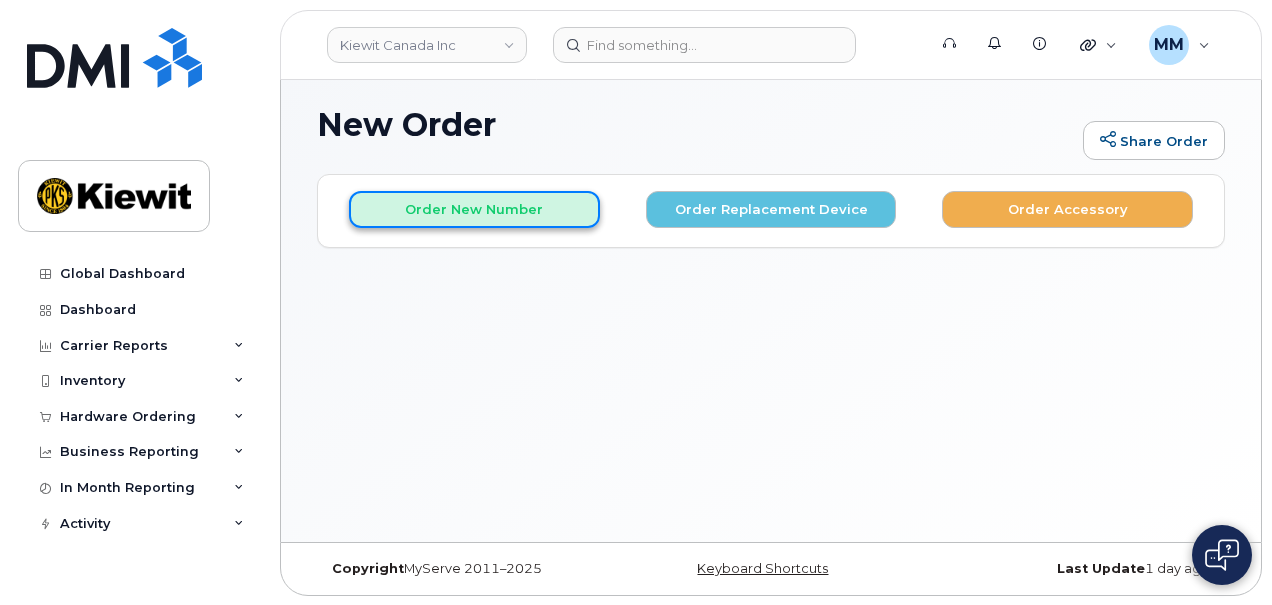 click on "Order New Number" 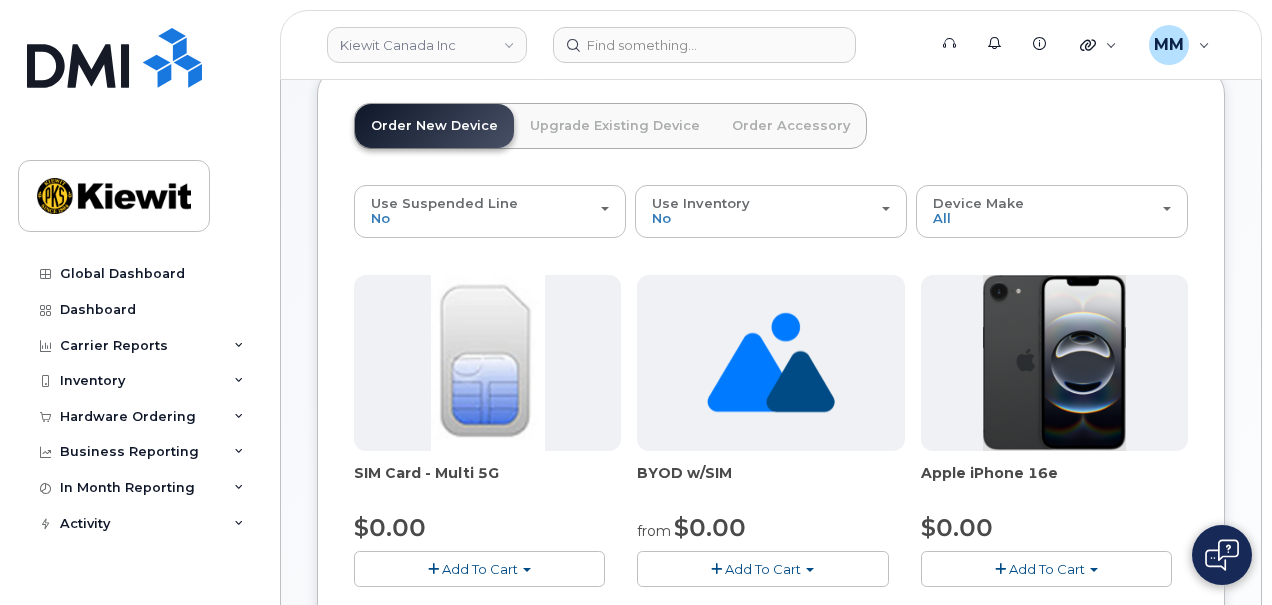 scroll, scrollTop: 209, scrollLeft: 0, axis: vertical 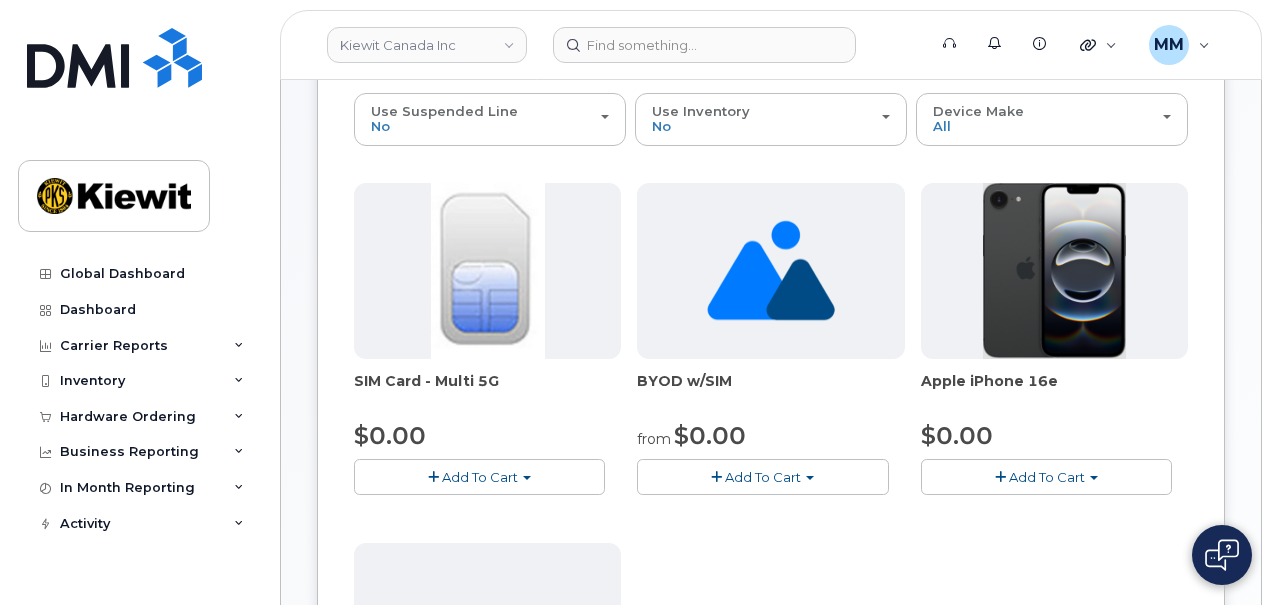 click on "Add To Cart" 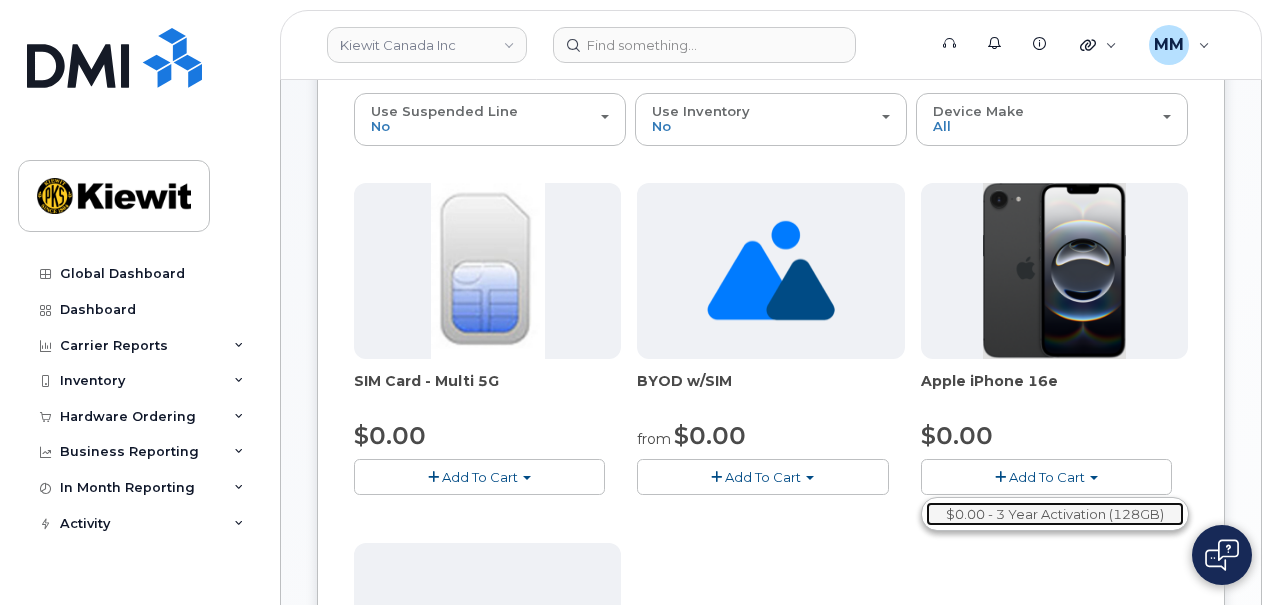 click on "$0.00 - 3 Year Activation (128GB)" 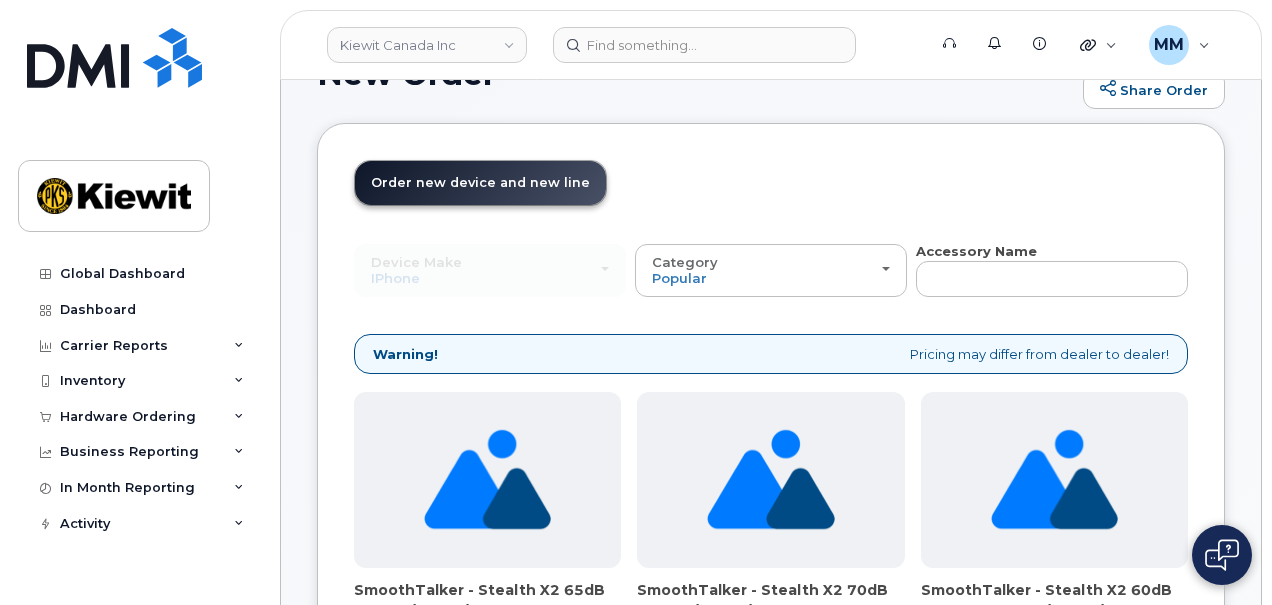 scroll, scrollTop: 0, scrollLeft: 0, axis: both 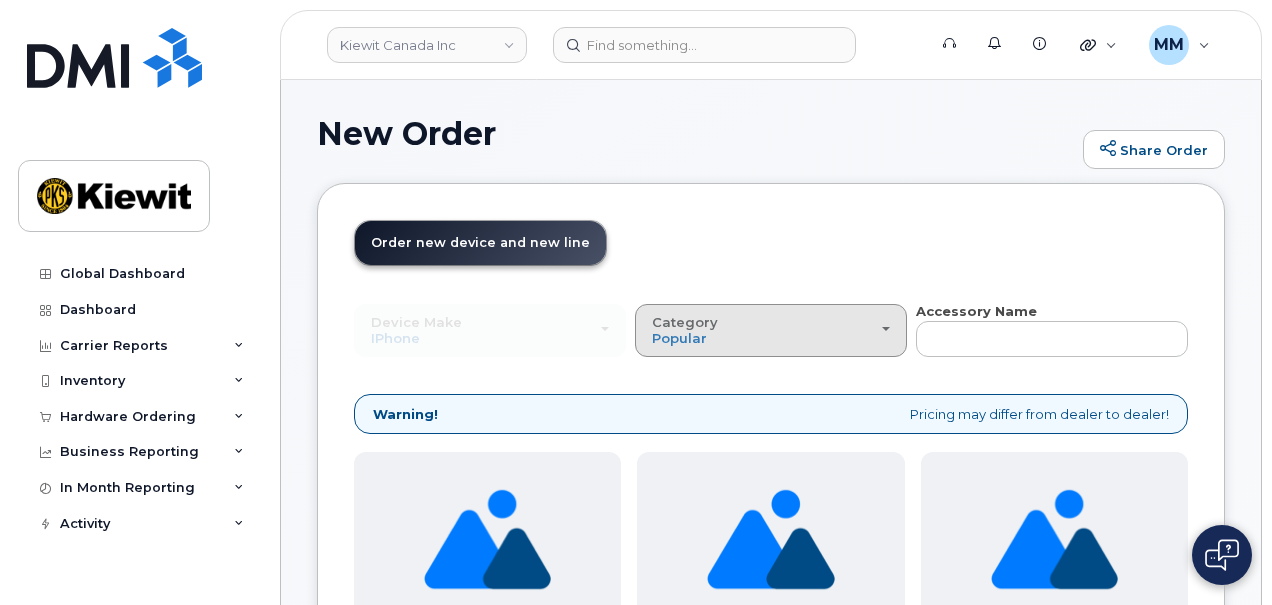 click on "Category
Popular" 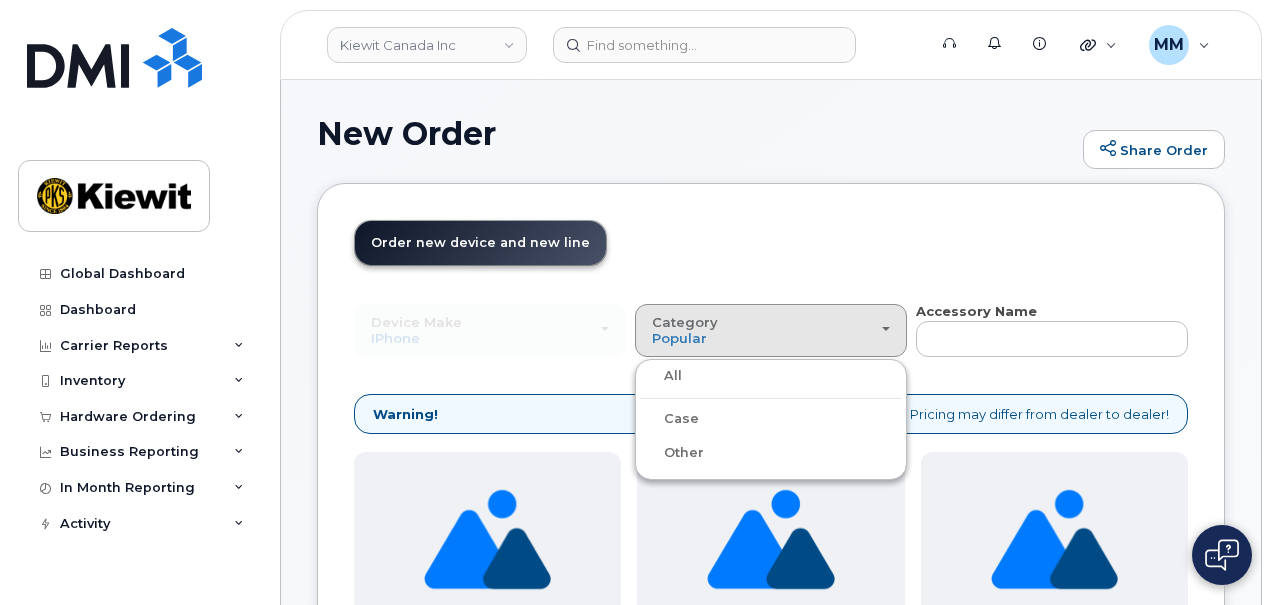 click on "Case" 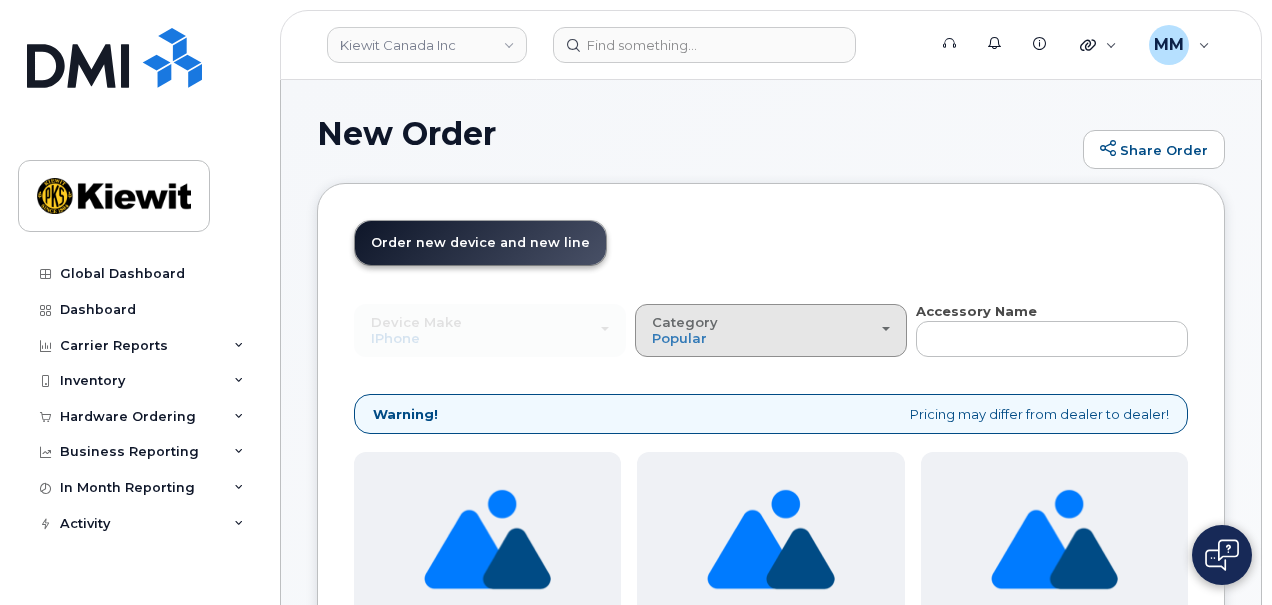 drag, startPoint x: 887, startPoint y: 315, endPoint x: 860, endPoint y: 331, distance: 31.38471 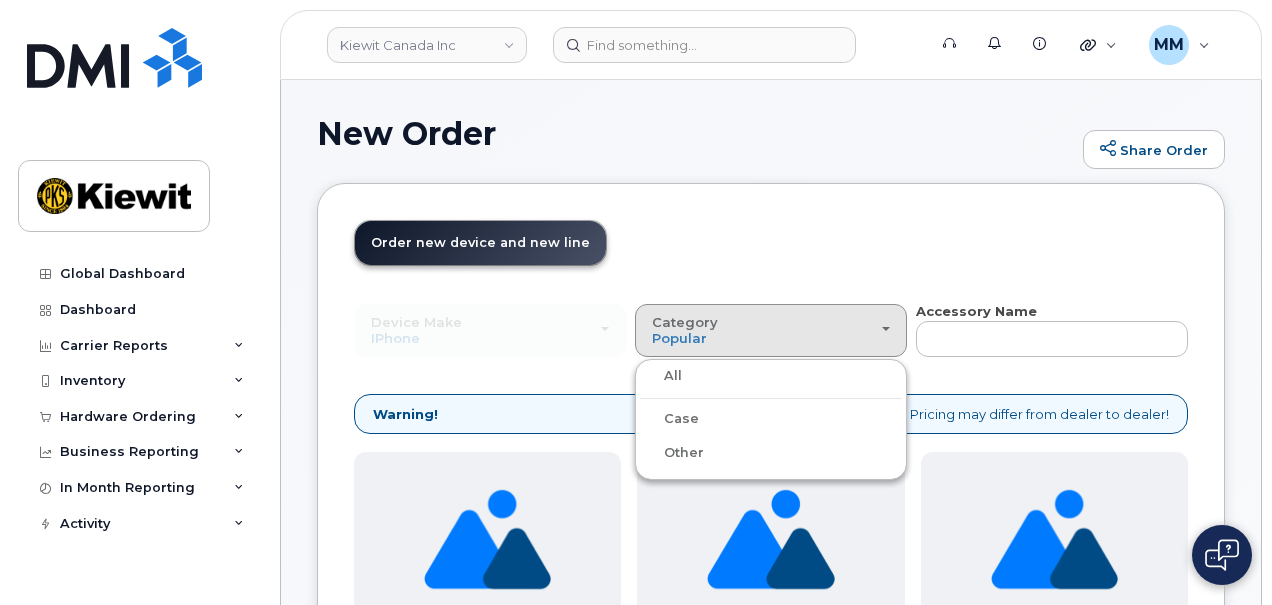 click on "Case" 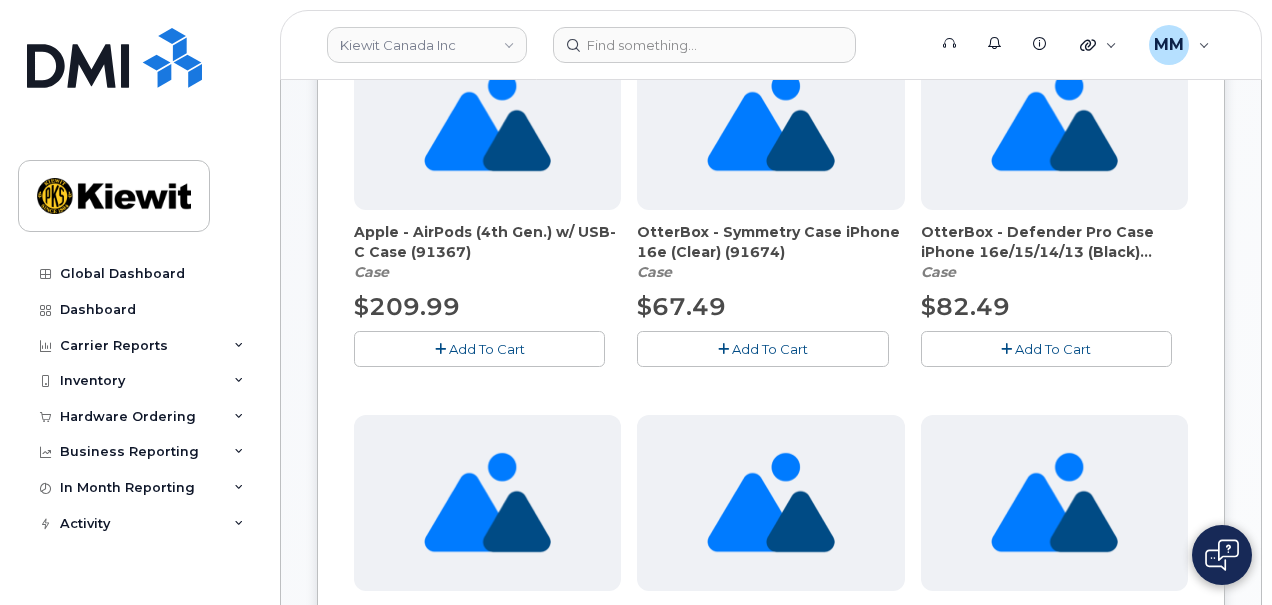 scroll, scrollTop: 400, scrollLeft: 0, axis: vertical 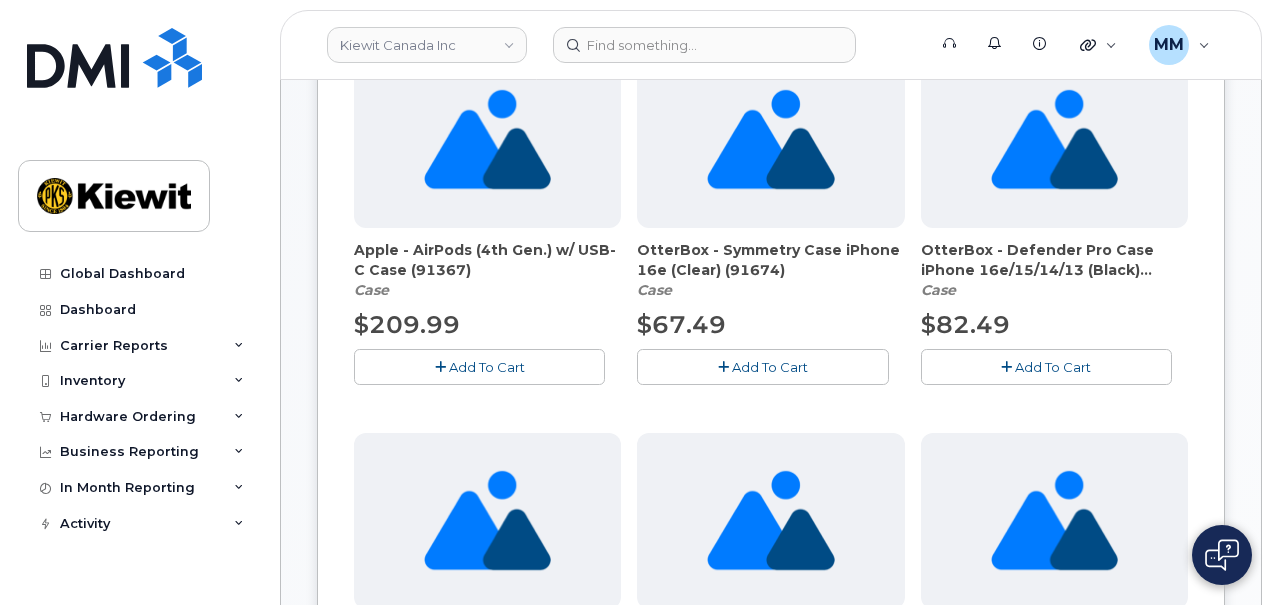 click on "Add To Cart" 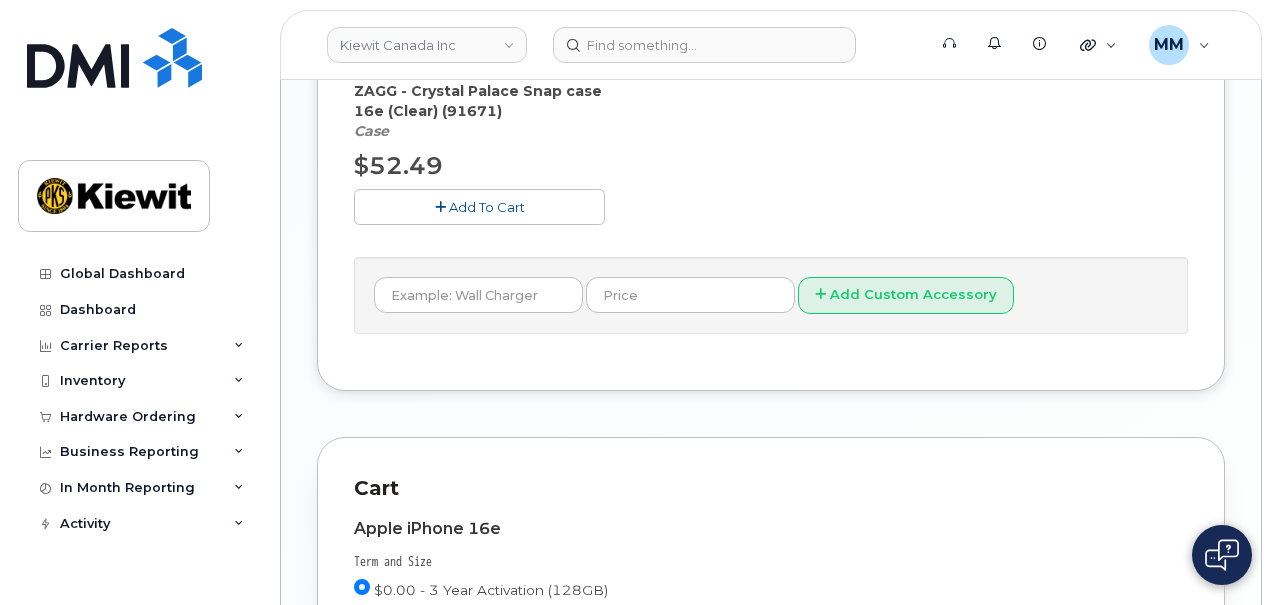 scroll, scrollTop: 1692, scrollLeft: 0, axis: vertical 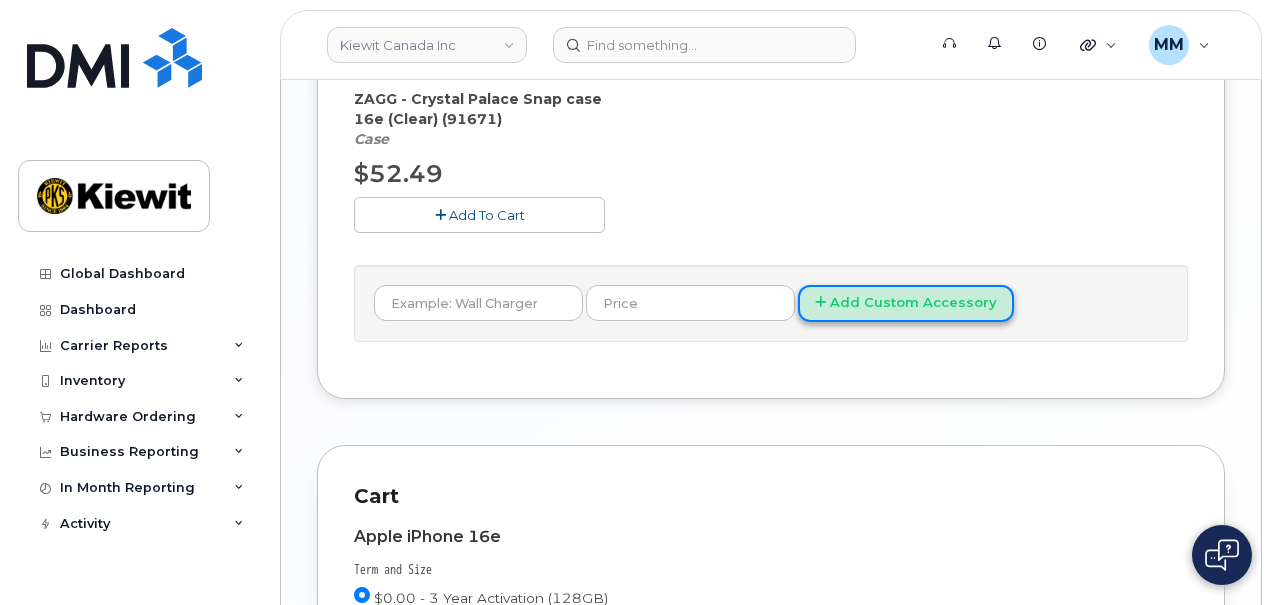 click on "Add Custom Accessory" 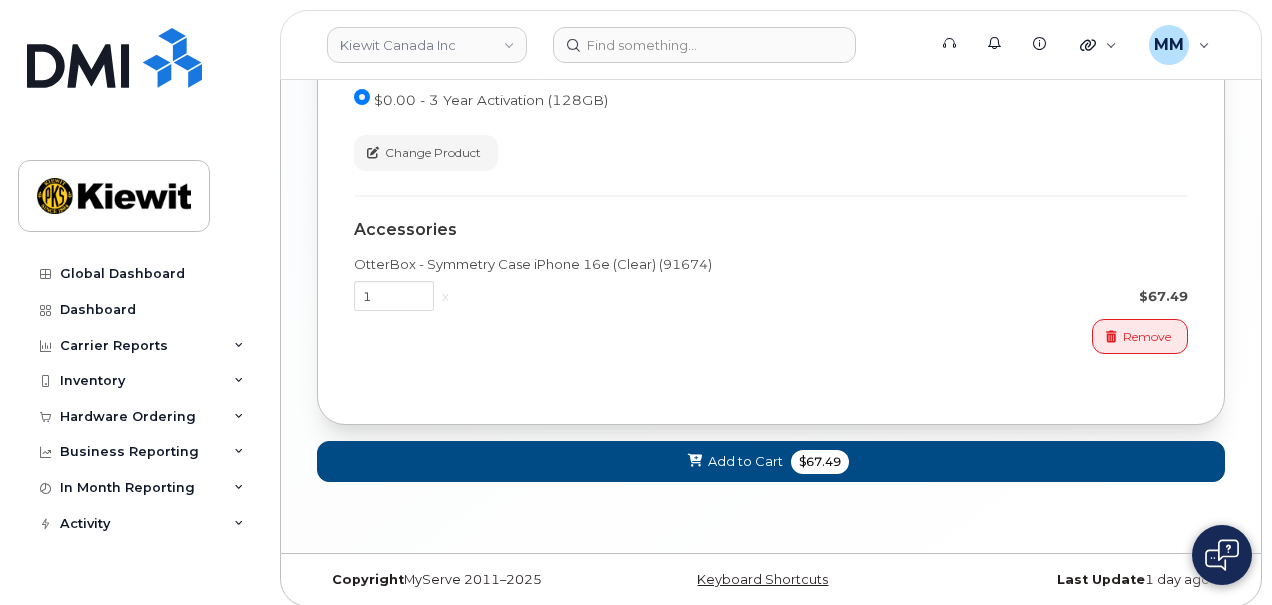 scroll, scrollTop: 2192, scrollLeft: 0, axis: vertical 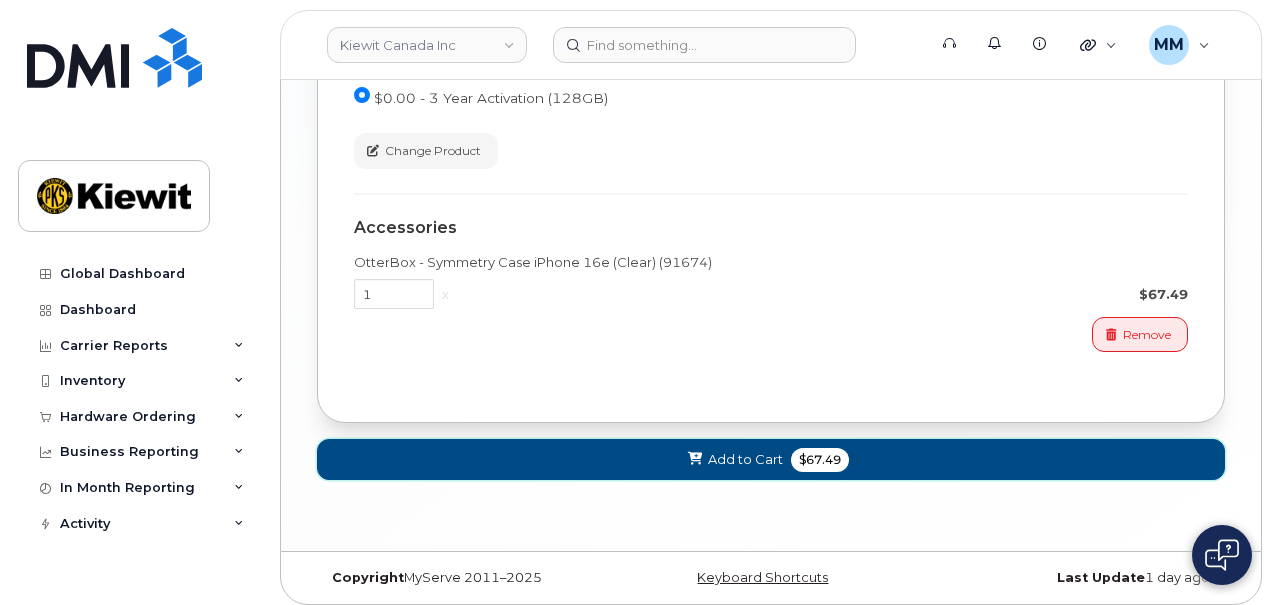 click on "Add to Cart" 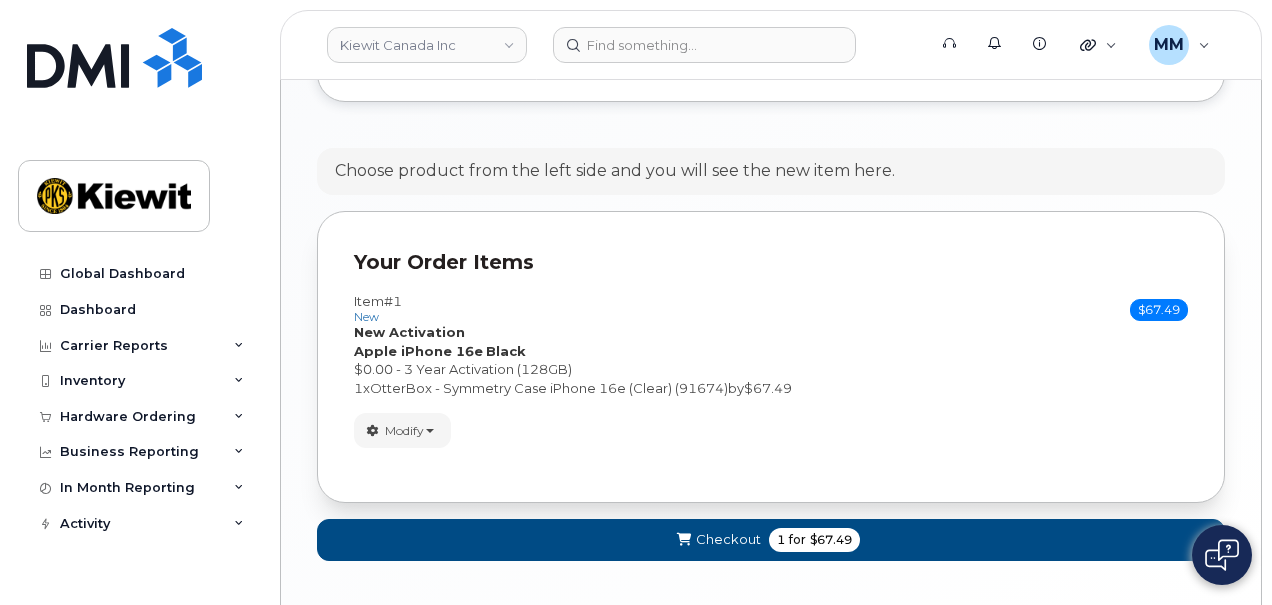 scroll, scrollTop: 1115, scrollLeft: 0, axis: vertical 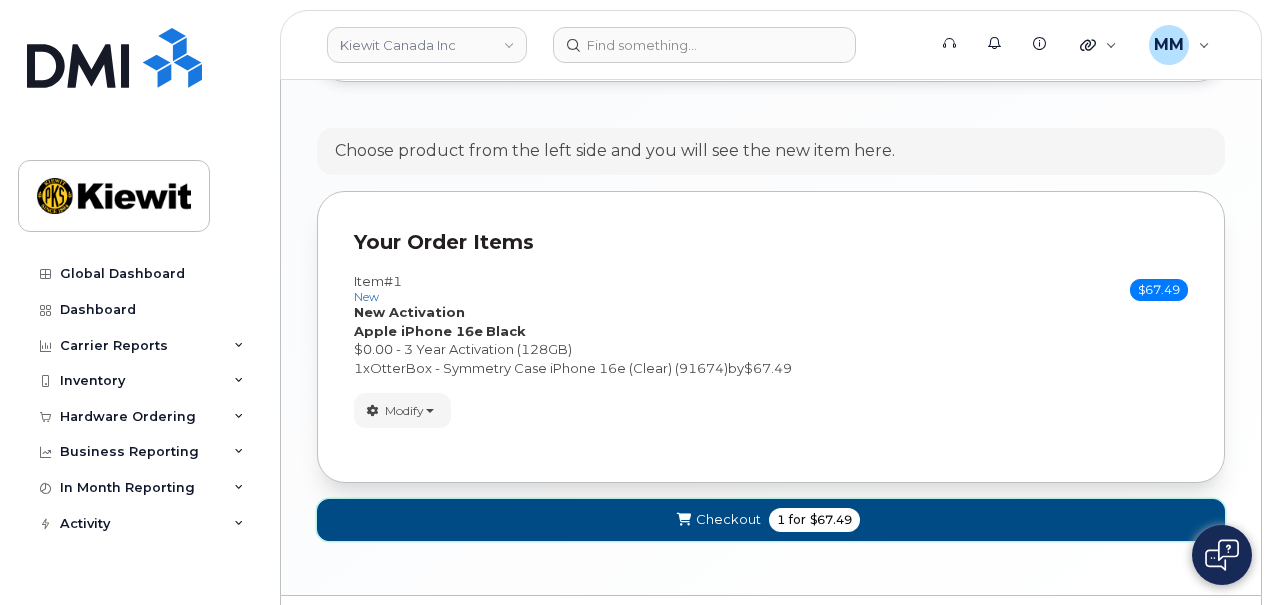 click 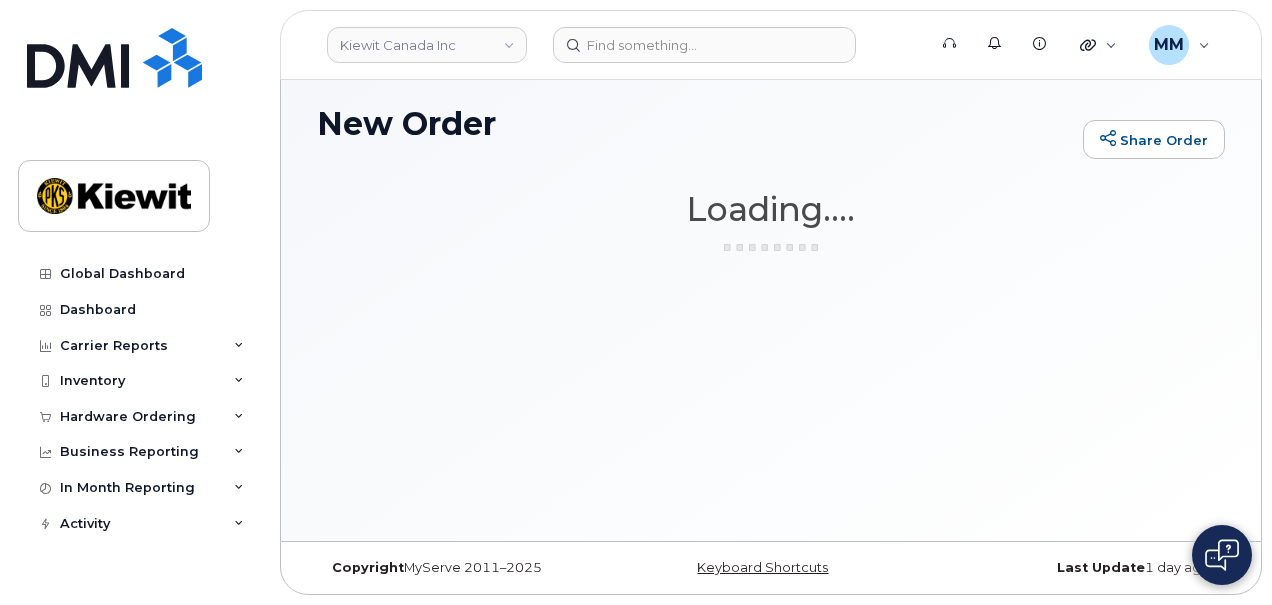 scroll, scrollTop: 9, scrollLeft: 0, axis: vertical 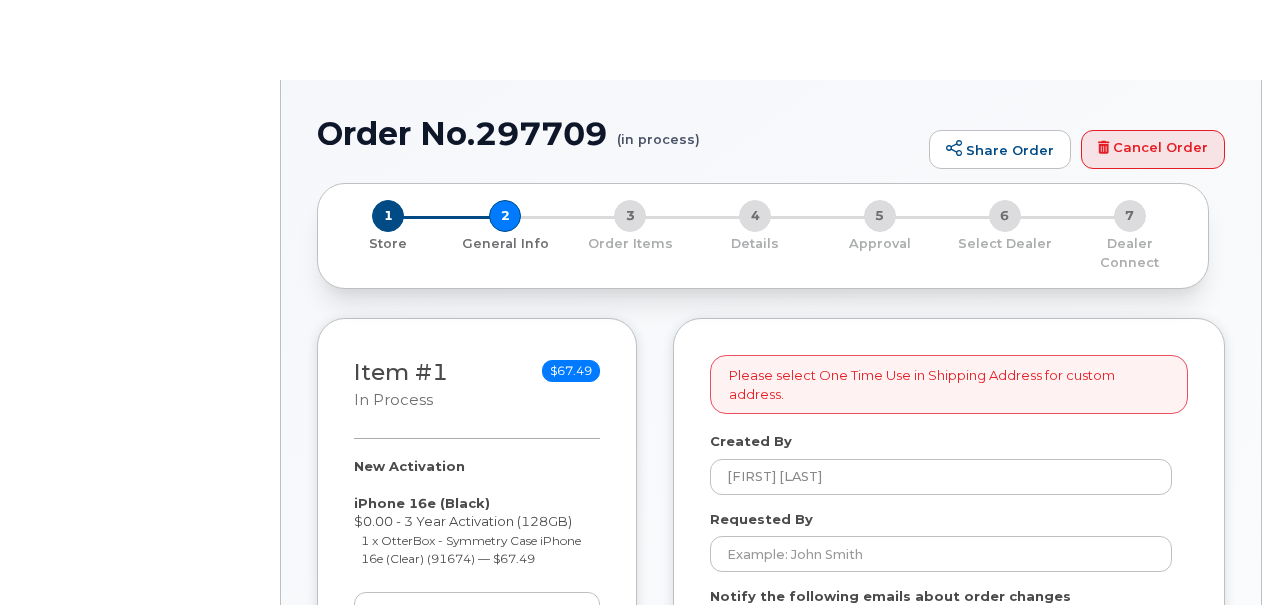 select 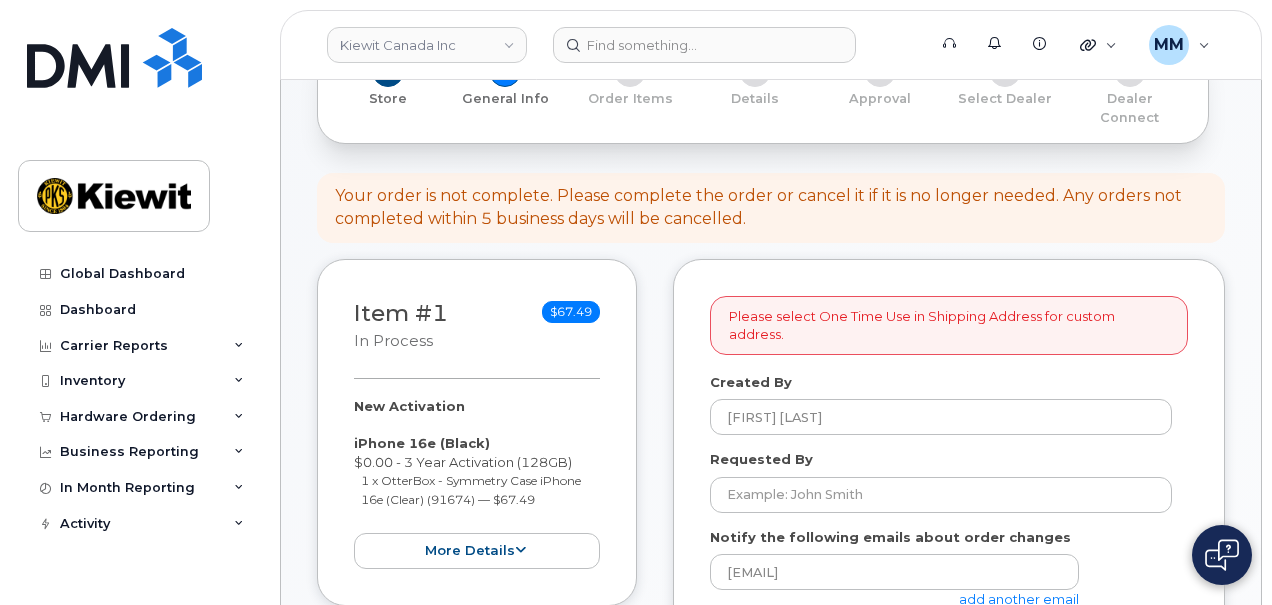 scroll, scrollTop: 300, scrollLeft: 0, axis: vertical 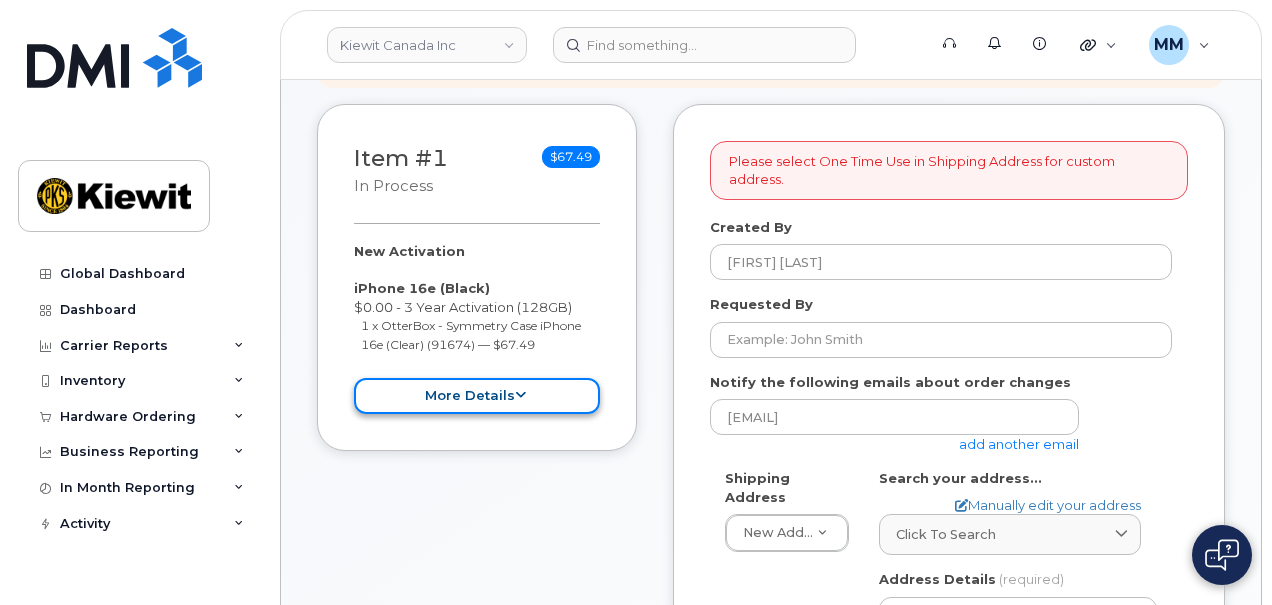 click on "more details" 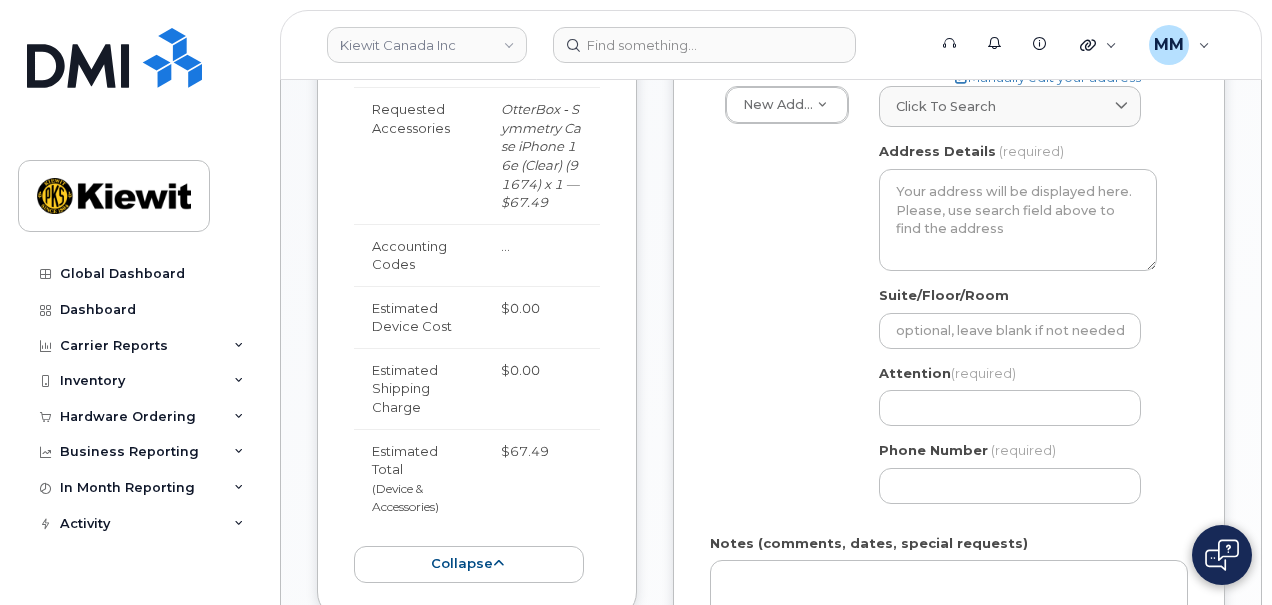scroll, scrollTop: 800, scrollLeft: 0, axis: vertical 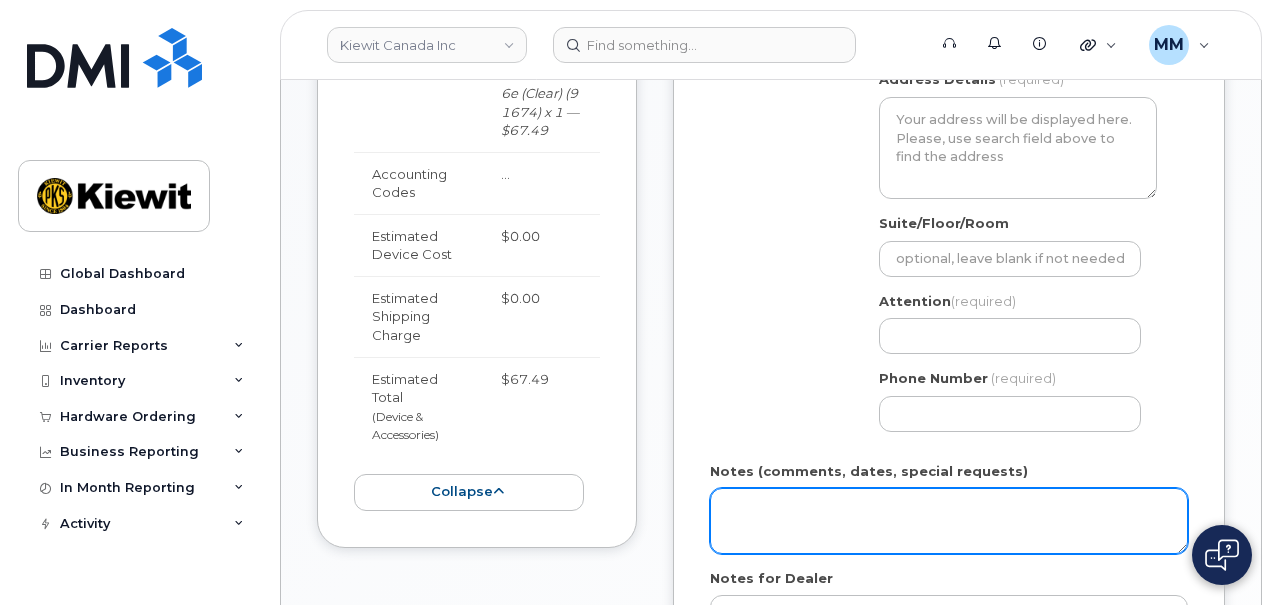 click on "Notes (comments, dates, special requests)" 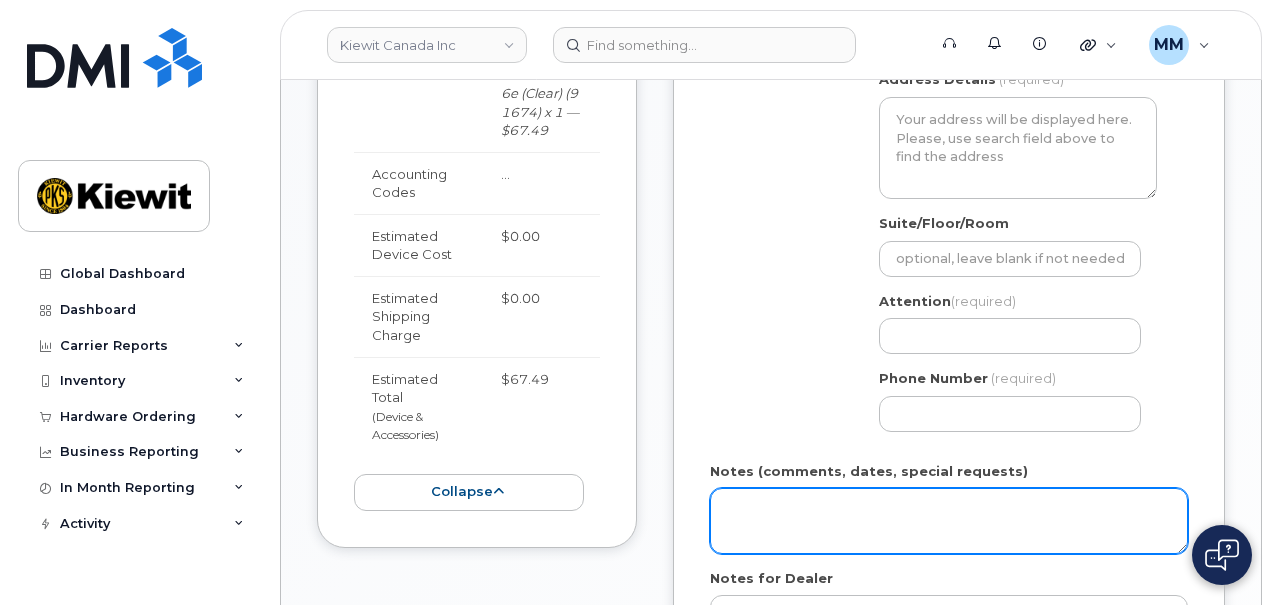 paste on "Please ship ASAP" 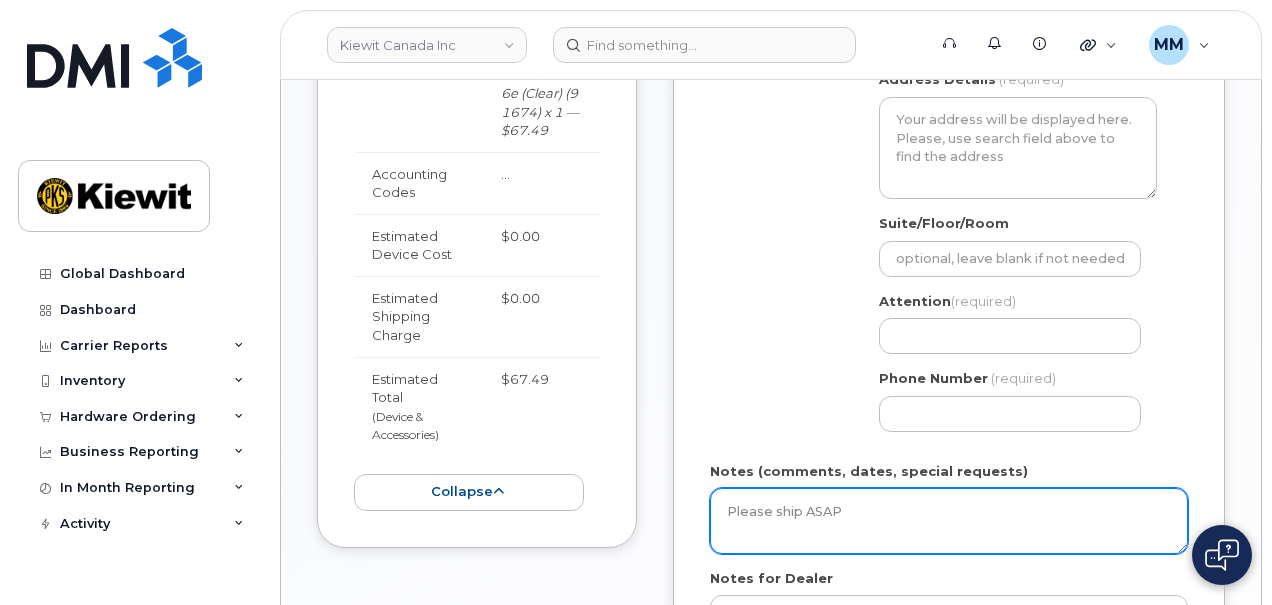 click on "Please ship ASAP" 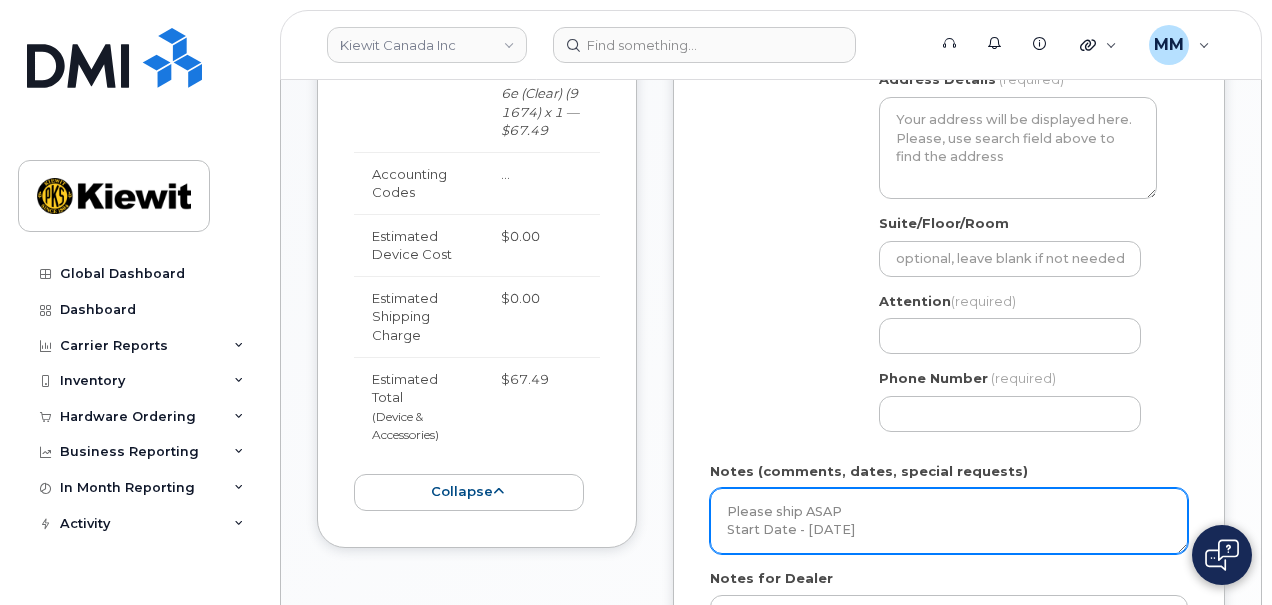 scroll, scrollTop: 3, scrollLeft: 0, axis: vertical 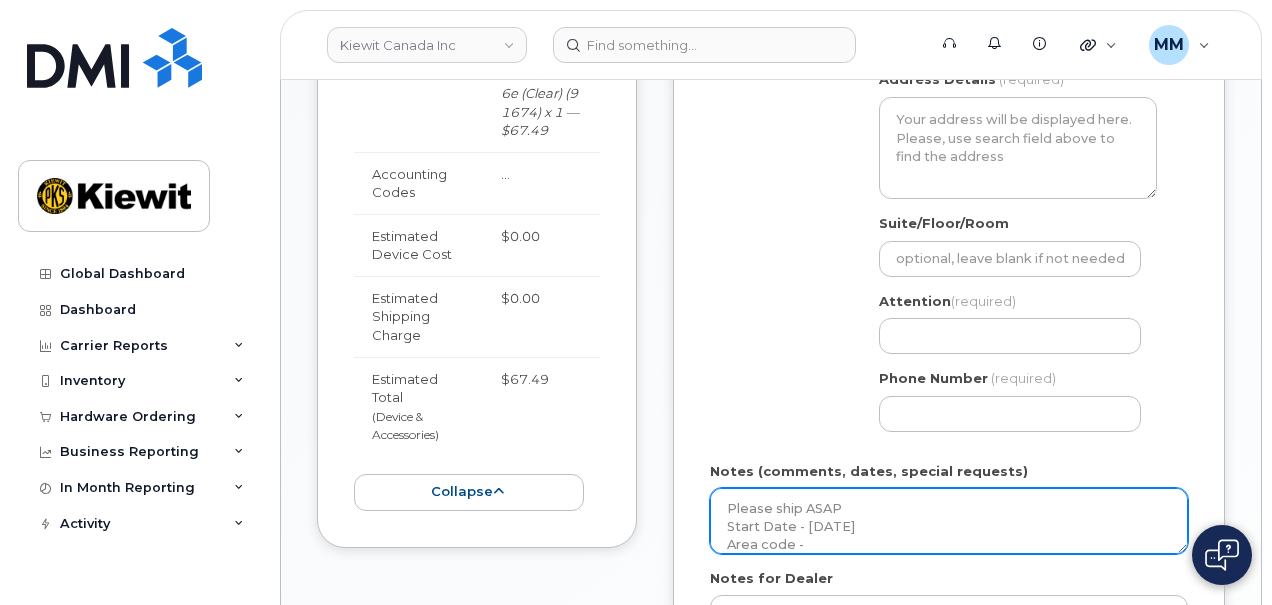click on "Please ship ASAP
Start Date - 8/11/2025
Area code -" 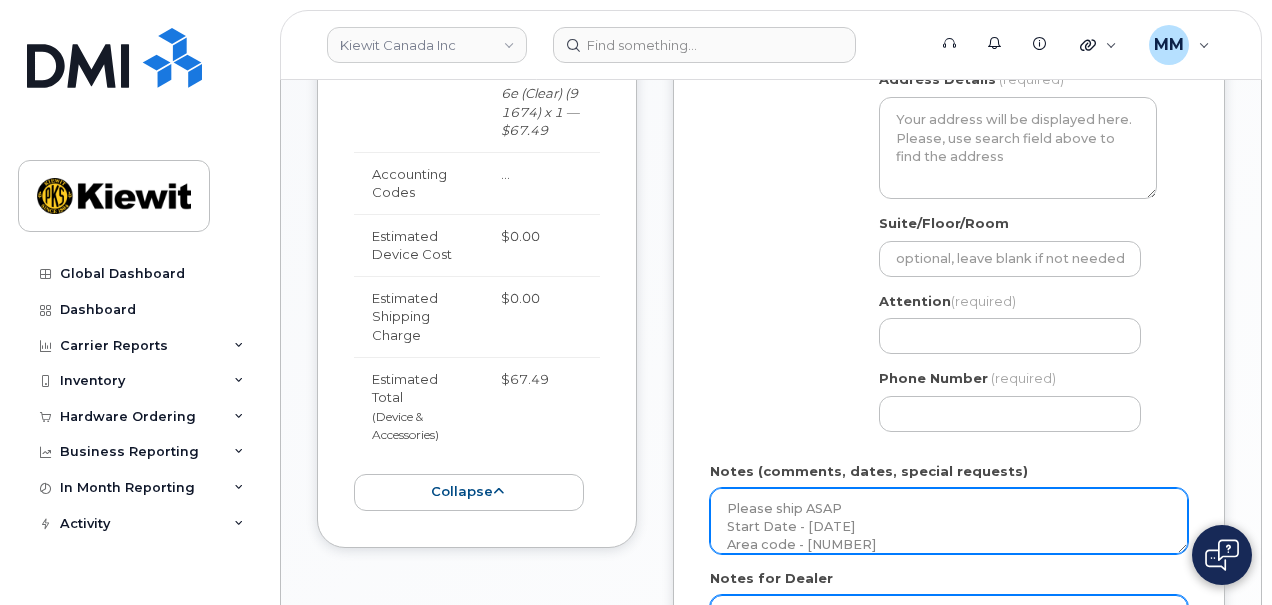 type on "Please ship ASAP
Start Date - 8/11/2025
Area code - 604" 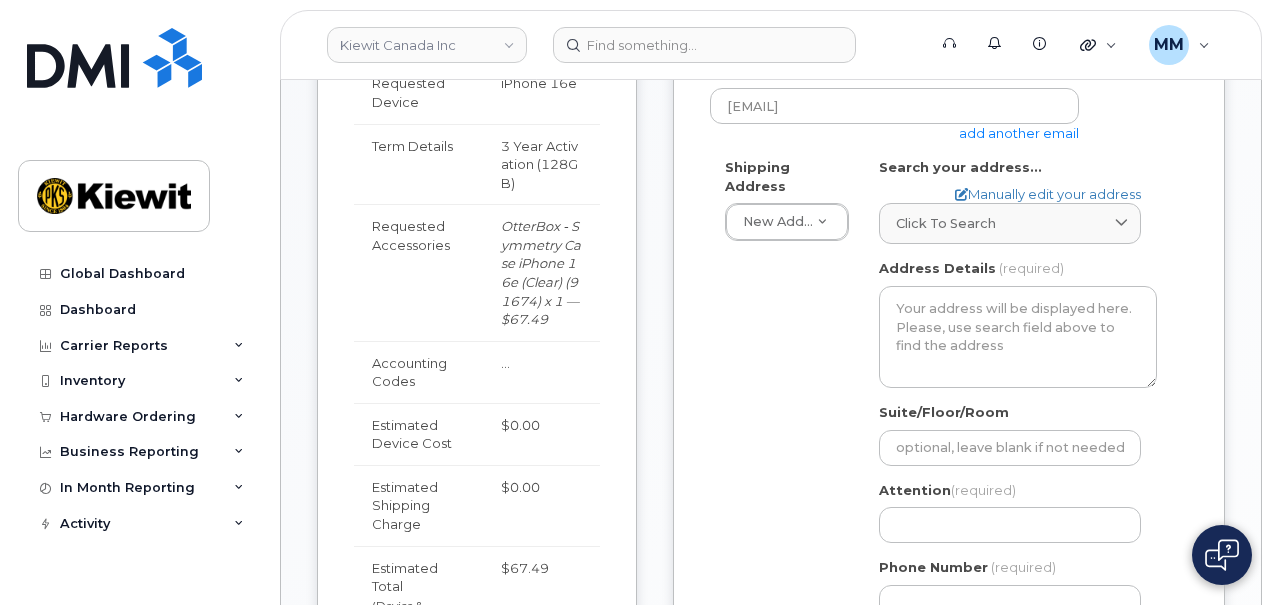 scroll, scrollTop: 600, scrollLeft: 0, axis: vertical 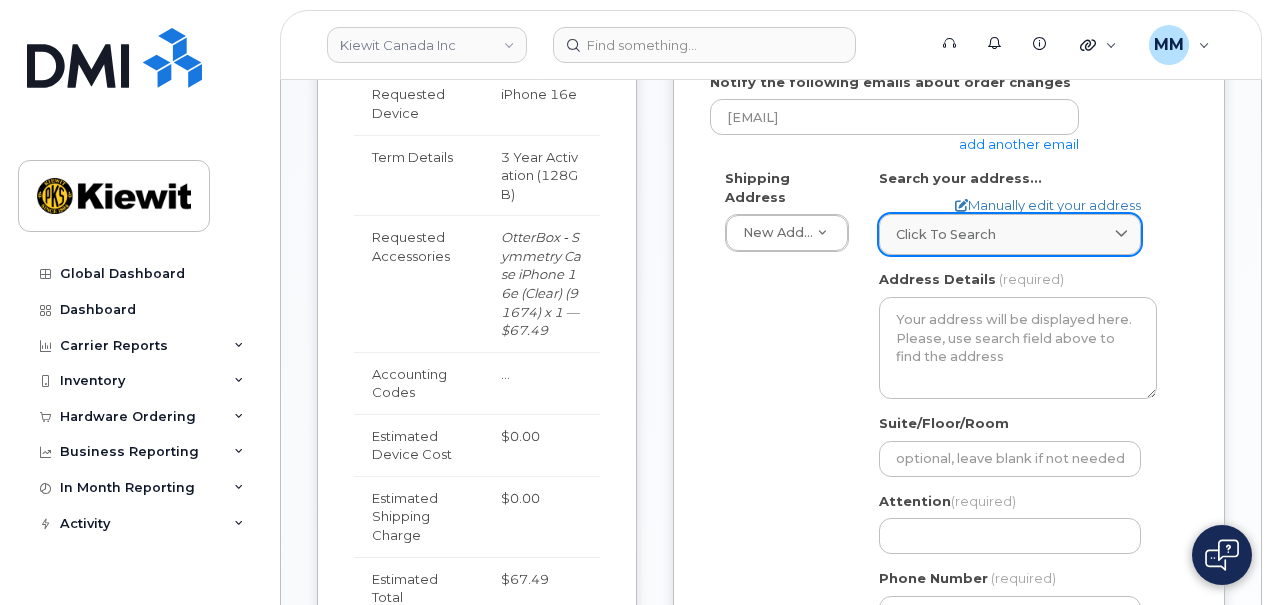click 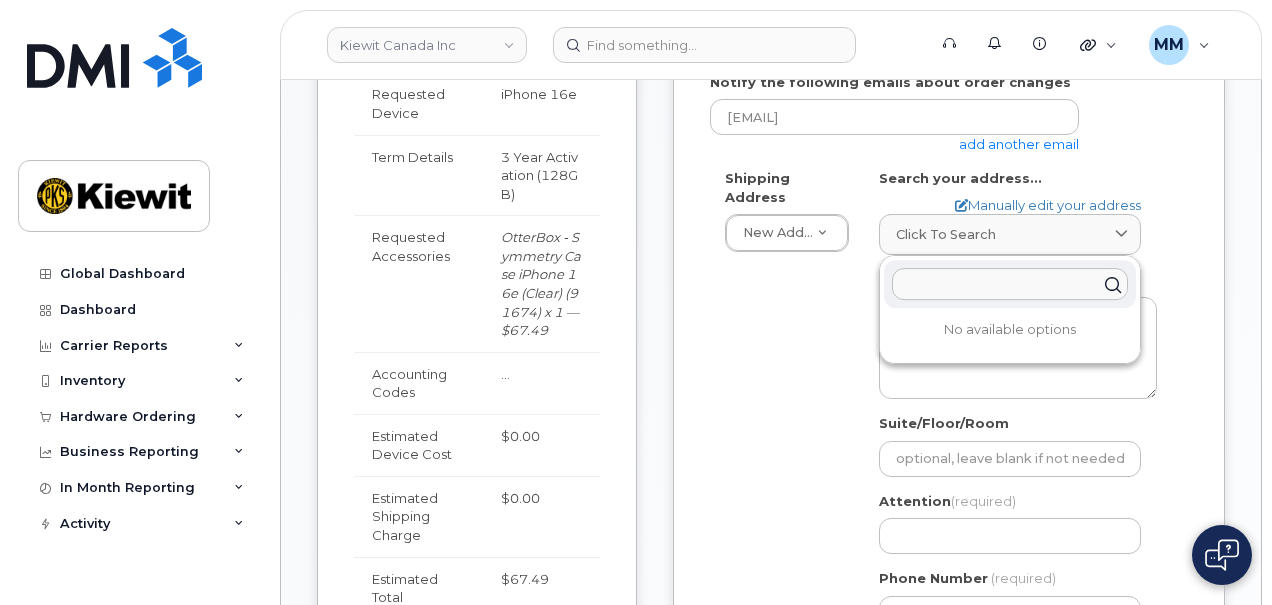 click 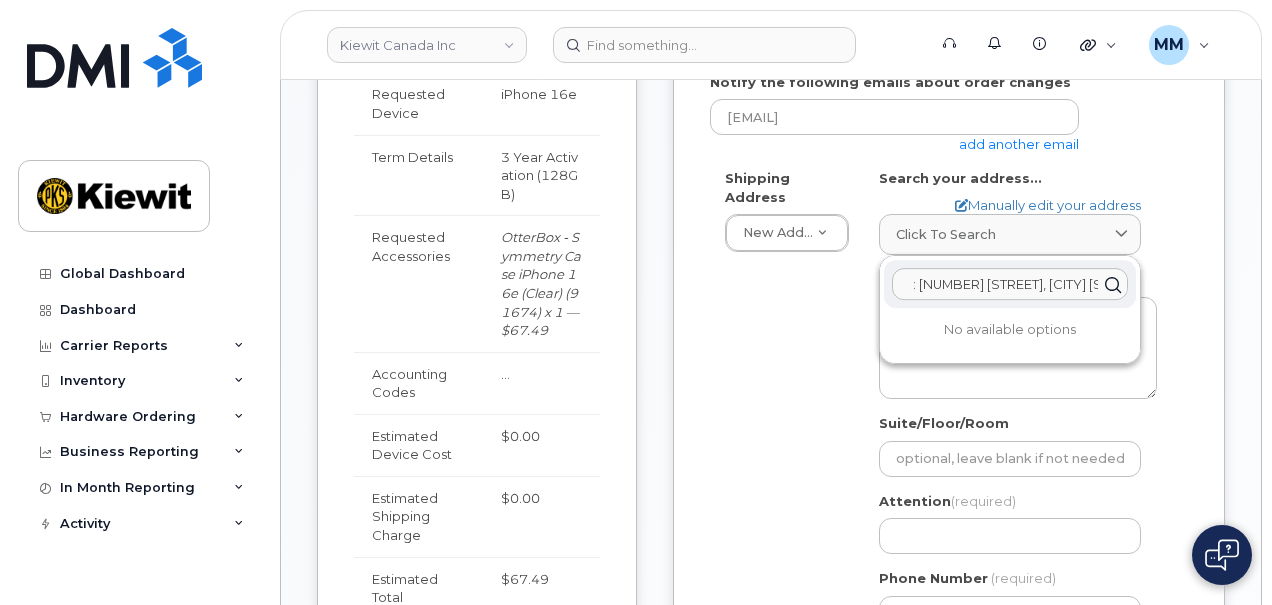 scroll, scrollTop: 0, scrollLeft: 122, axis: horizontal 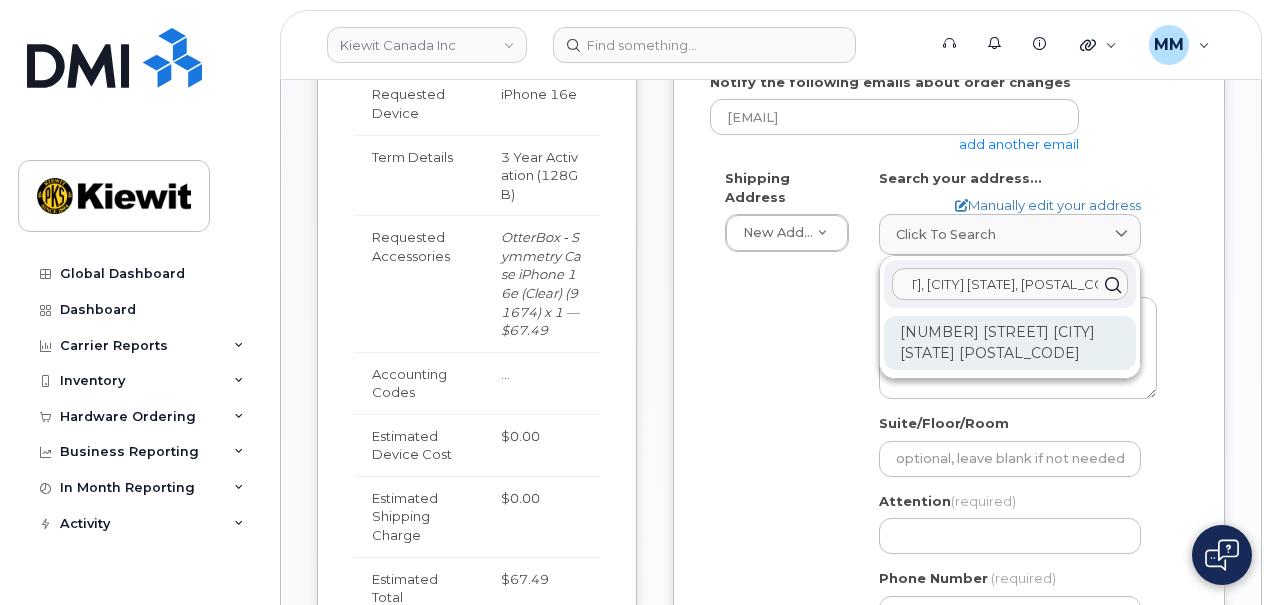 type on ": #310, 4350 Still Creek Dr, Burnaby BC, V5C 0G5" 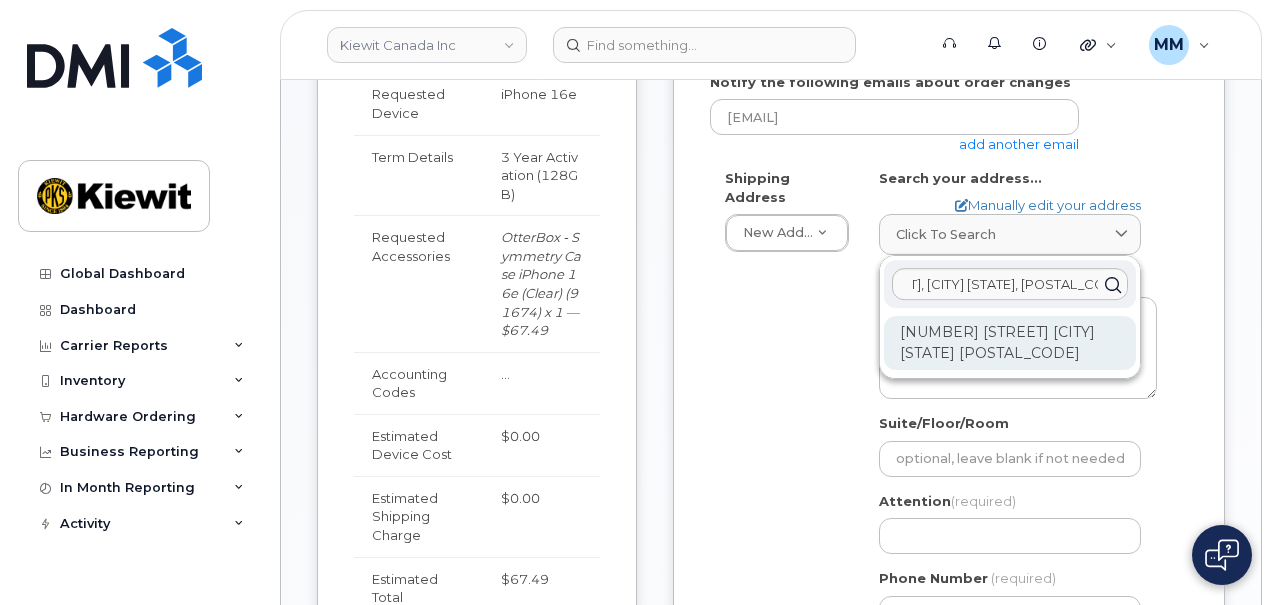scroll, scrollTop: 0, scrollLeft: 0, axis: both 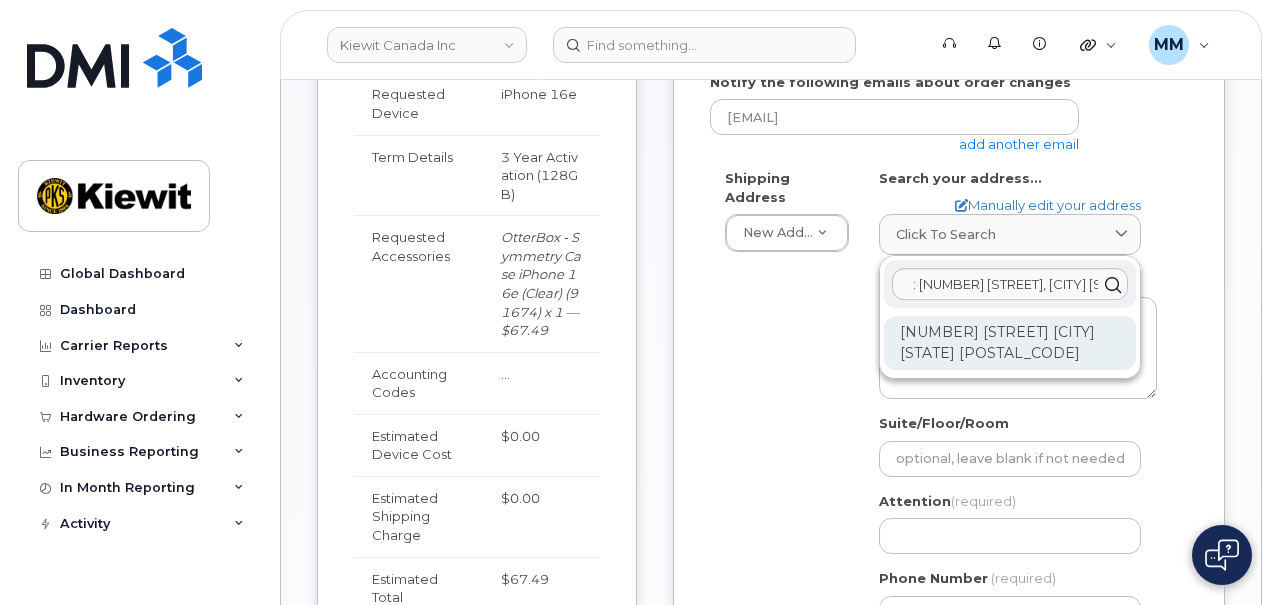 click on "310-4350 Still Creek Dr Burnaby BC V5C 0G5" 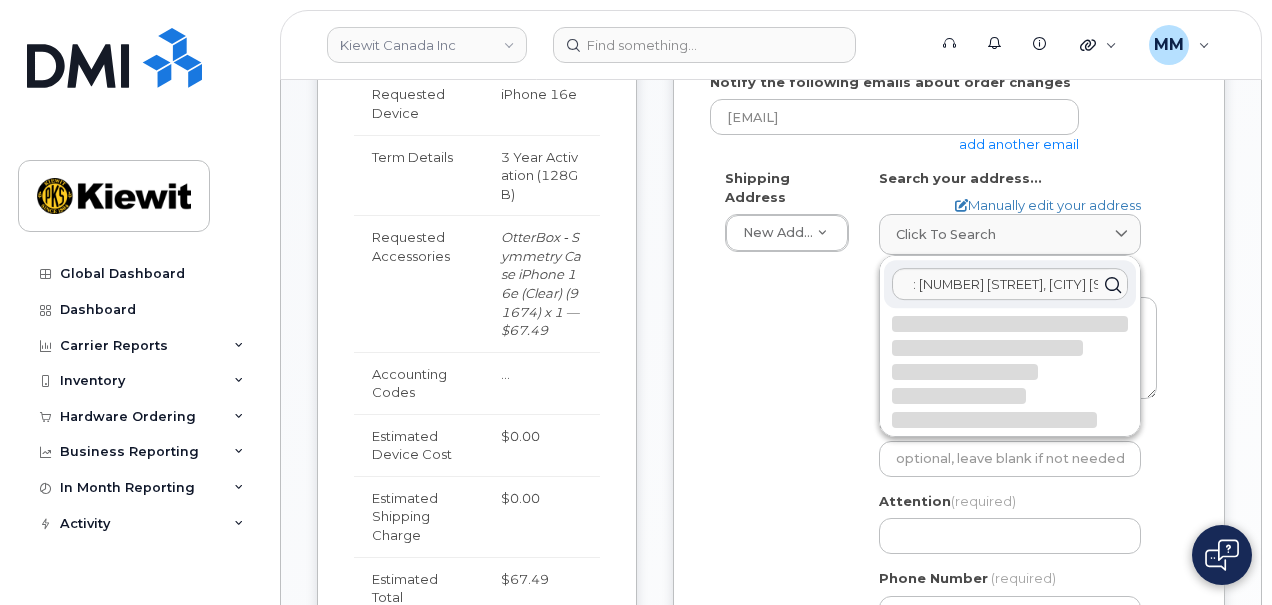select 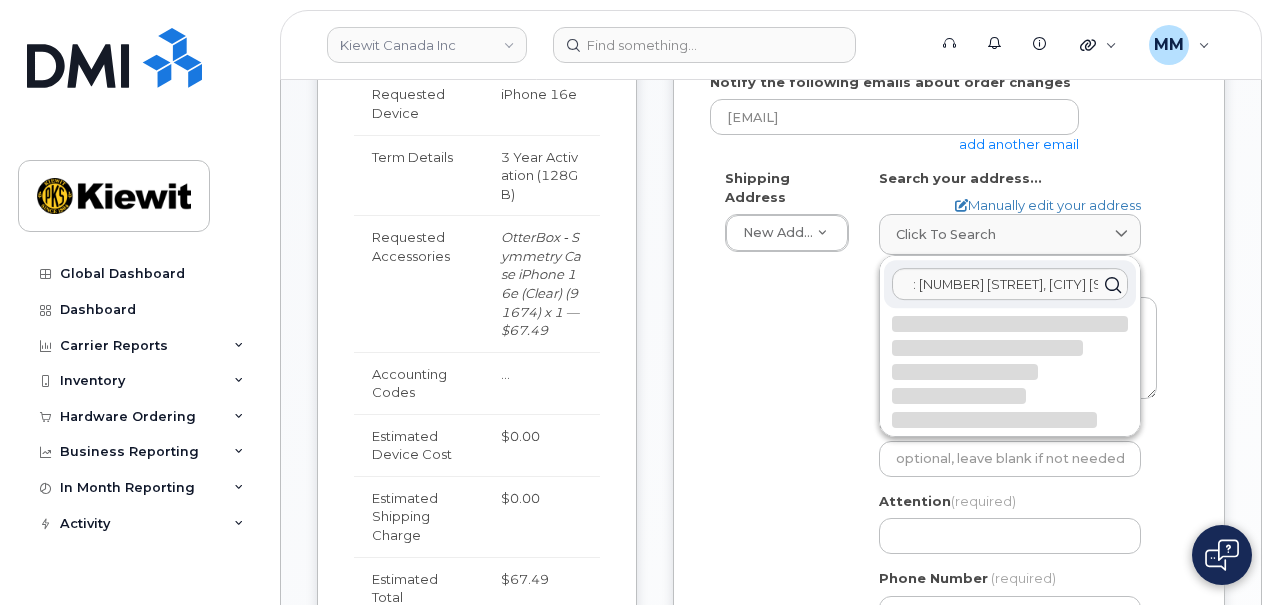 type on "310-4350 Still Creek Dr
BURNABY BC V5C 0G5
CANADA" 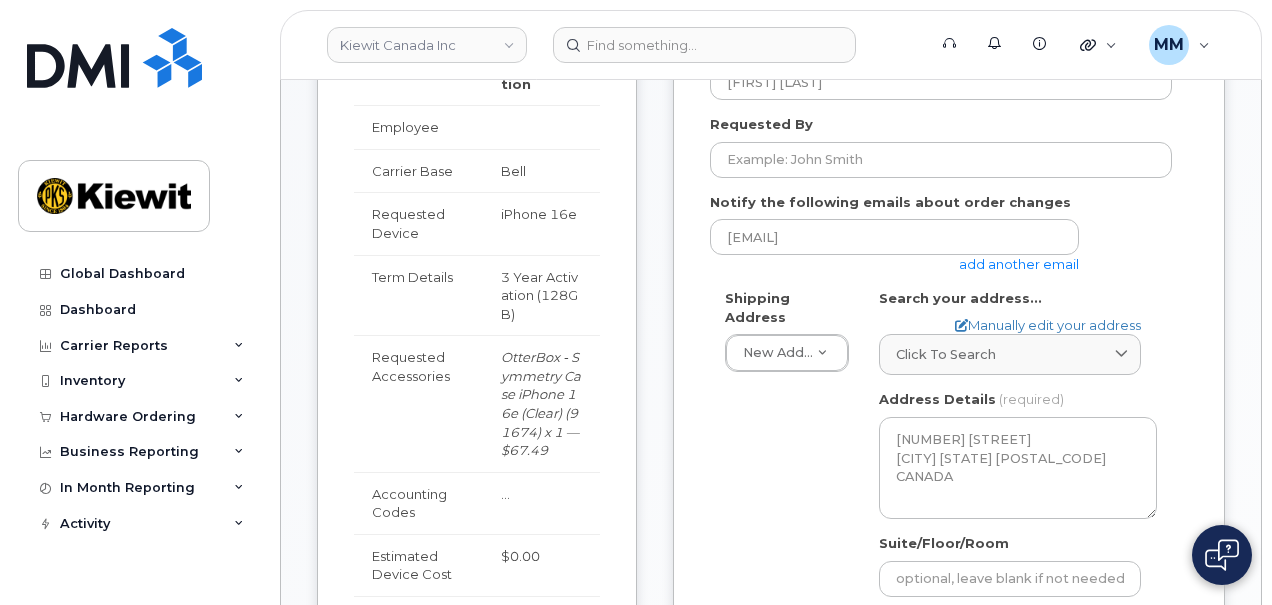 scroll, scrollTop: 400, scrollLeft: 0, axis: vertical 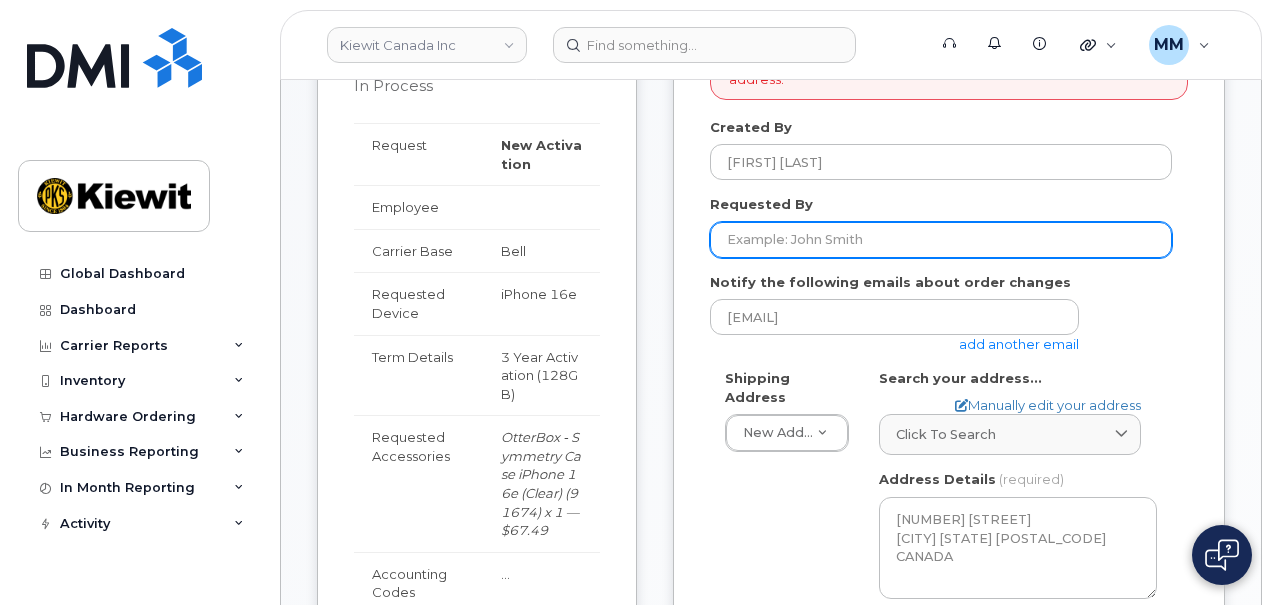 click on "Requested By" 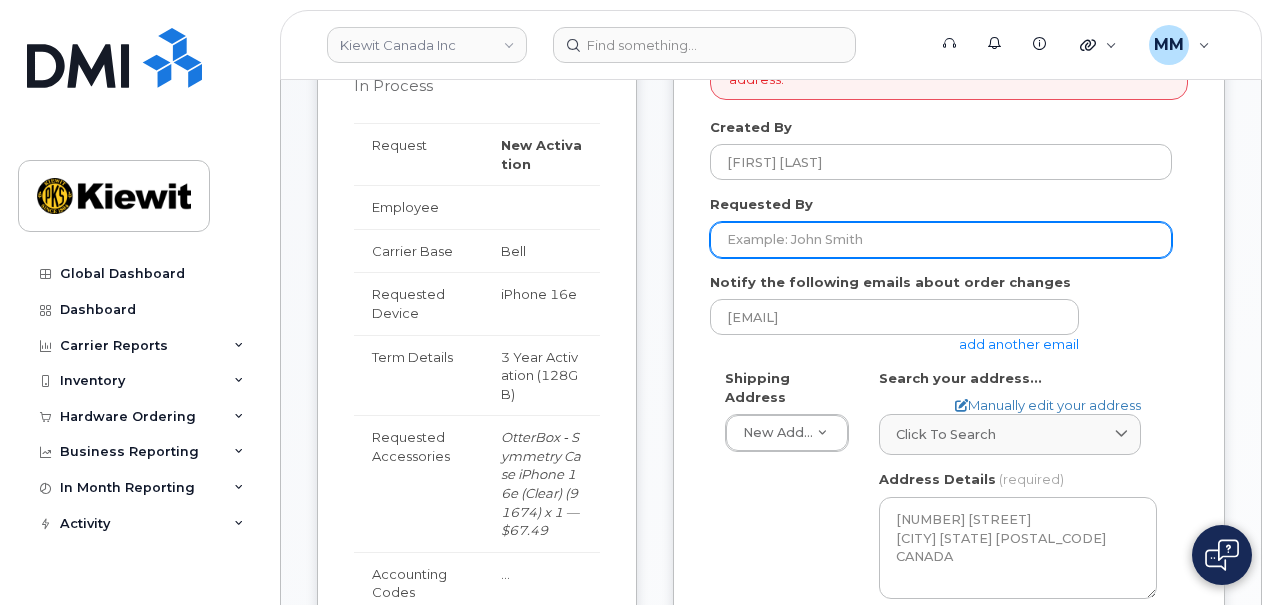 paste on "Taylor.Blagdon" 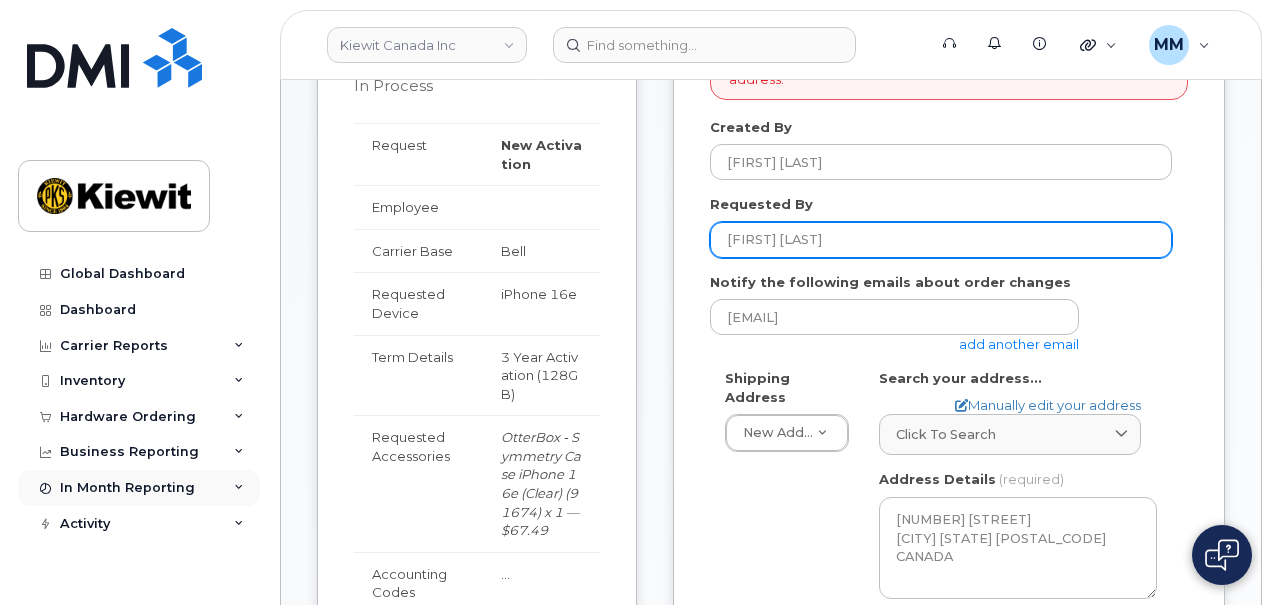 type on "Taylor.Blagdon" 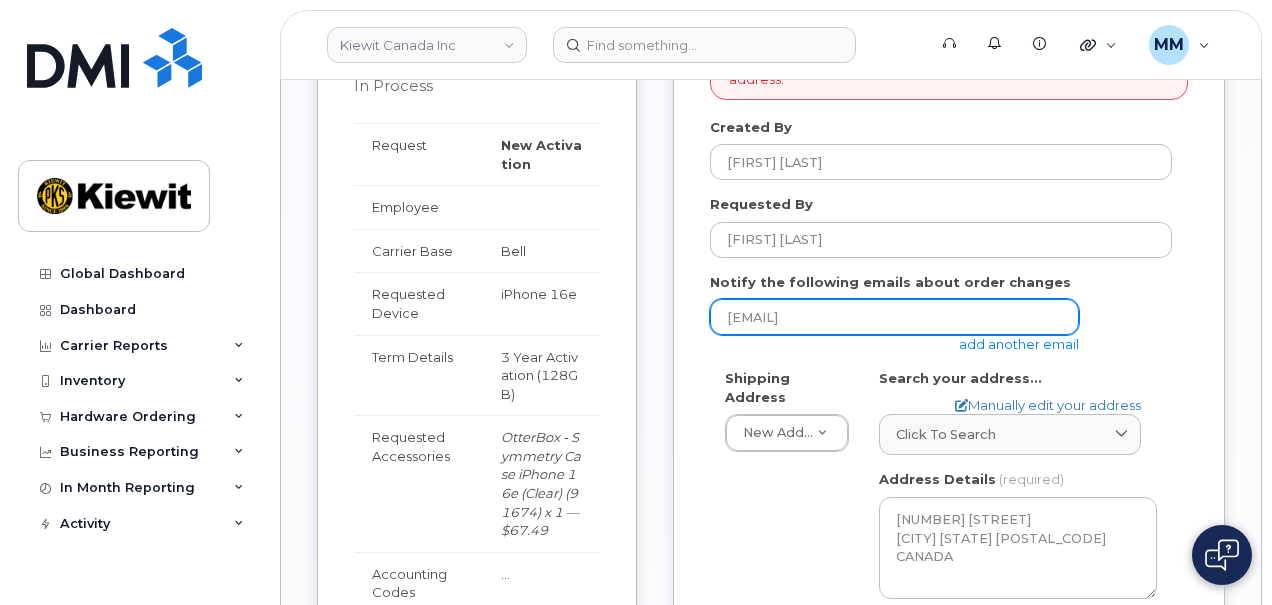 click on "[EMAIL]" 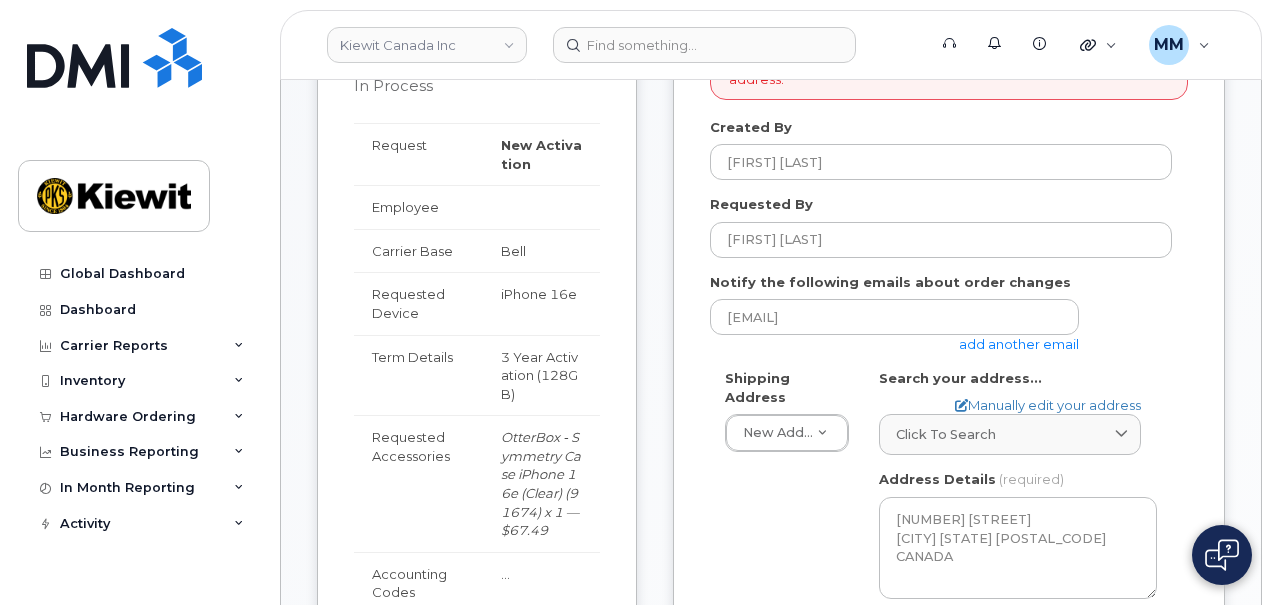 click on "add another email" 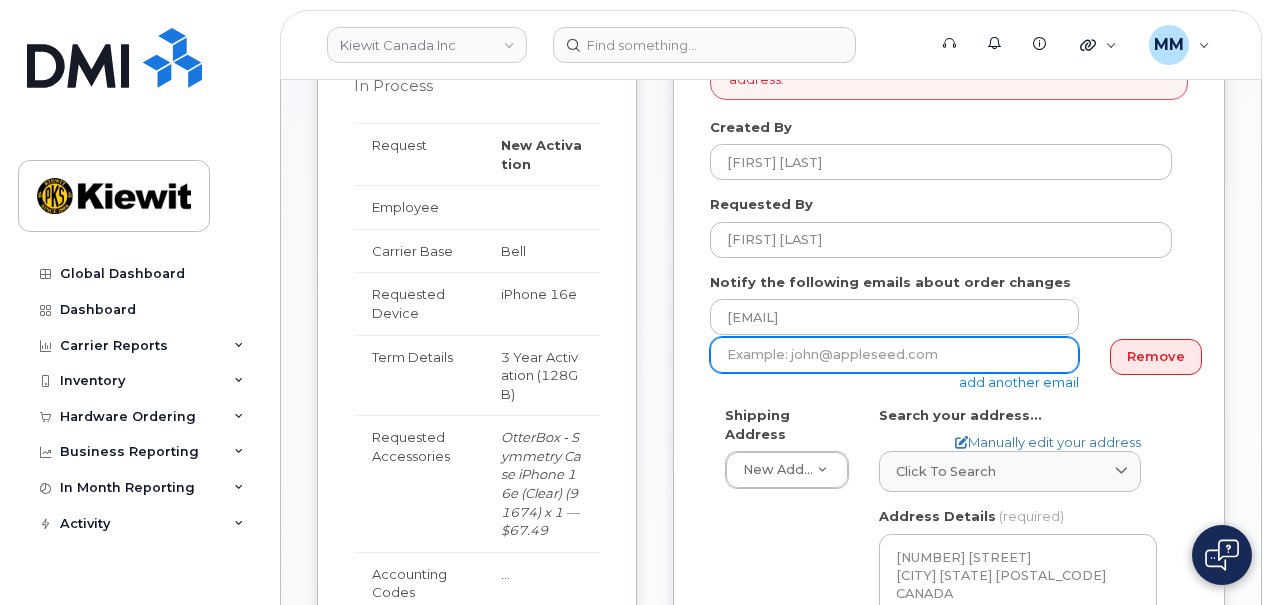 click 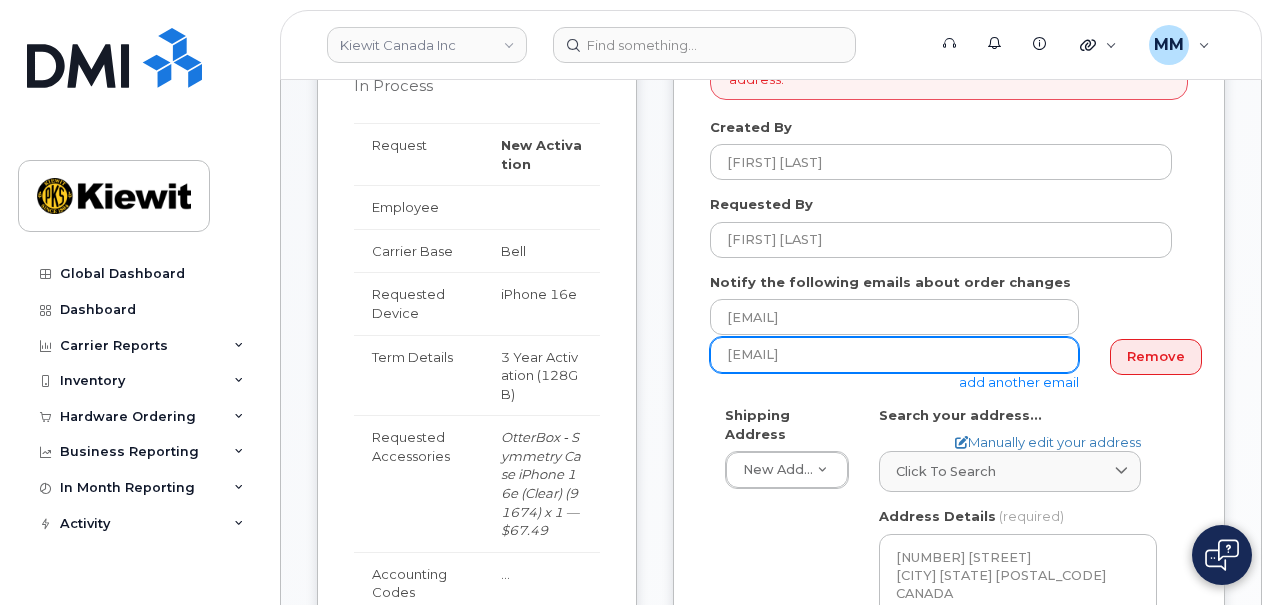 type on "Taylor.Blagdon@kiewit.com" 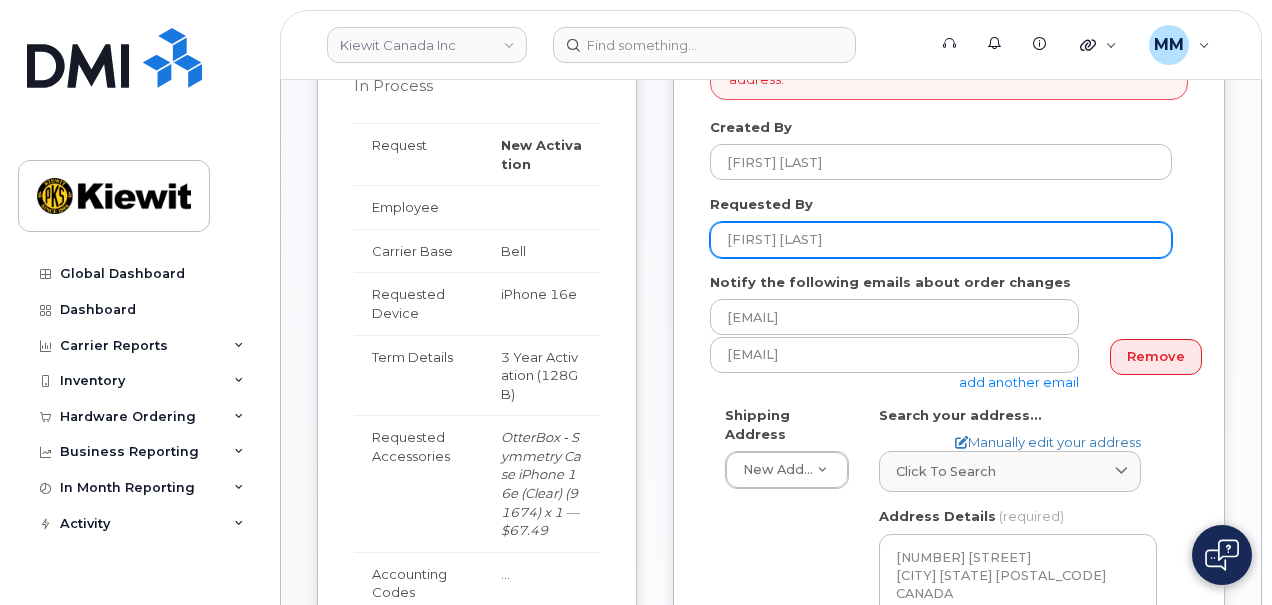 click on "Taylor.Blagdon" 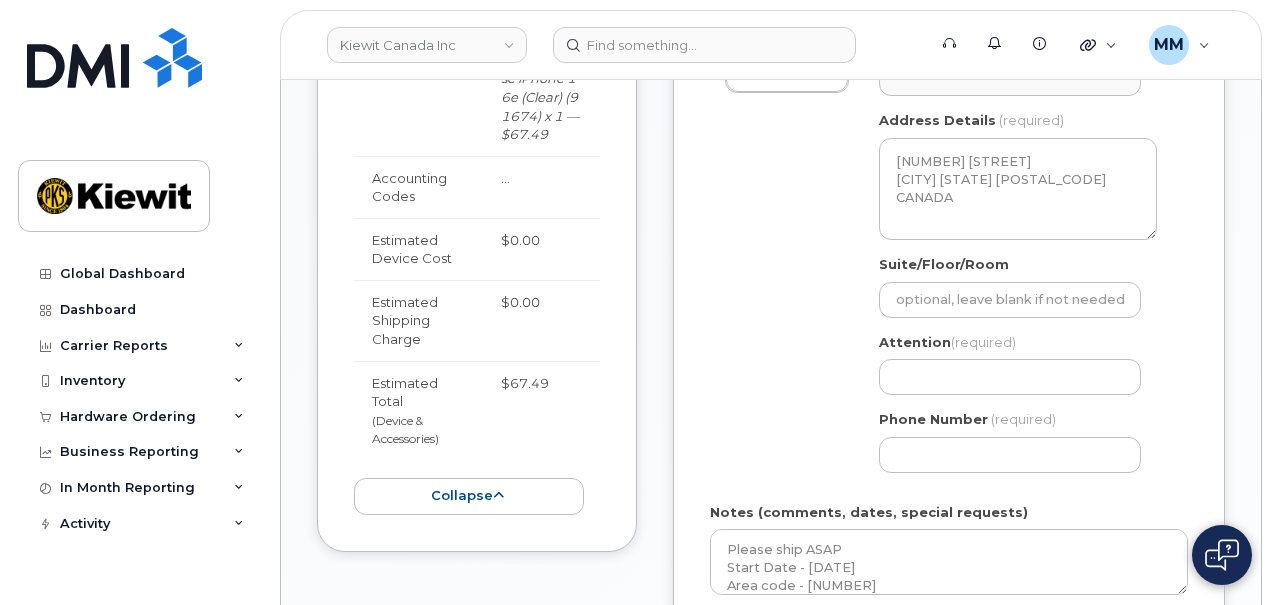 scroll, scrollTop: 800, scrollLeft: 0, axis: vertical 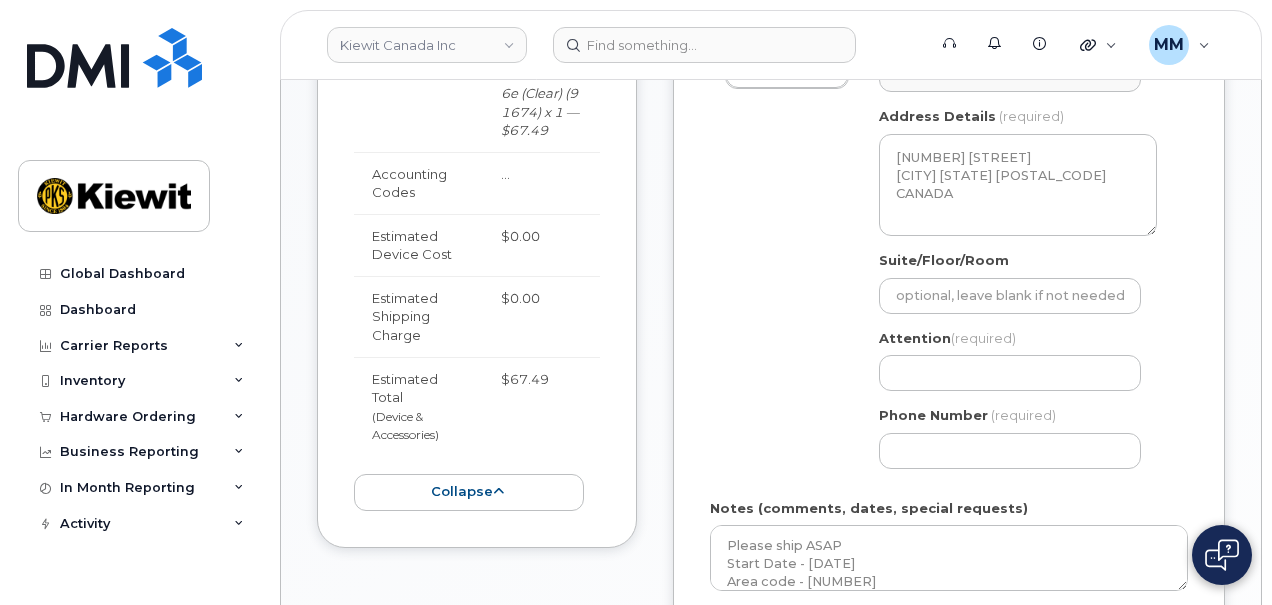type on "Allen.Hwang" 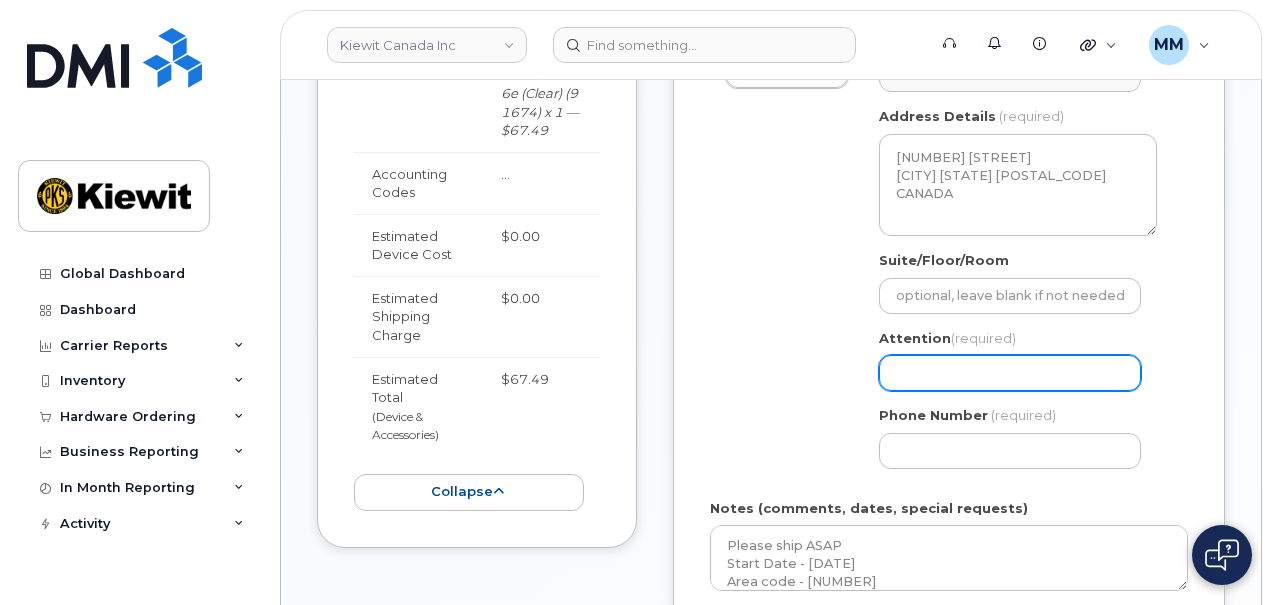 click on "Attention
(required)" 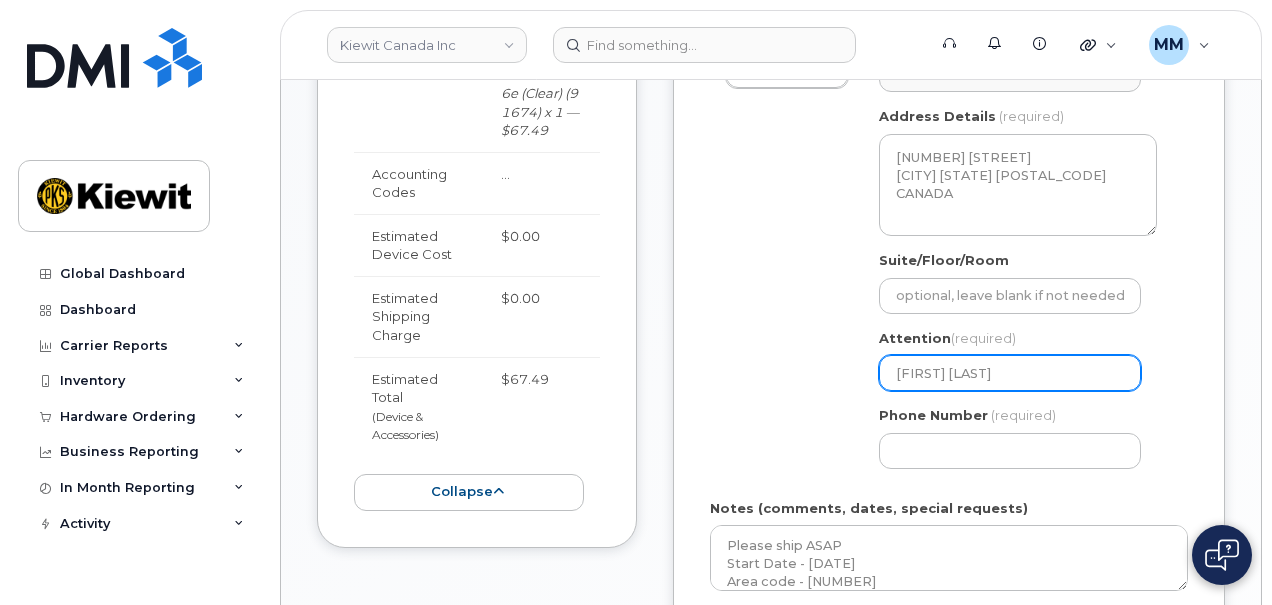 click on "Allen.Hwang" 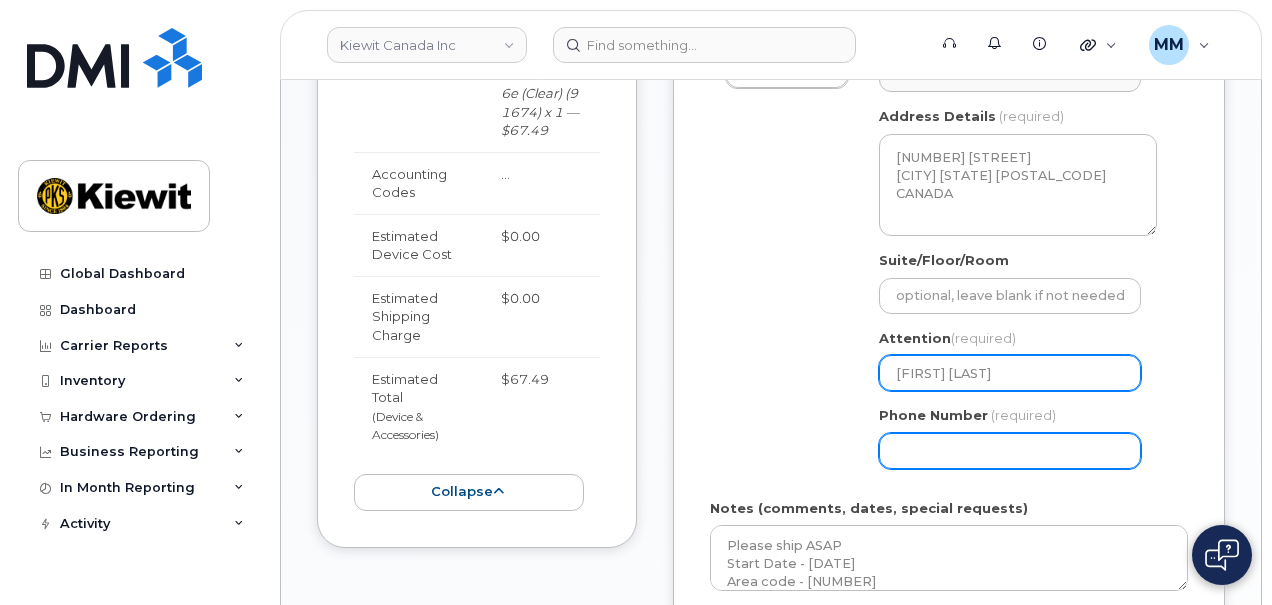 select 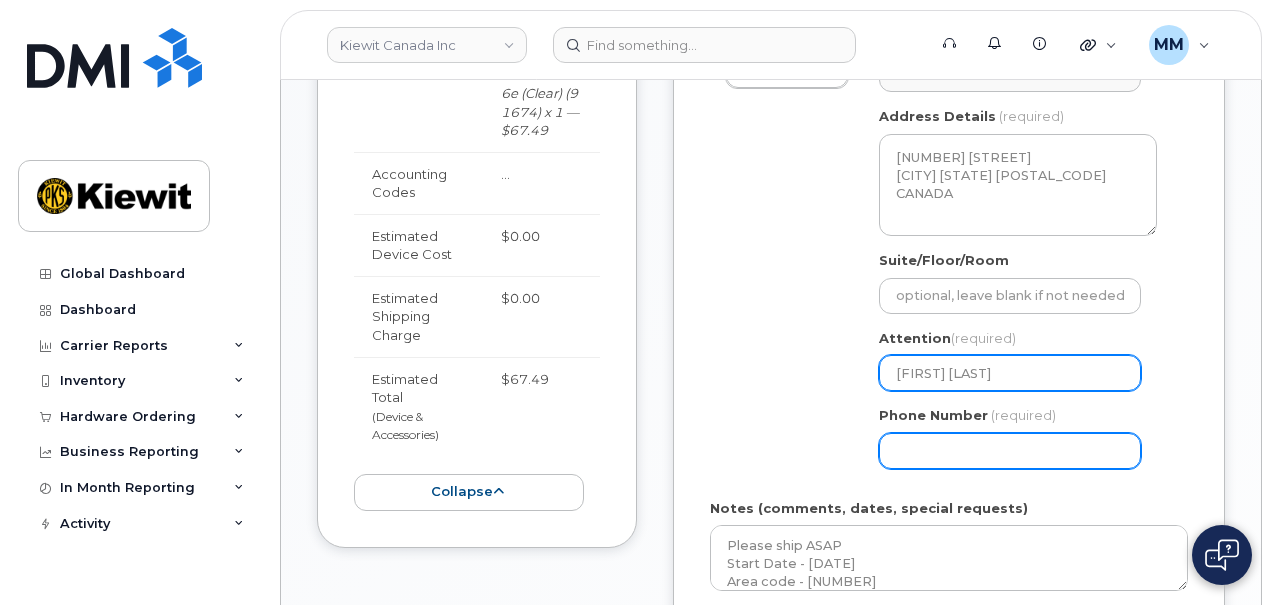 type on "AllenHwang" 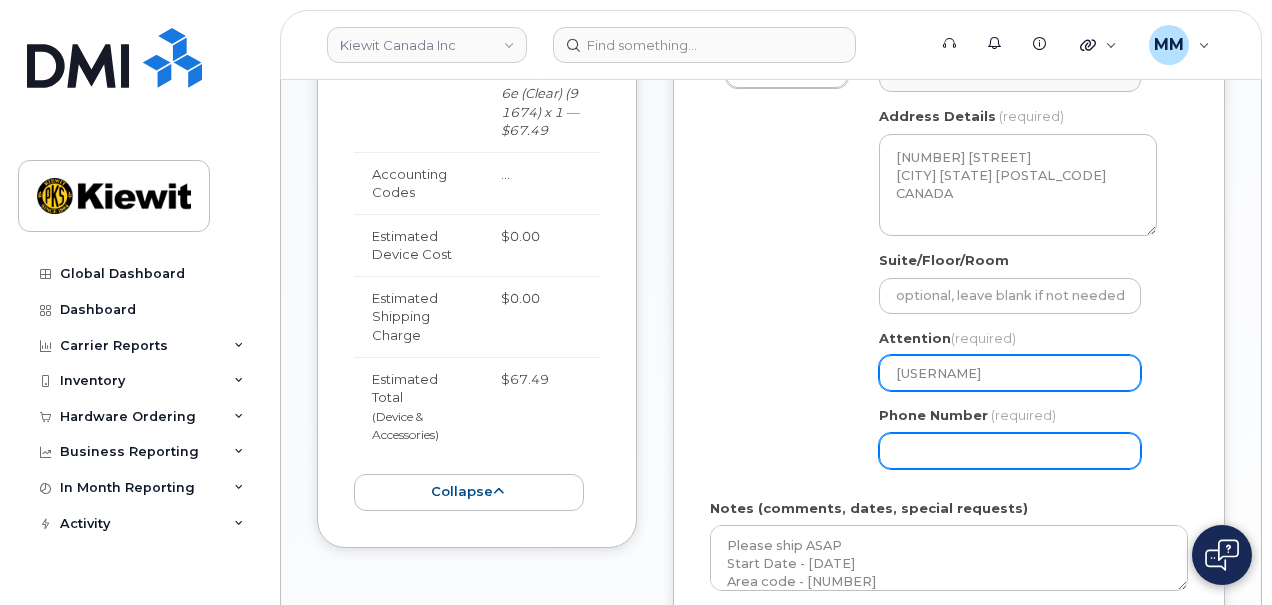 select 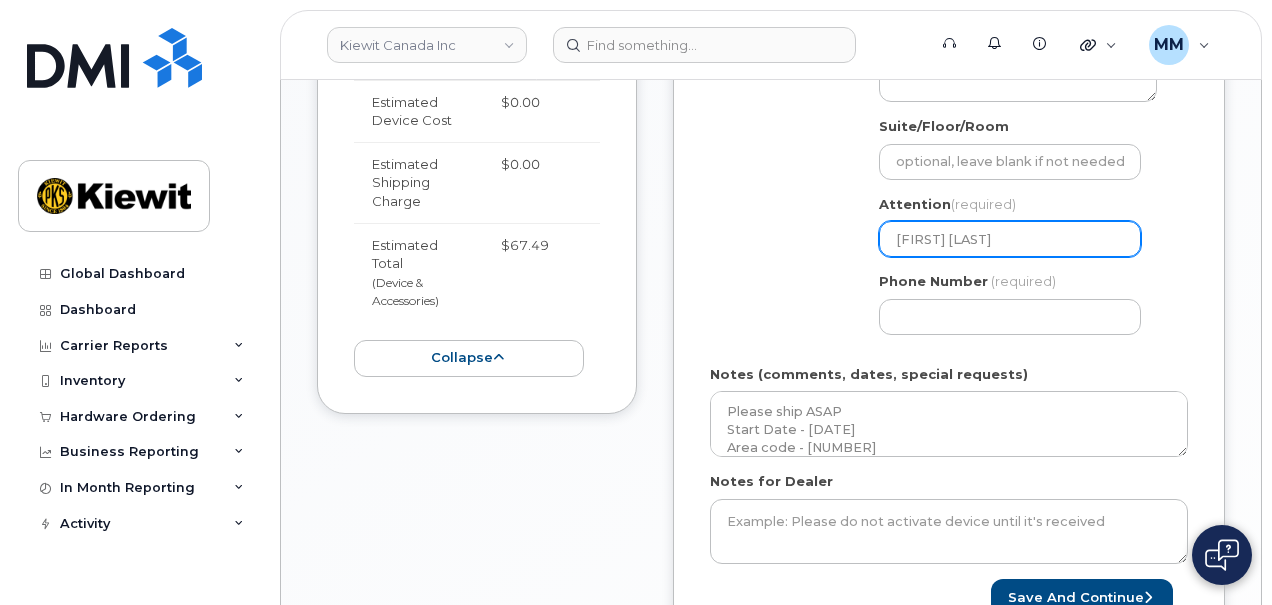 scroll, scrollTop: 1000, scrollLeft: 0, axis: vertical 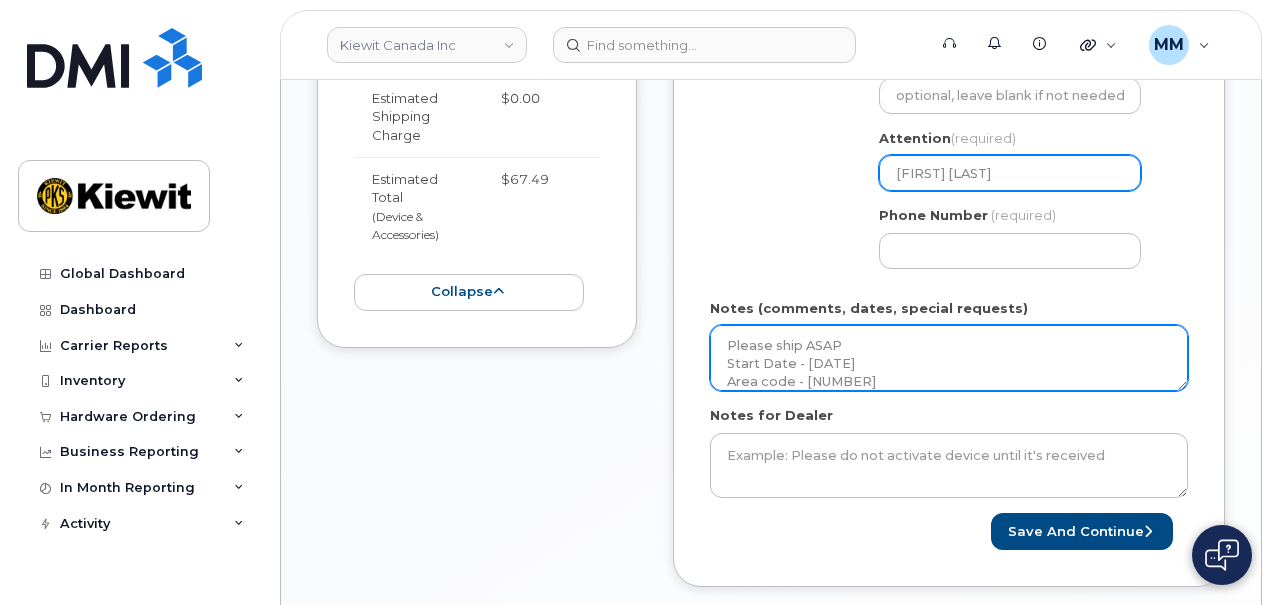 type on "Allen Hwang" 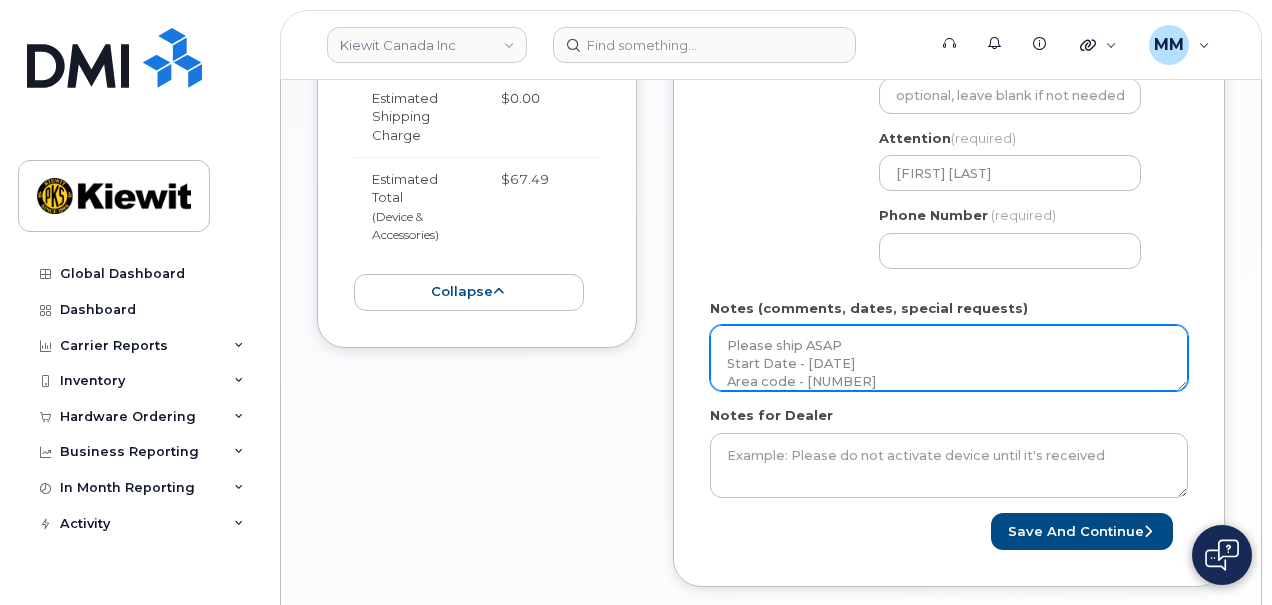 drag, startPoint x: 727, startPoint y: 321, endPoint x: 841, endPoint y: 355, distance: 118.96218 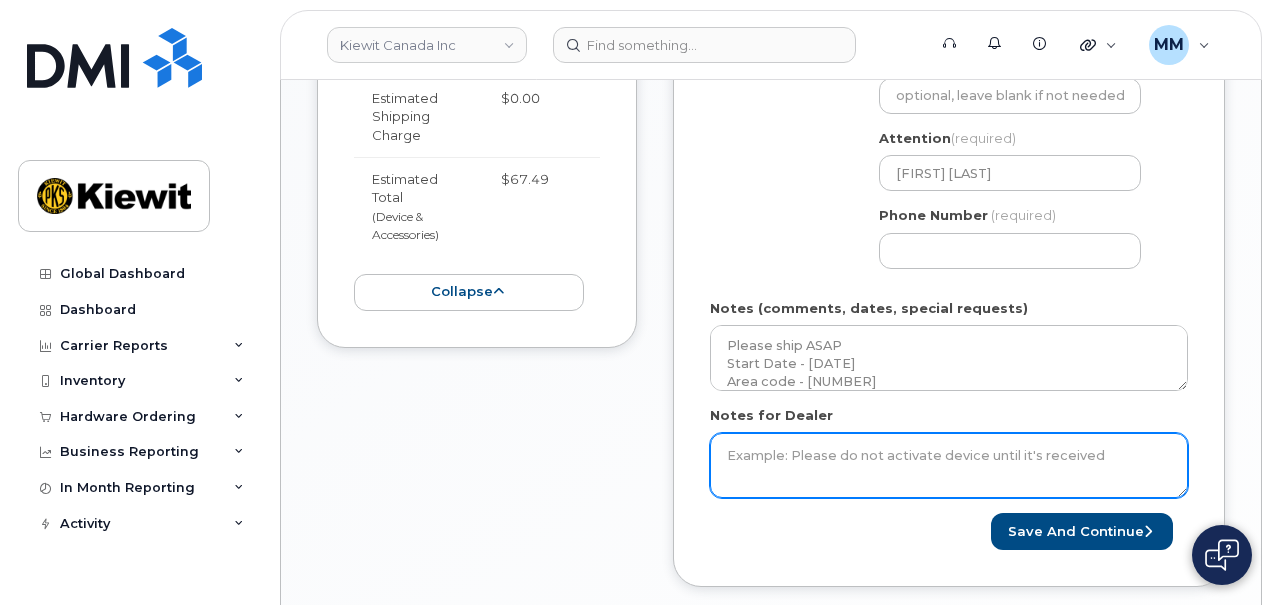 click on "Notes for Dealer" 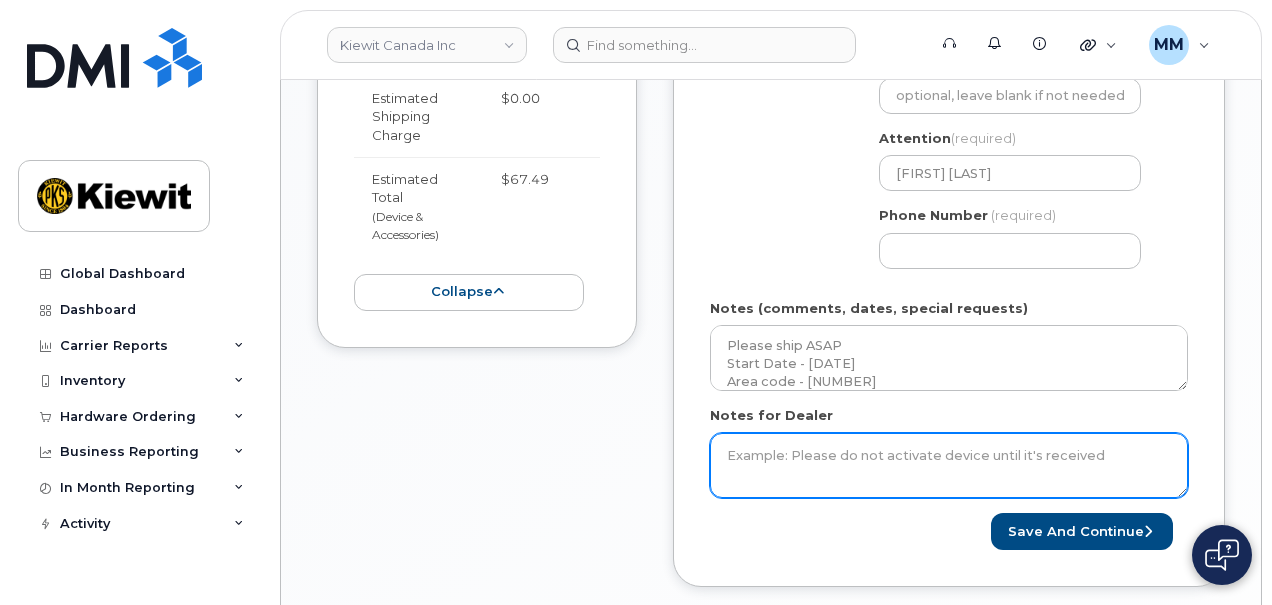 paste on "Please ship ASAP
Start Date - 8/11/2025
Area code - 604" 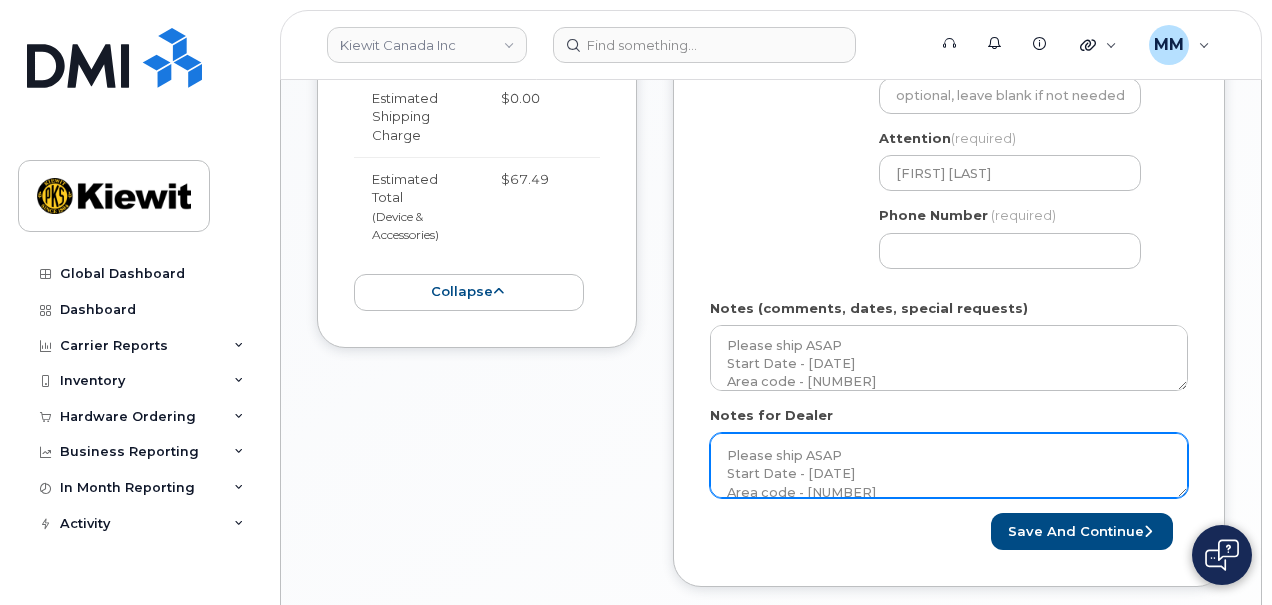 scroll, scrollTop: 3, scrollLeft: 0, axis: vertical 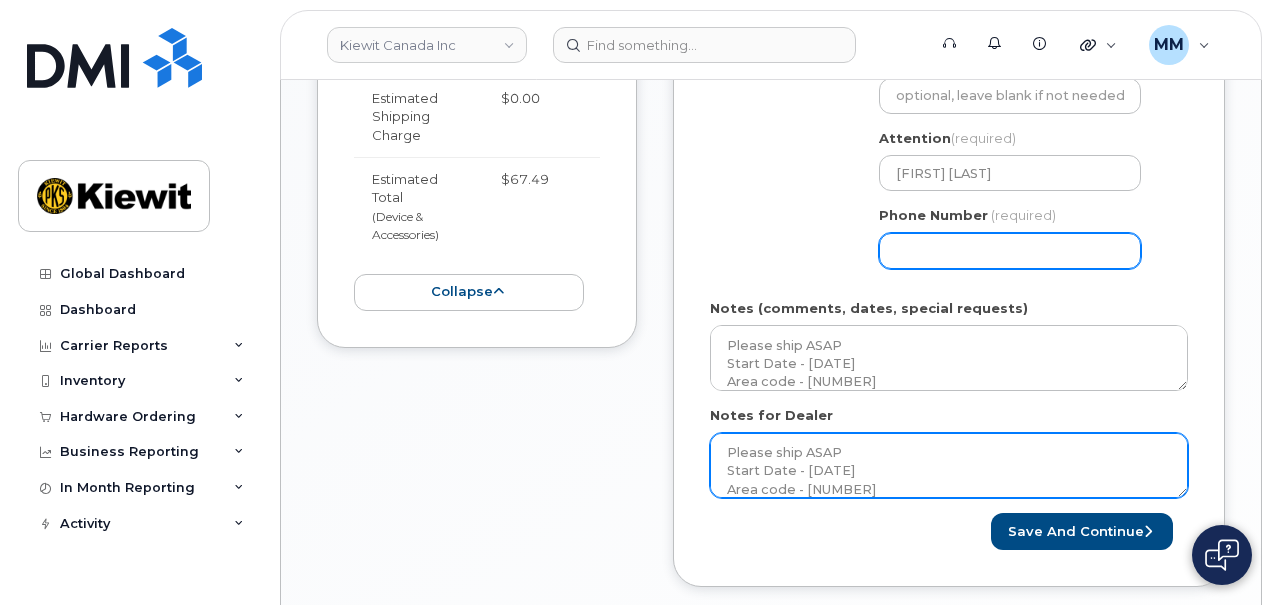 type on "Please ship ASAP
Start Date - 8/11/2025
Area code - 604" 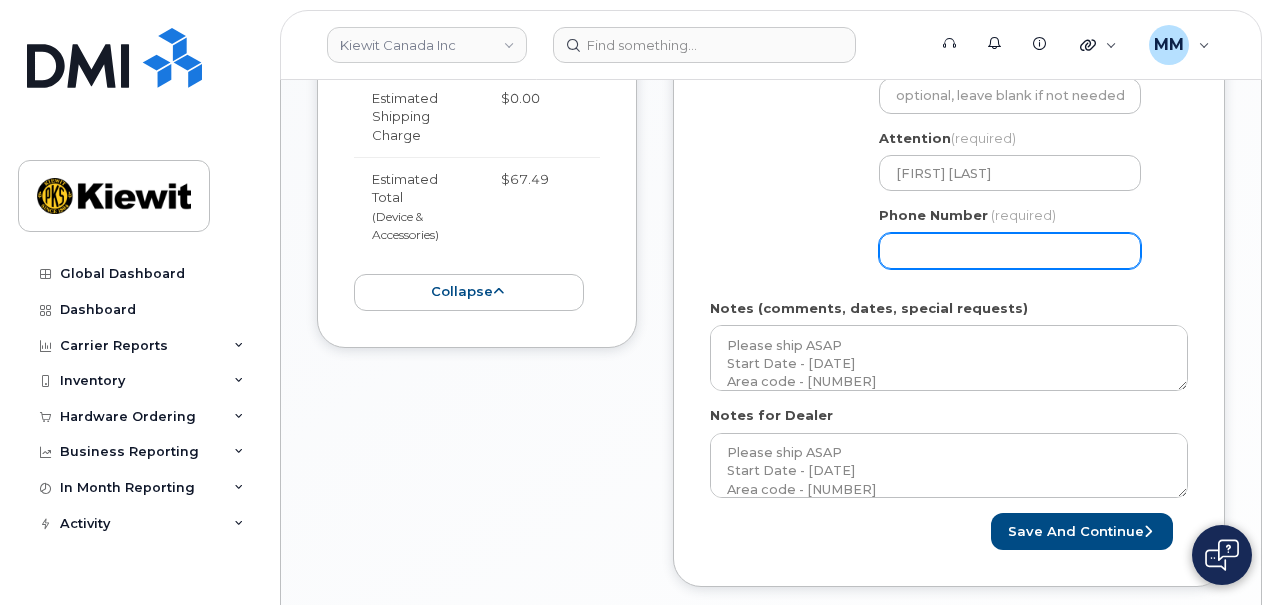 click on "Phone Number" 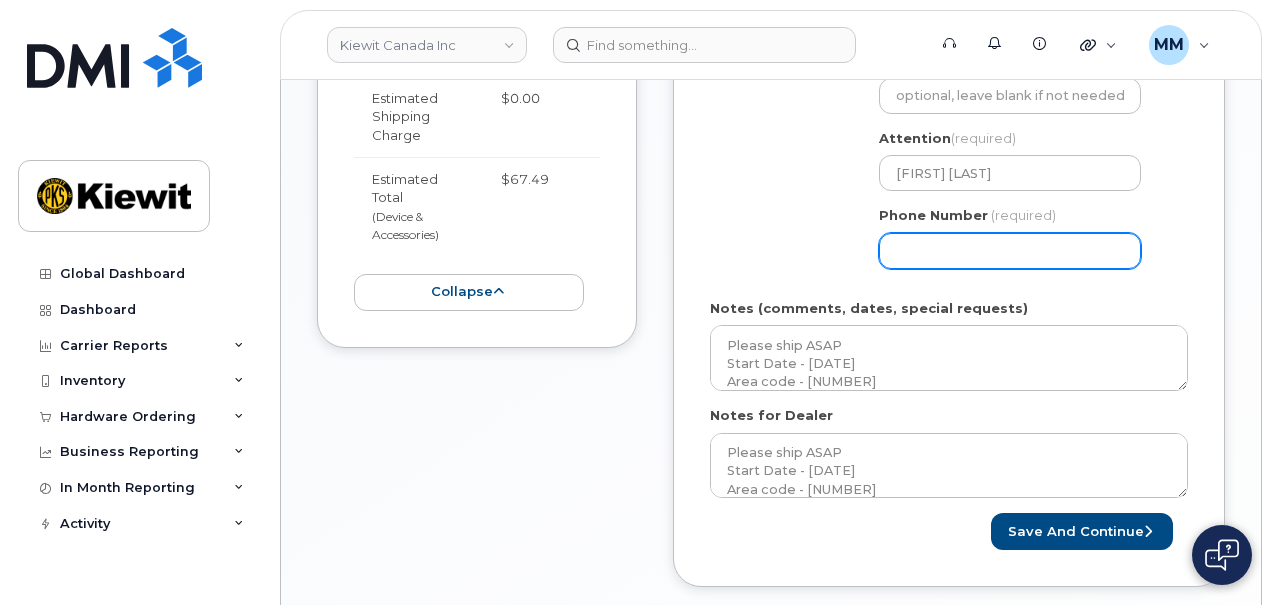 type on "877772770" 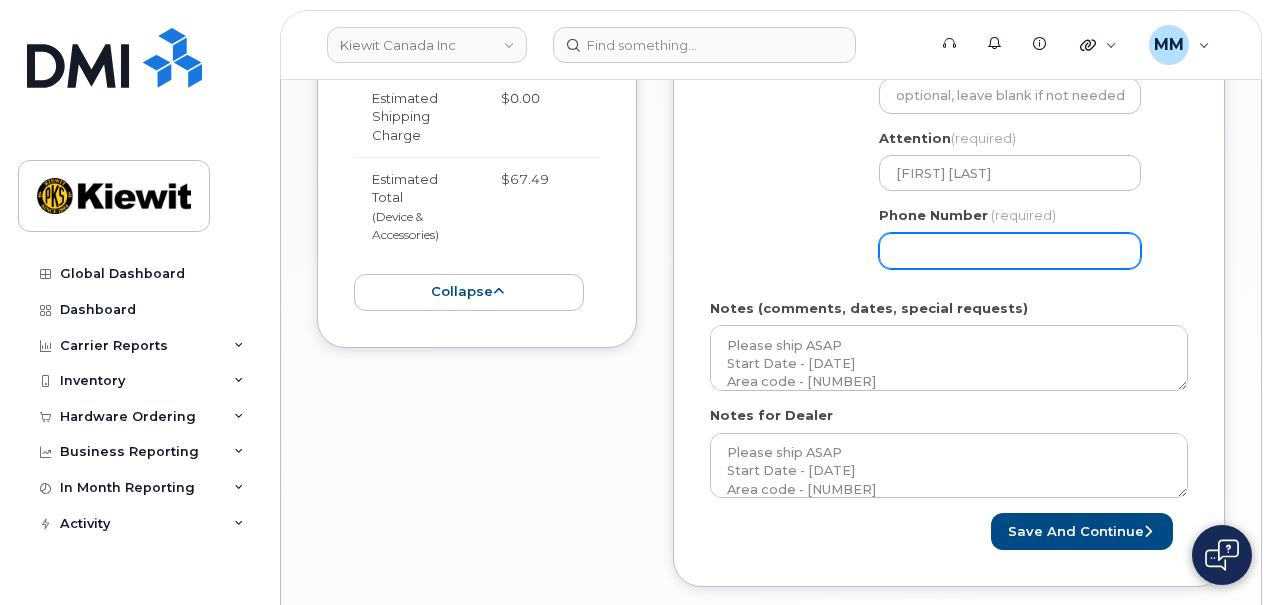select 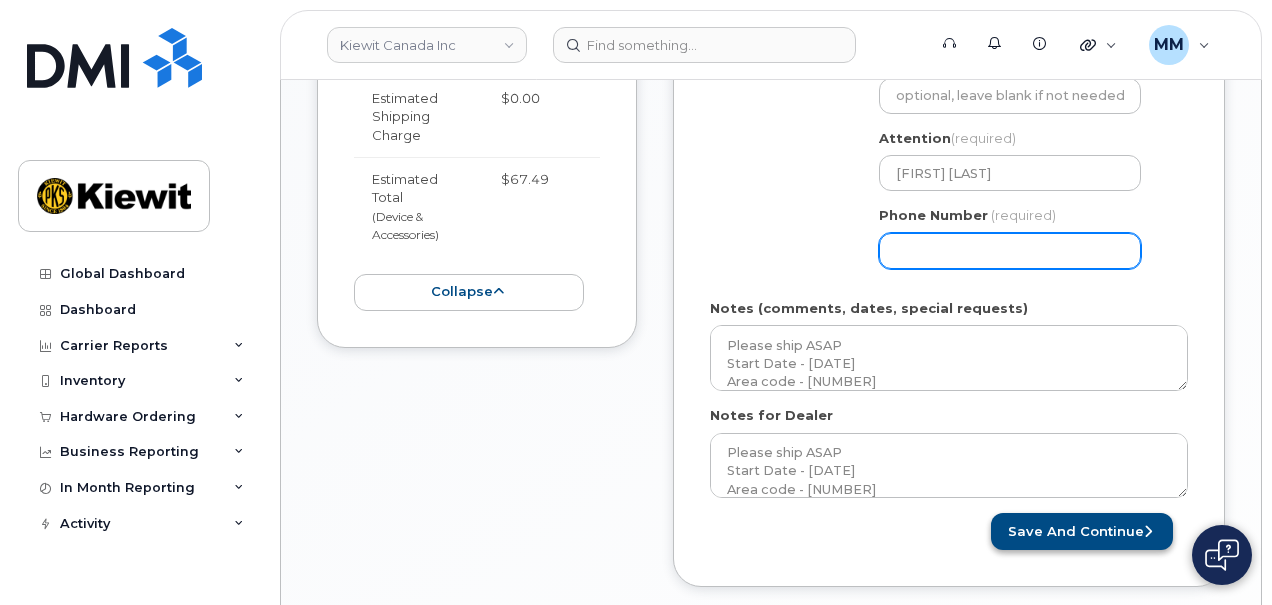 type on "8777727707" 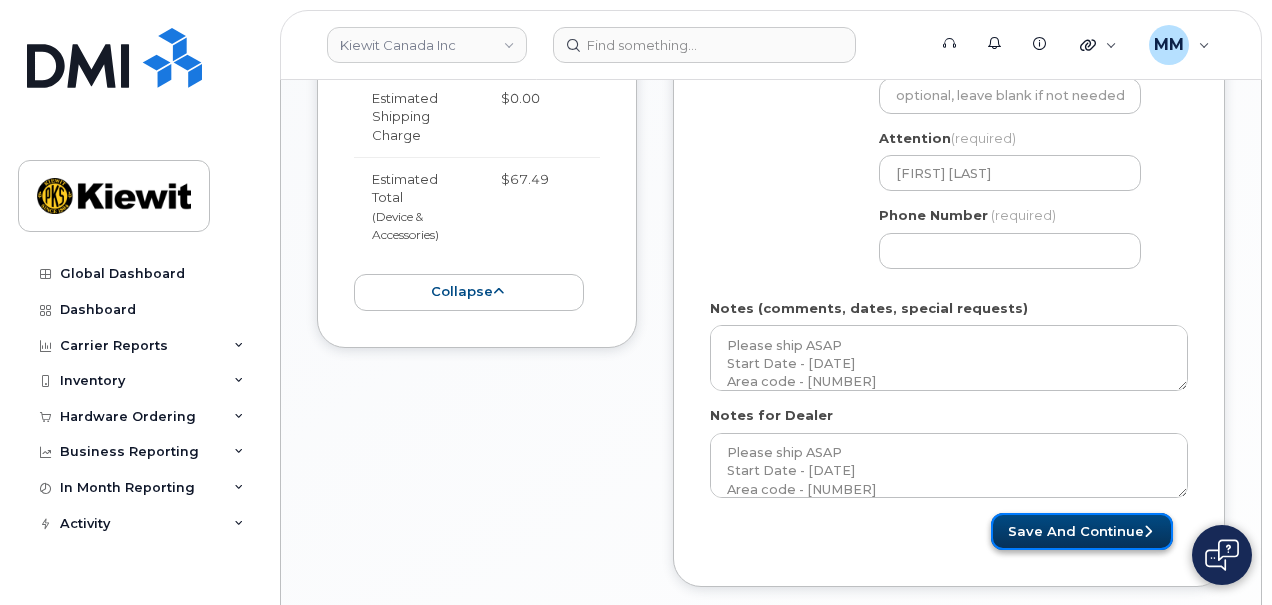 click on "Save and Continue" 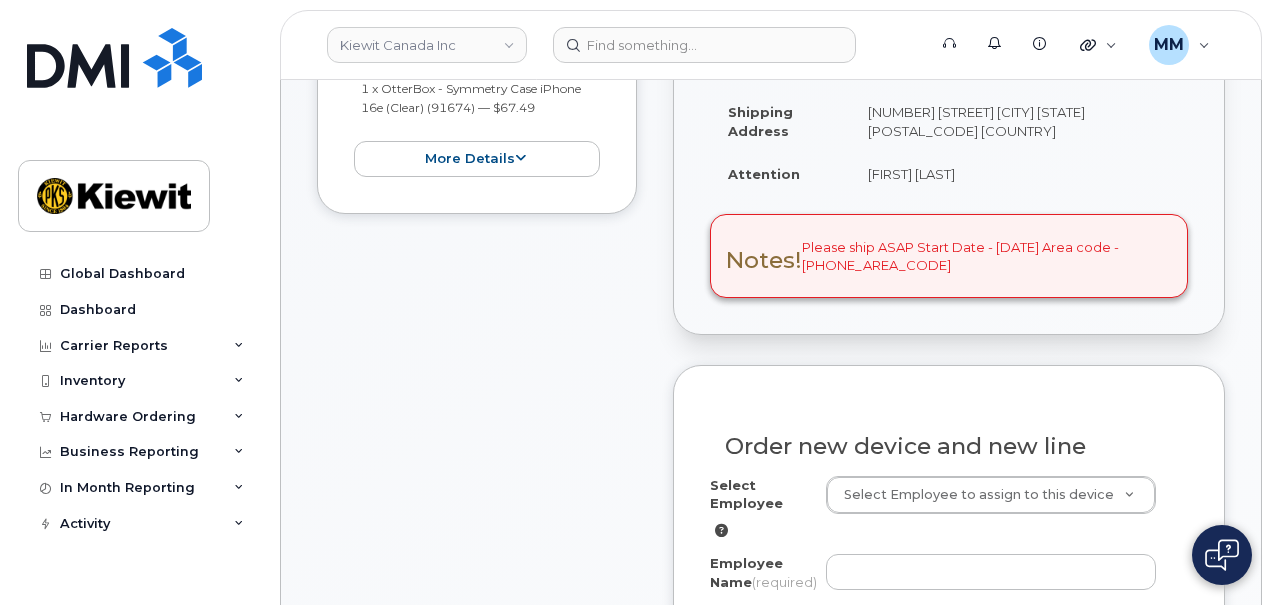 scroll, scrollTop: 700, scrollLeft: 0, axis: vertical 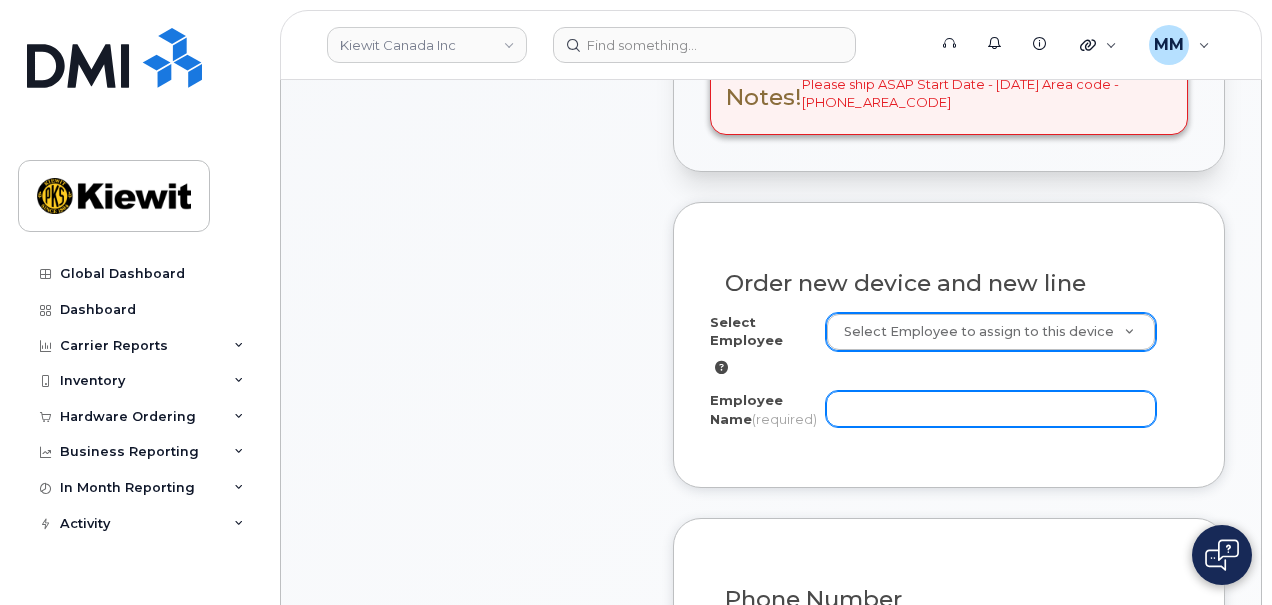 click on "Employee Name
(required)" 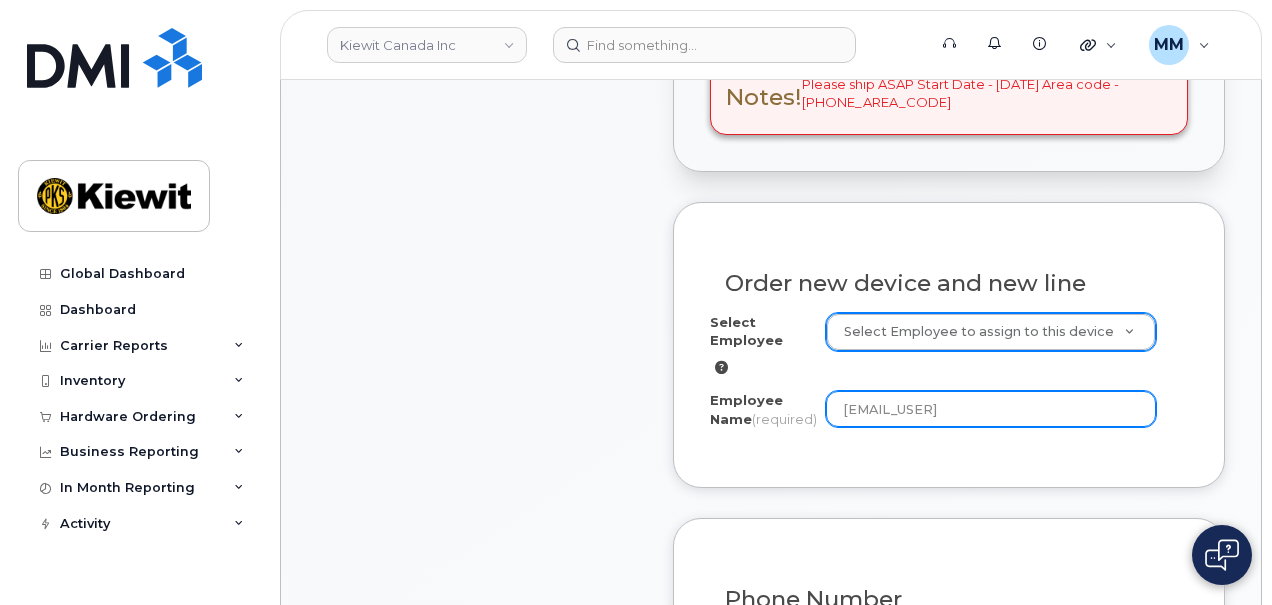 click on "Allen.Hwang" 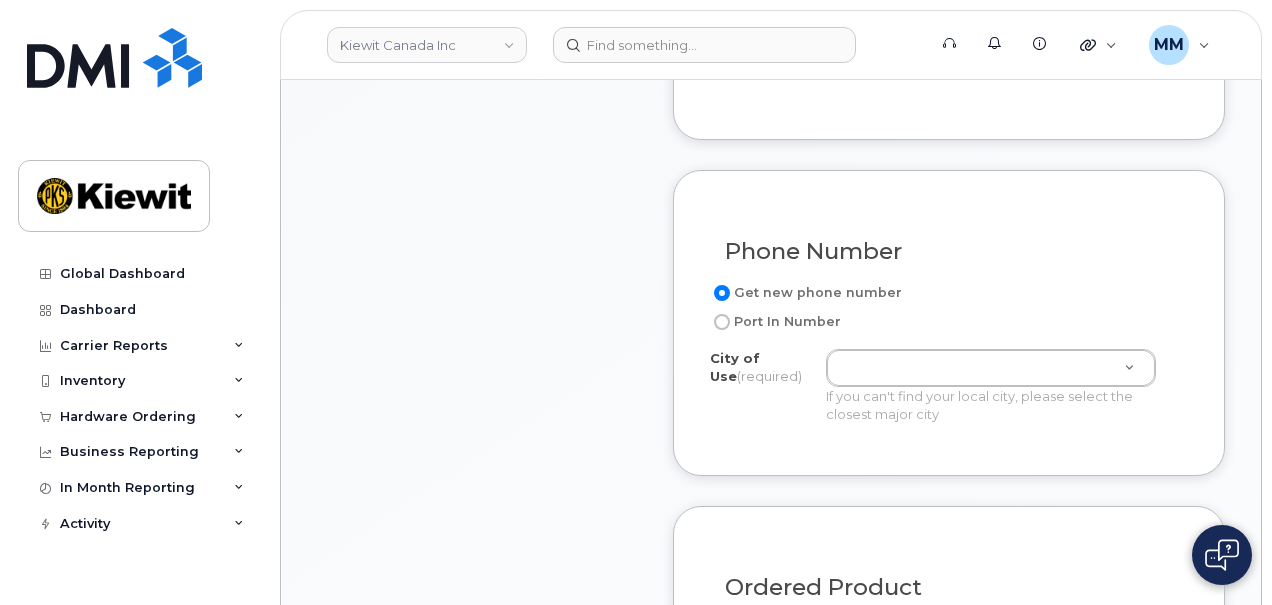scroll, scrollTop: 1100, scrollLeft: 0, axis: vertical 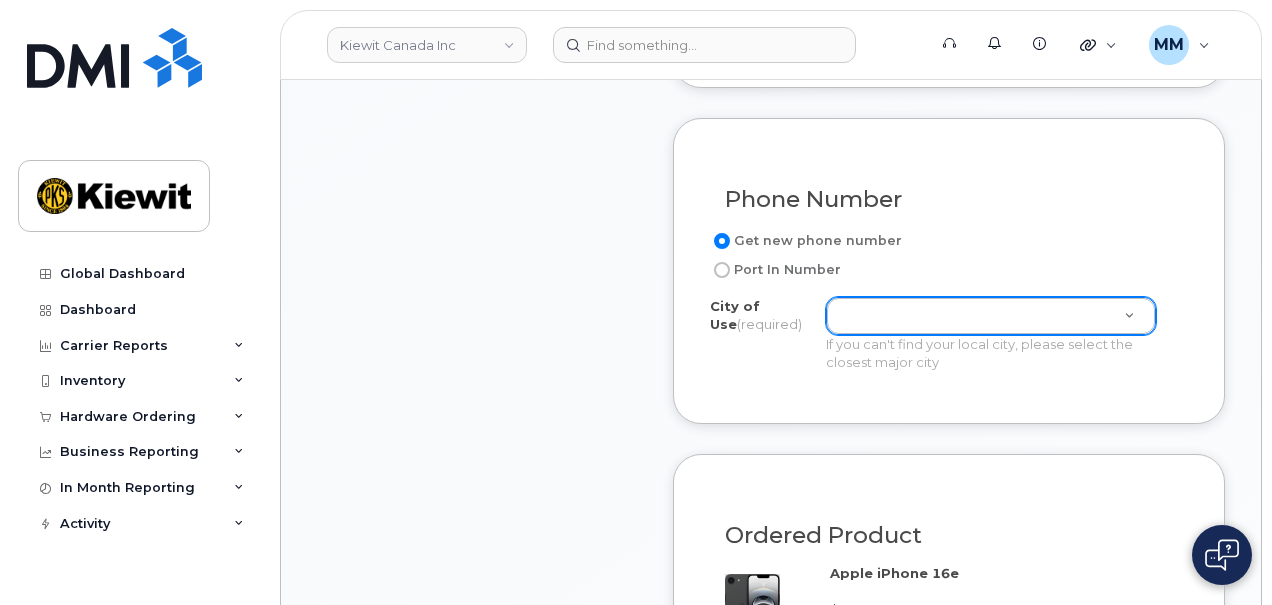 type on "Allen Hwang" 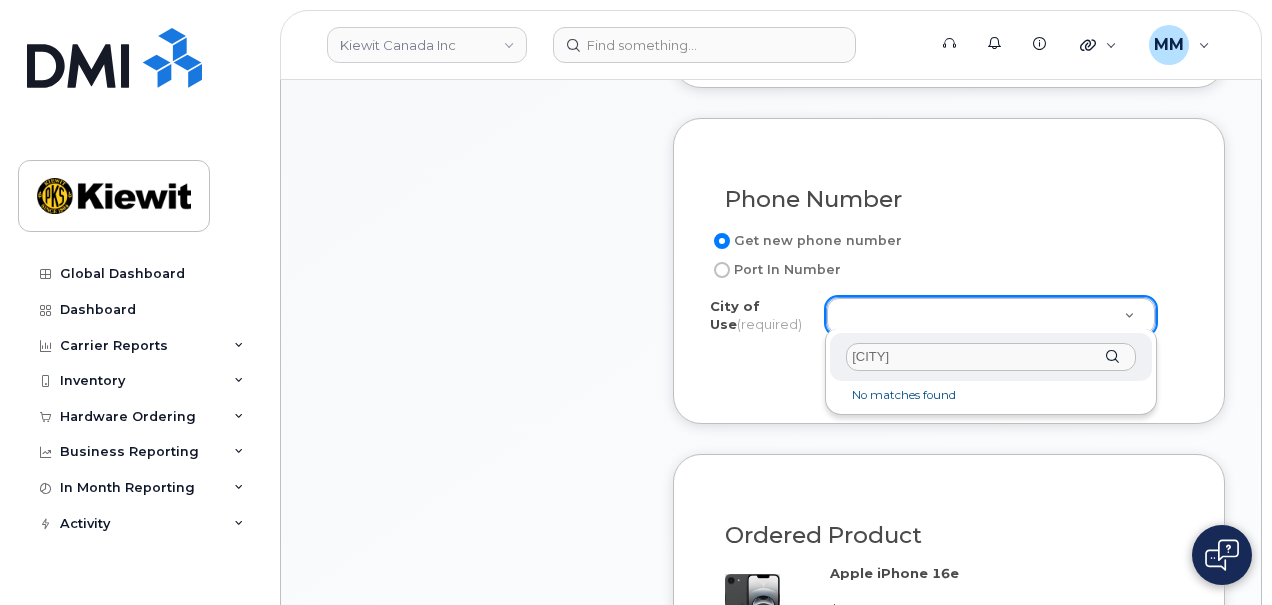 drag, startPoint x: 912, startPoint y: 356, endPoint x: 818, endPoint y: 357, distance: 94.00532 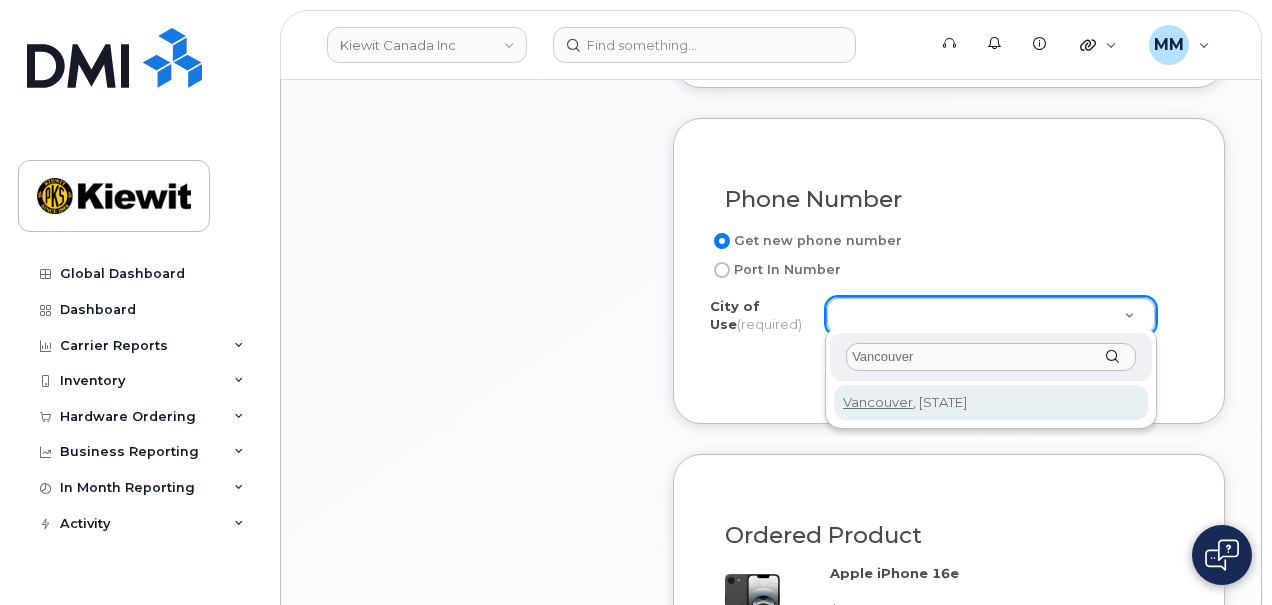 type on "Vancouver" 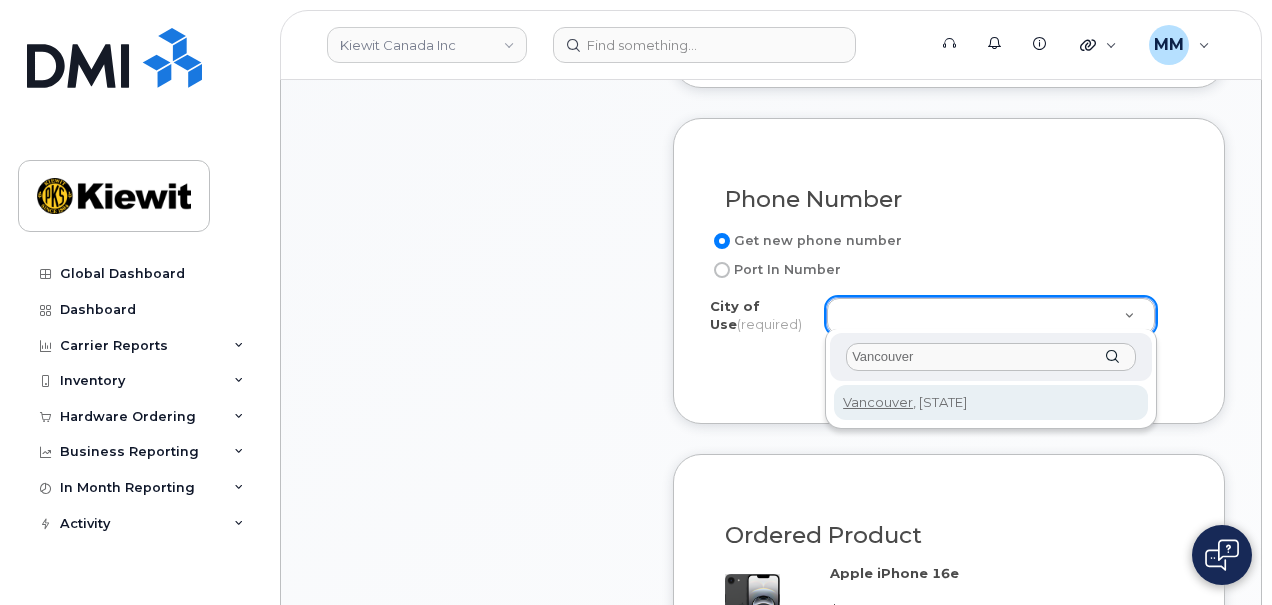 type on "964" 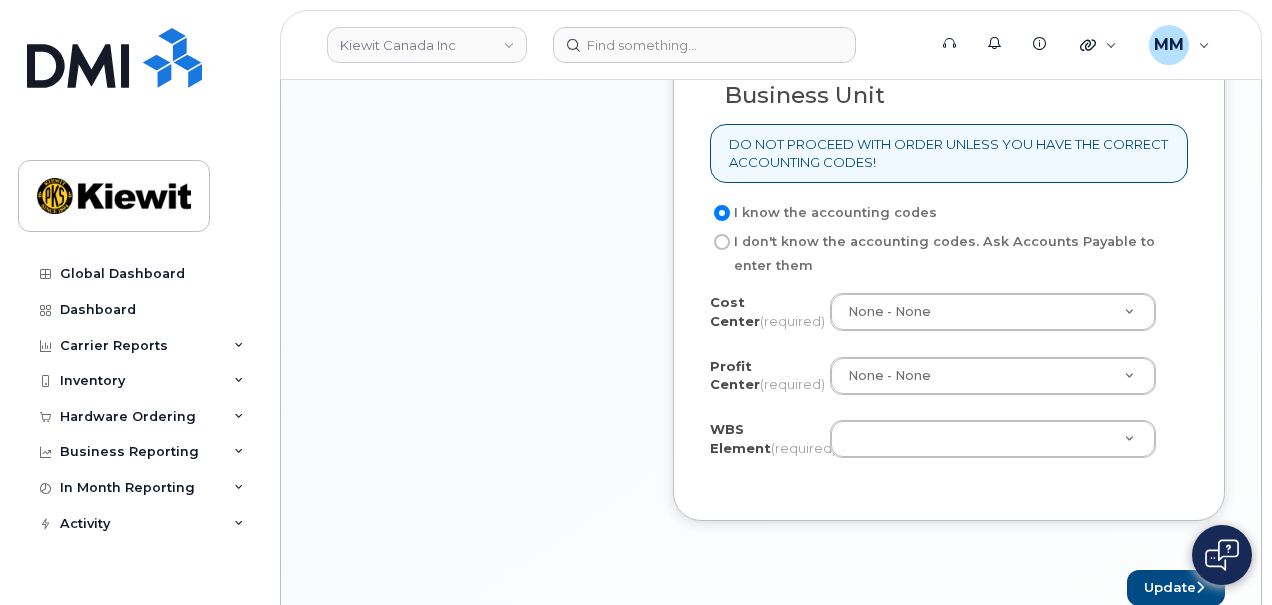 scroll, scrollTop: 1800, scrollLeft: 0, axis: vertical 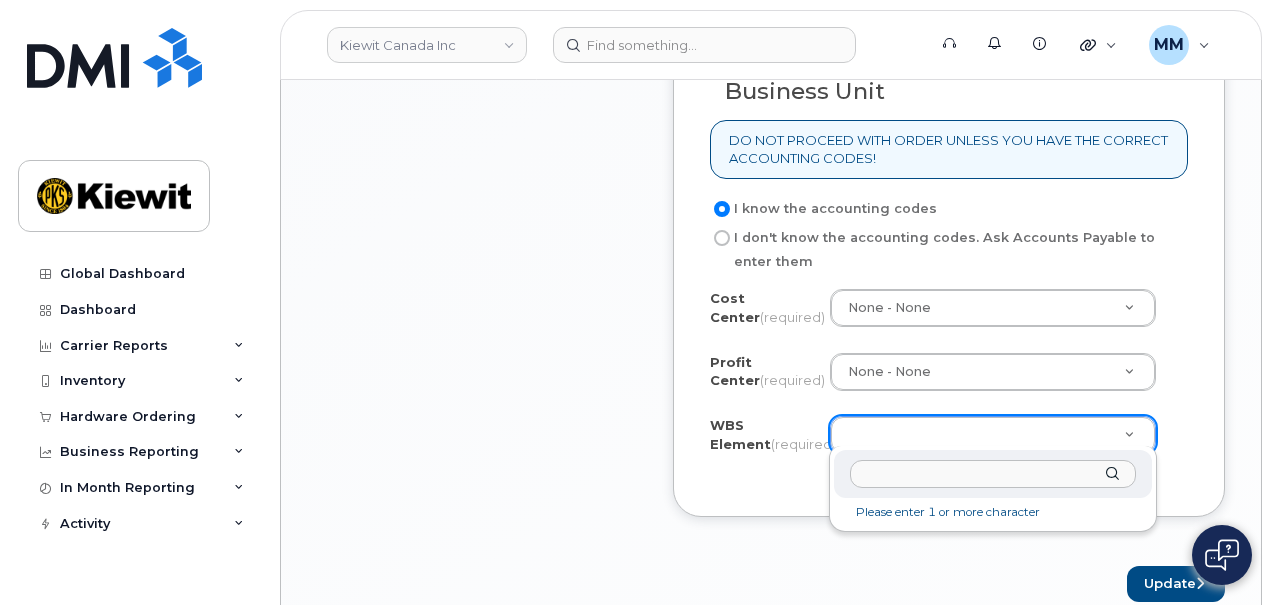 click 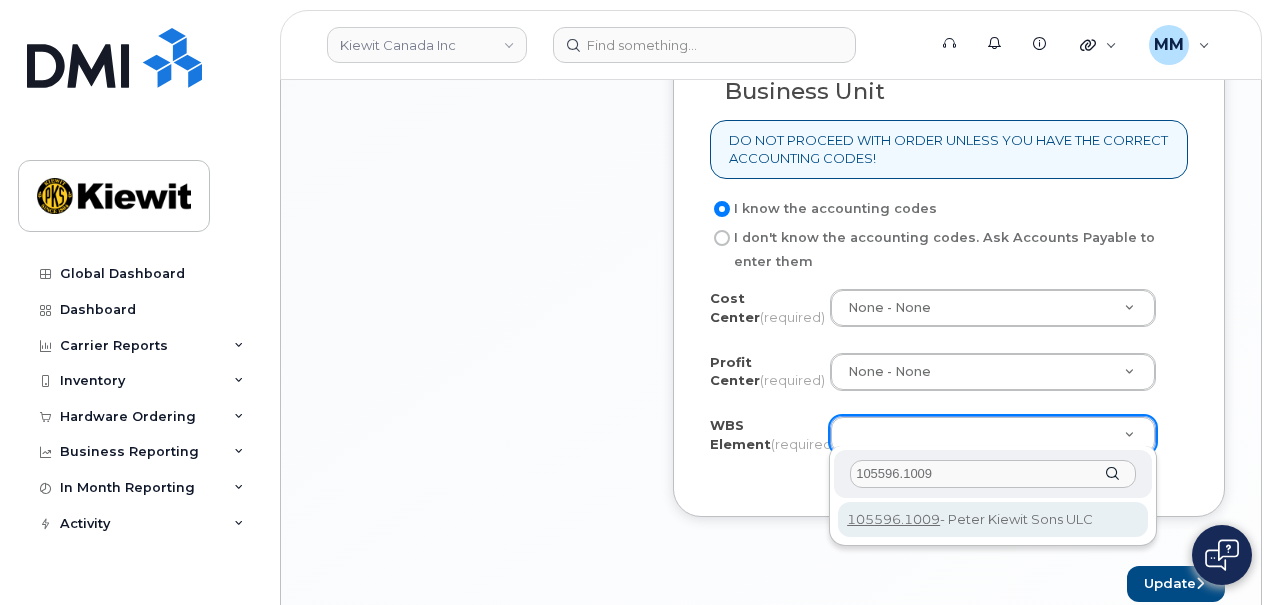 type on "105596.1009" 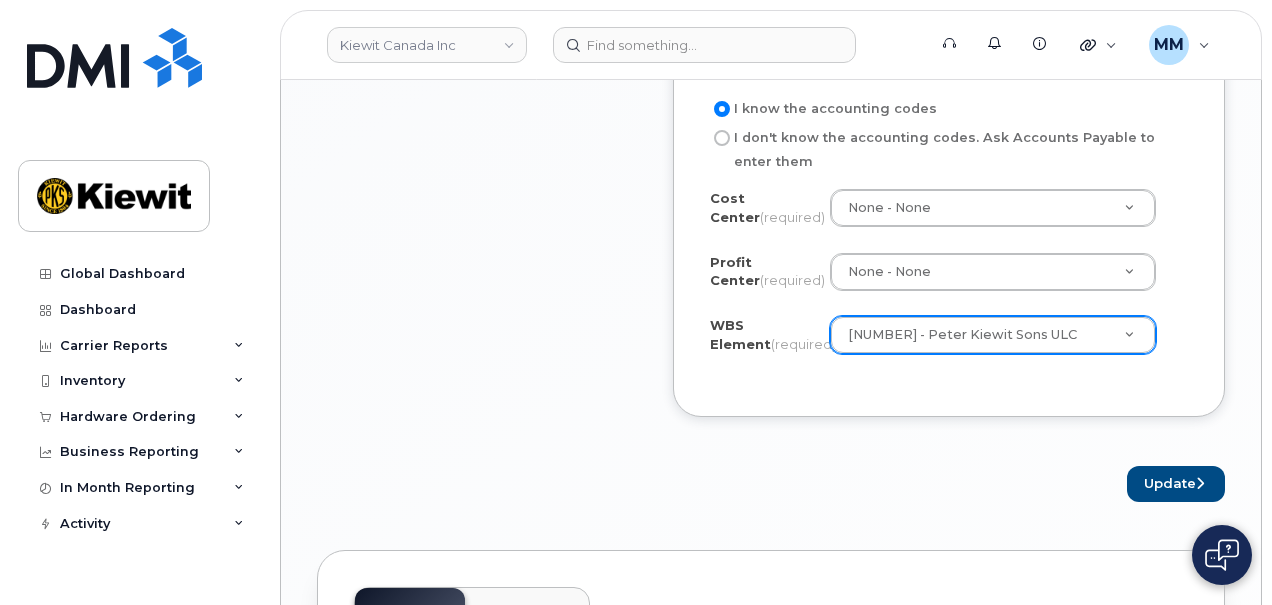 scroll, scrollTop: 2000, scrollLeft: 0, axis: vertical 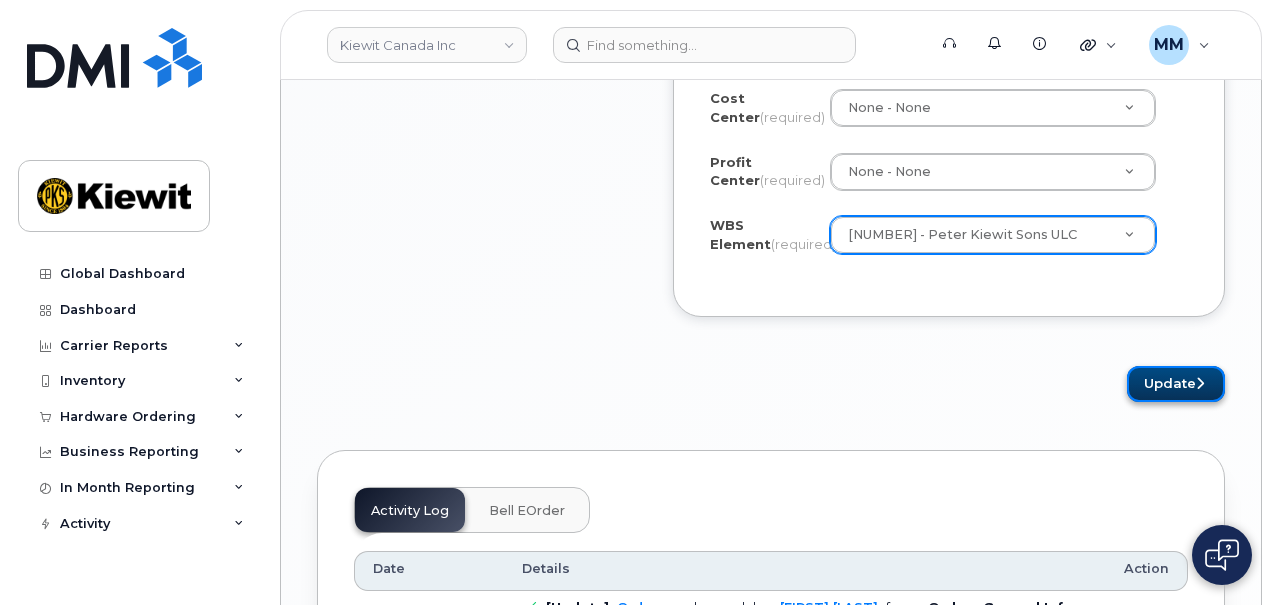 click on "Update" 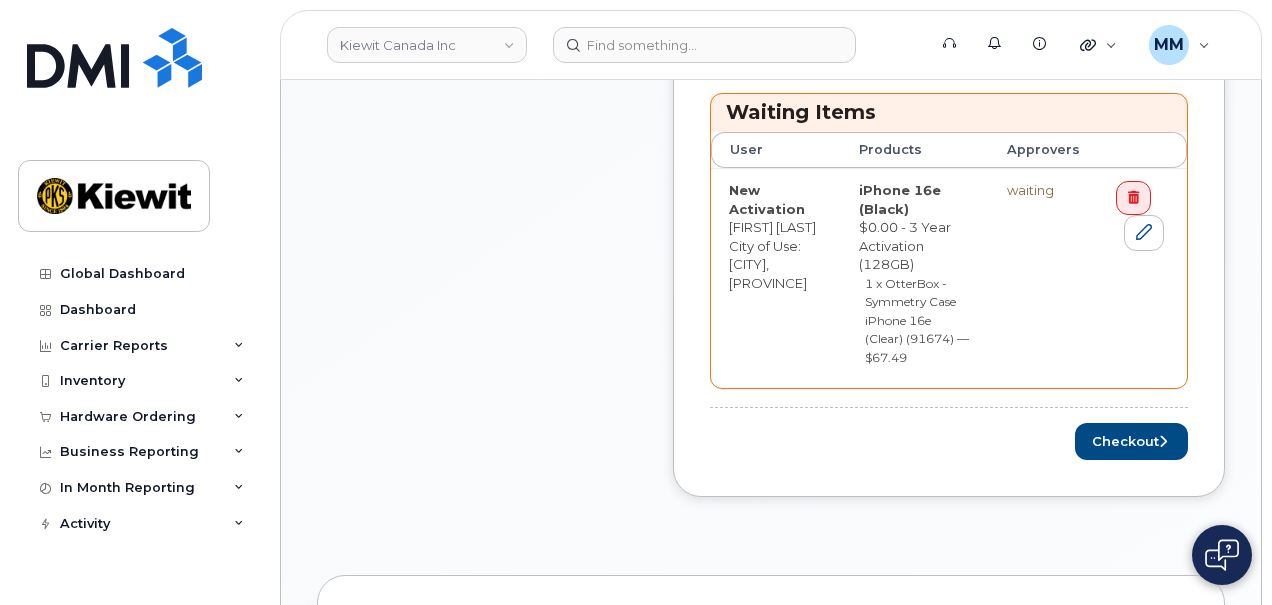 scroll, scrollTop: 900, scrollLeft: 0, axis: vertical 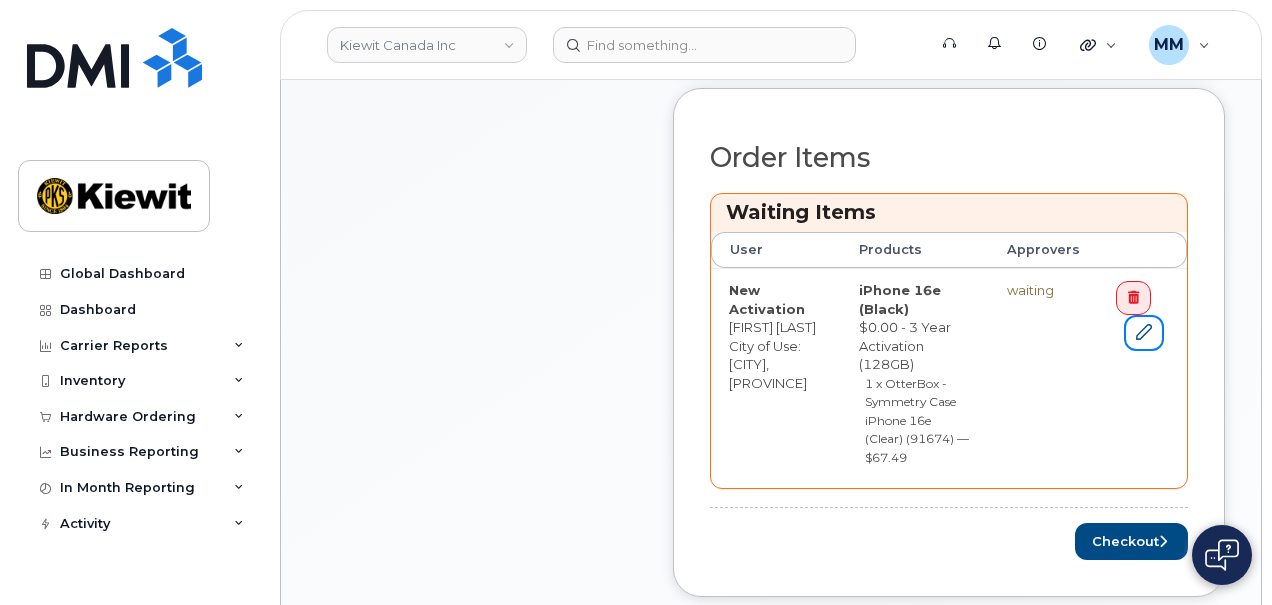 drag, startPoint x: 1152, startPoint y: 310, endPoint x: 1172, endPoint y: 382, distance: 74.726166 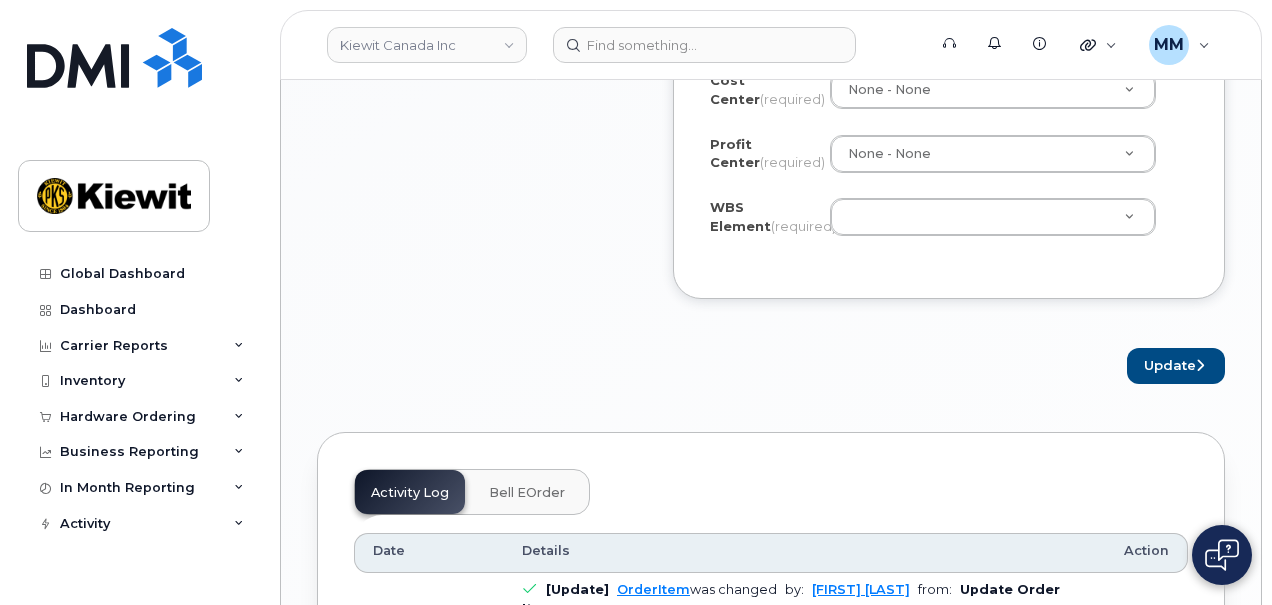 scroll, scrollTop: 2000, scrollLeft: 0, axis: vertical 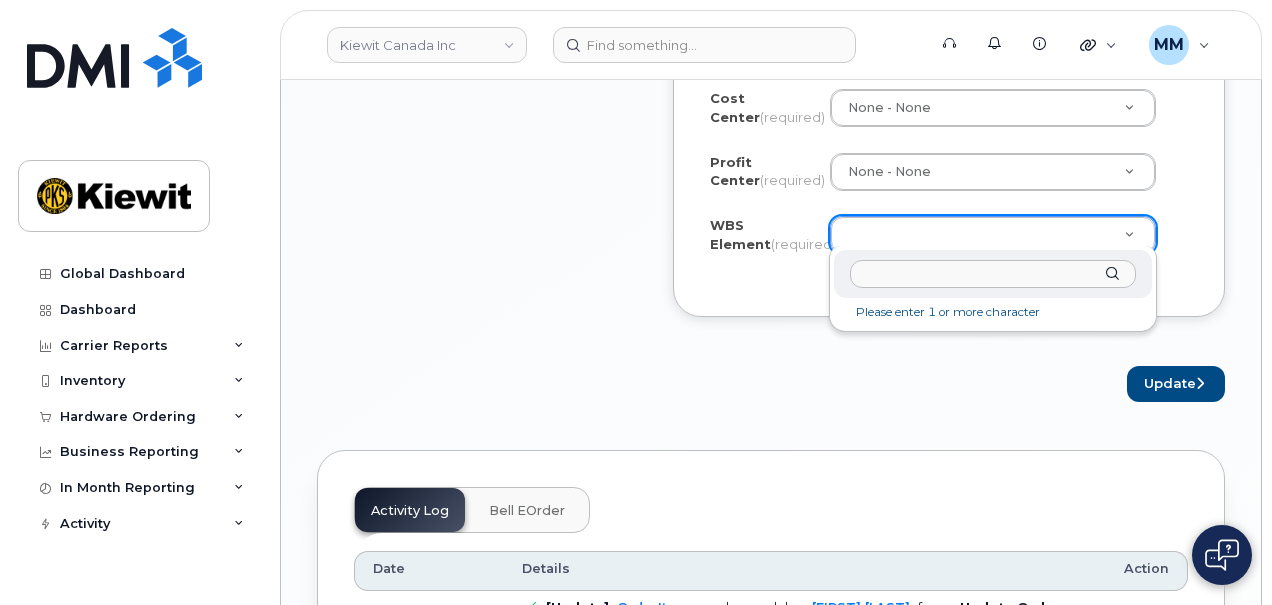 click 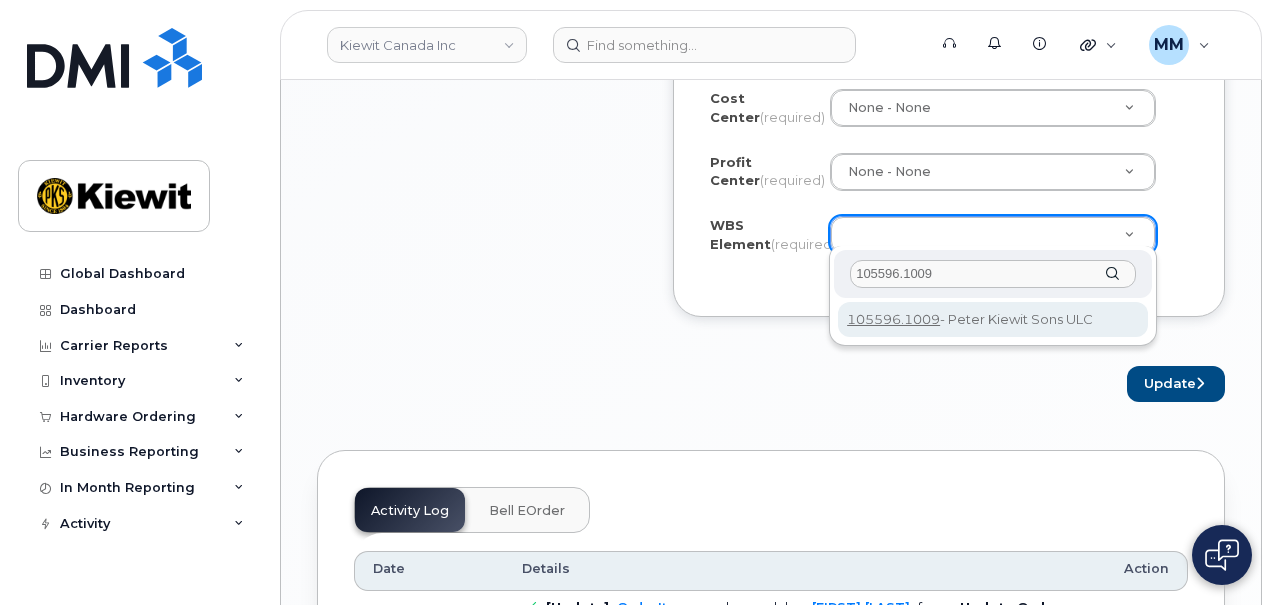 type on "105596.1009" 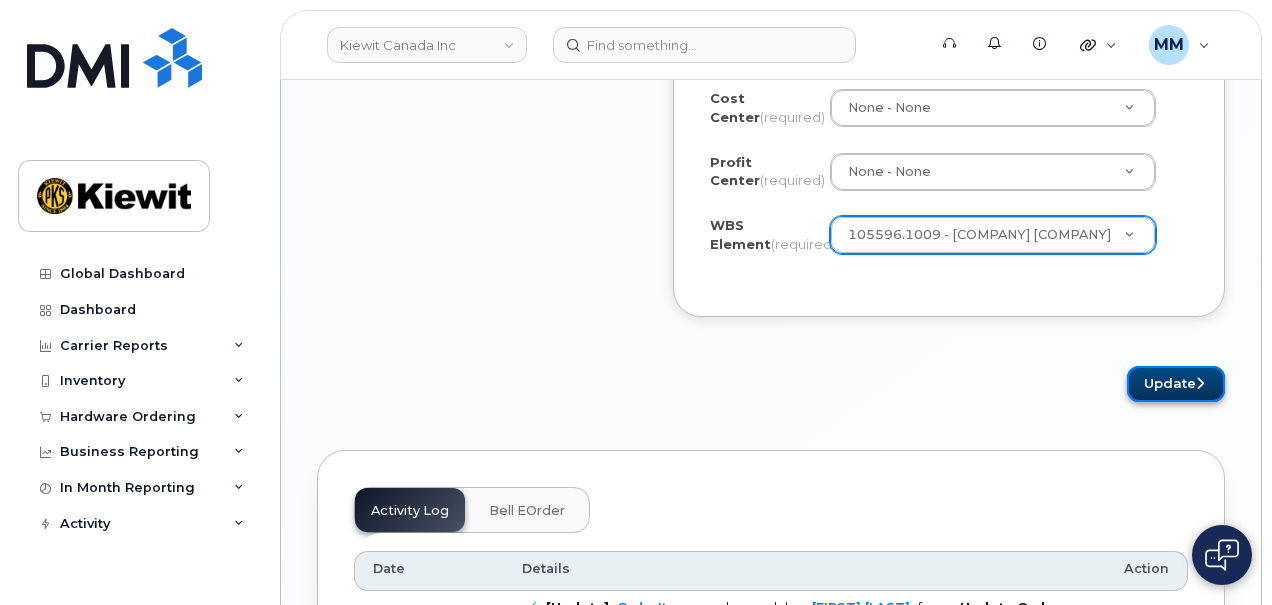 click on "Update" 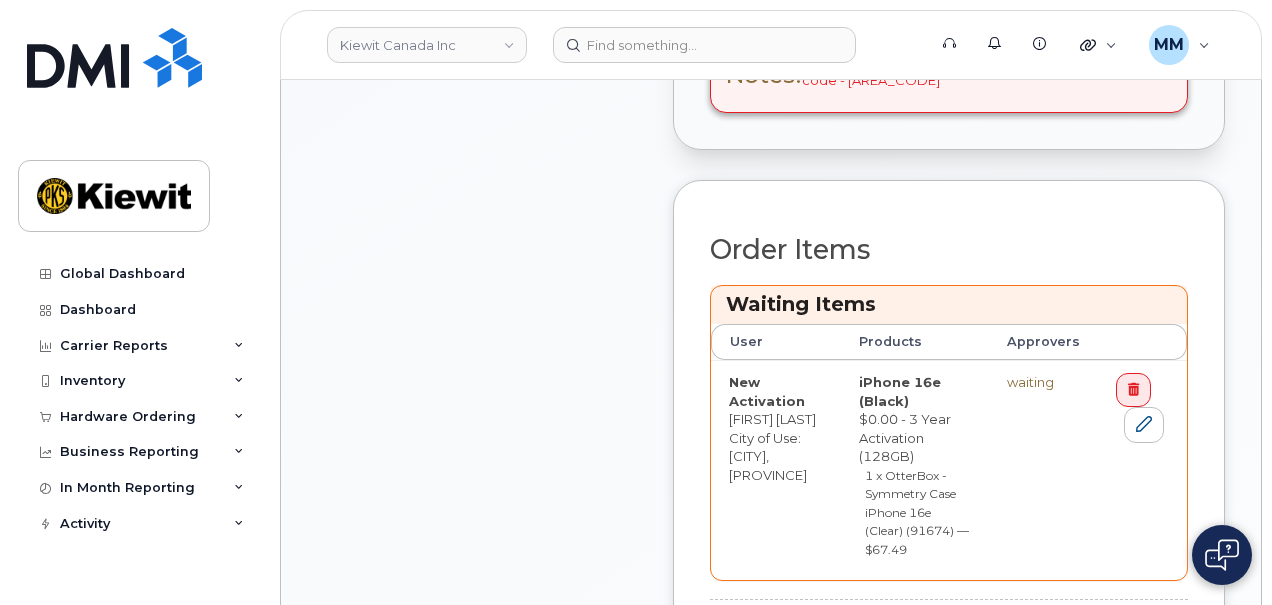 scroll, scrollTop: 1000, scrollLeft: 0, axis: vertical 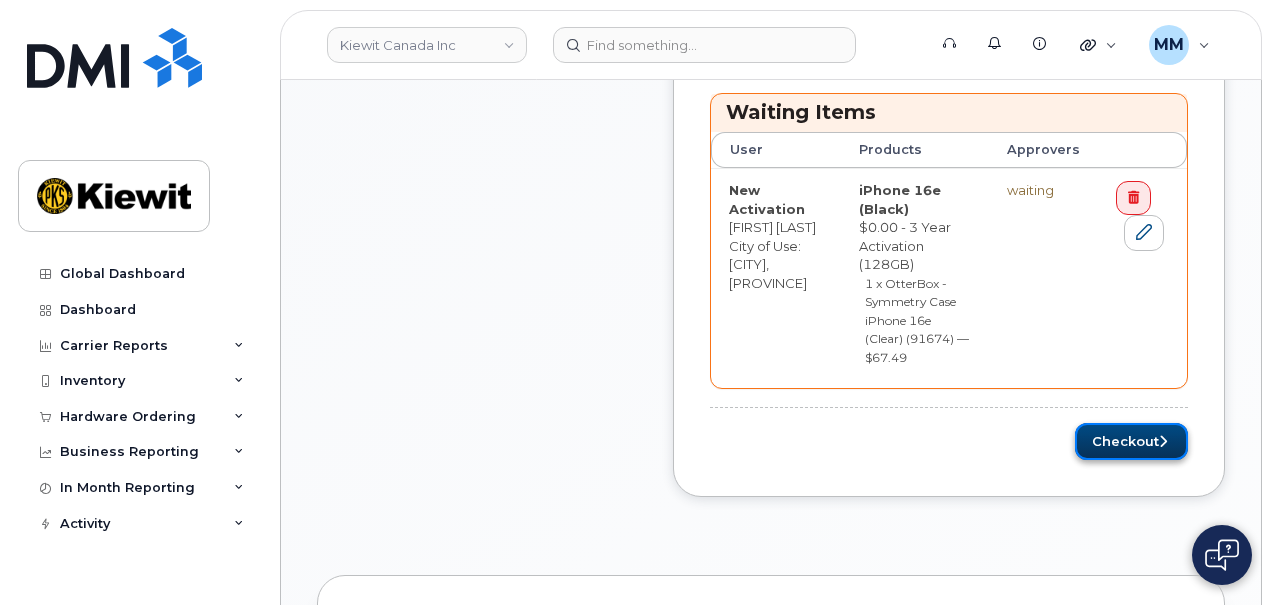 click on "Checkout" 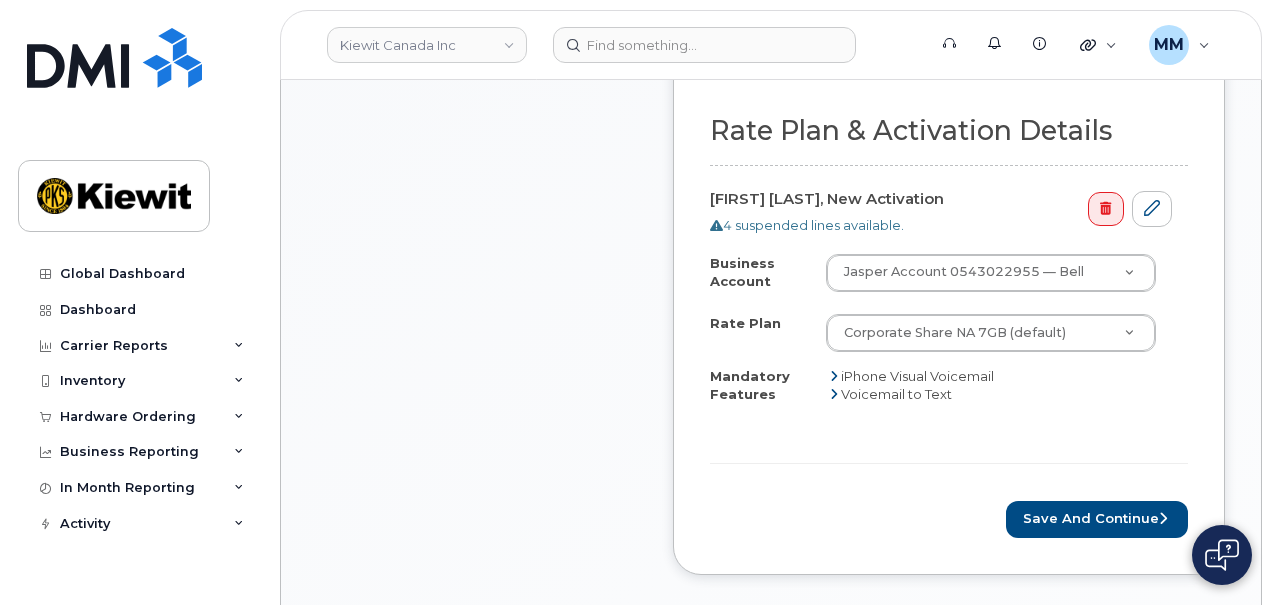 scroll, scrollTop: 1100, scrollLeft: 0, axis: vertical 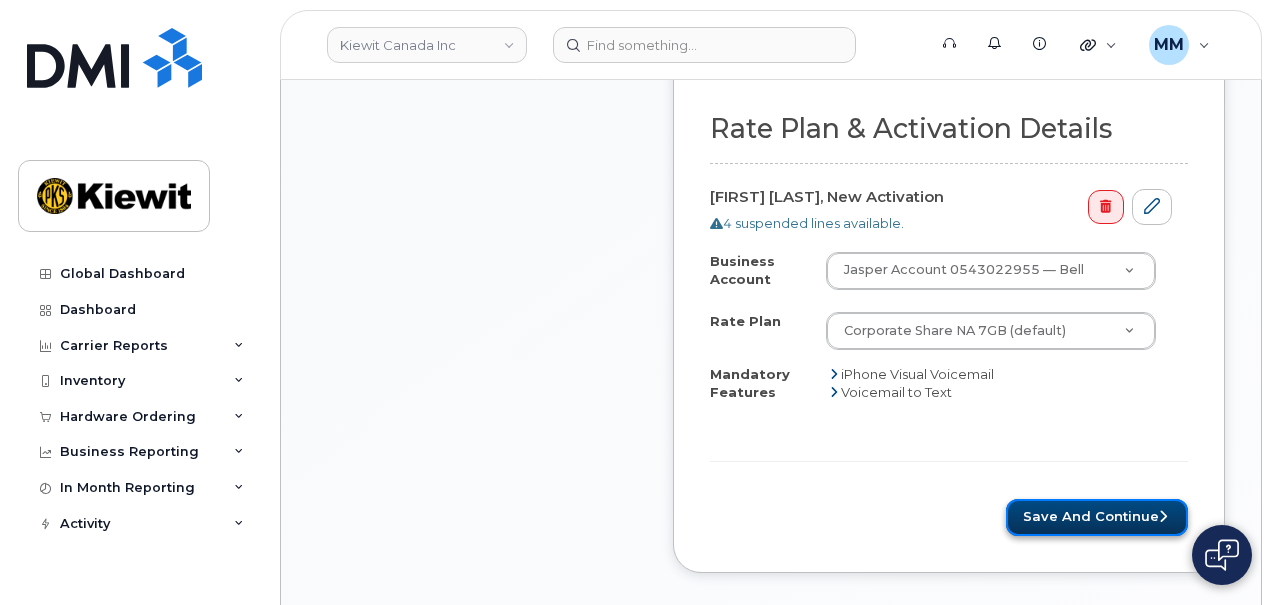 click on "Save and Continue" 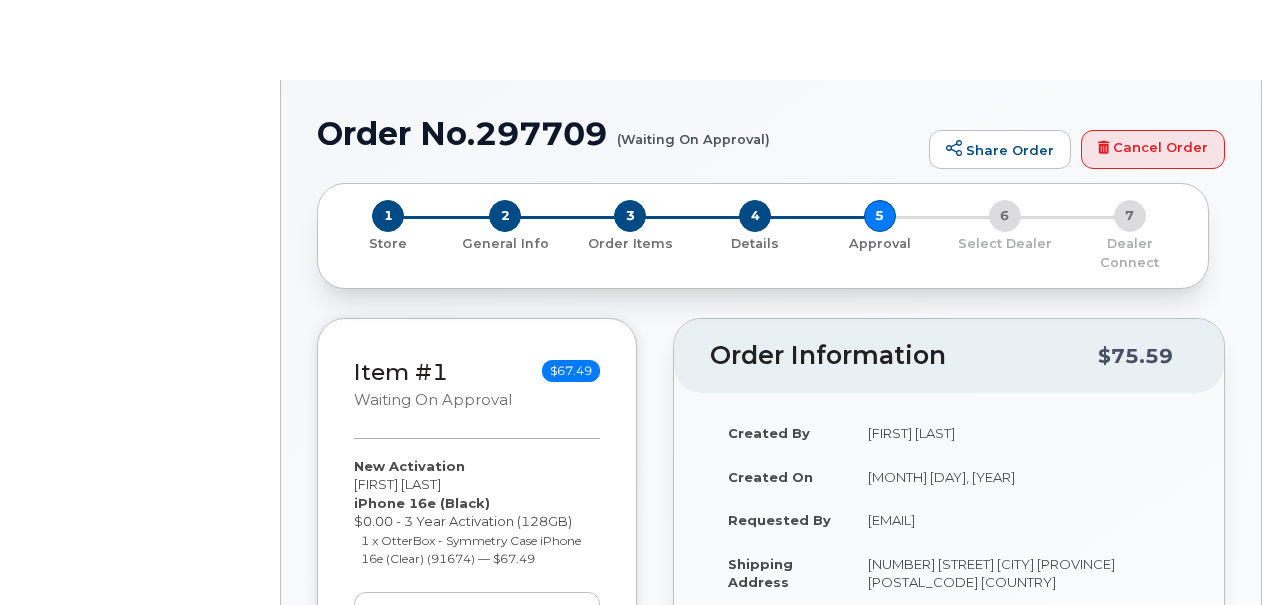 scroll, scrollTop: 0, scrollLeft: 0, axis: both 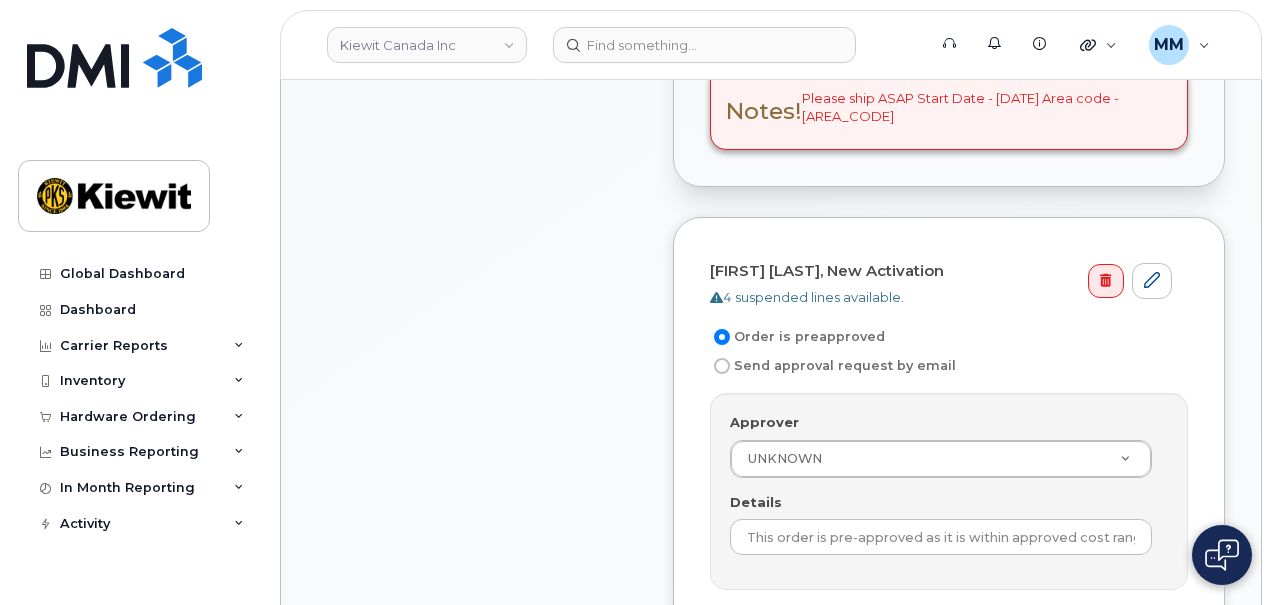 click on "Send approval request by email" 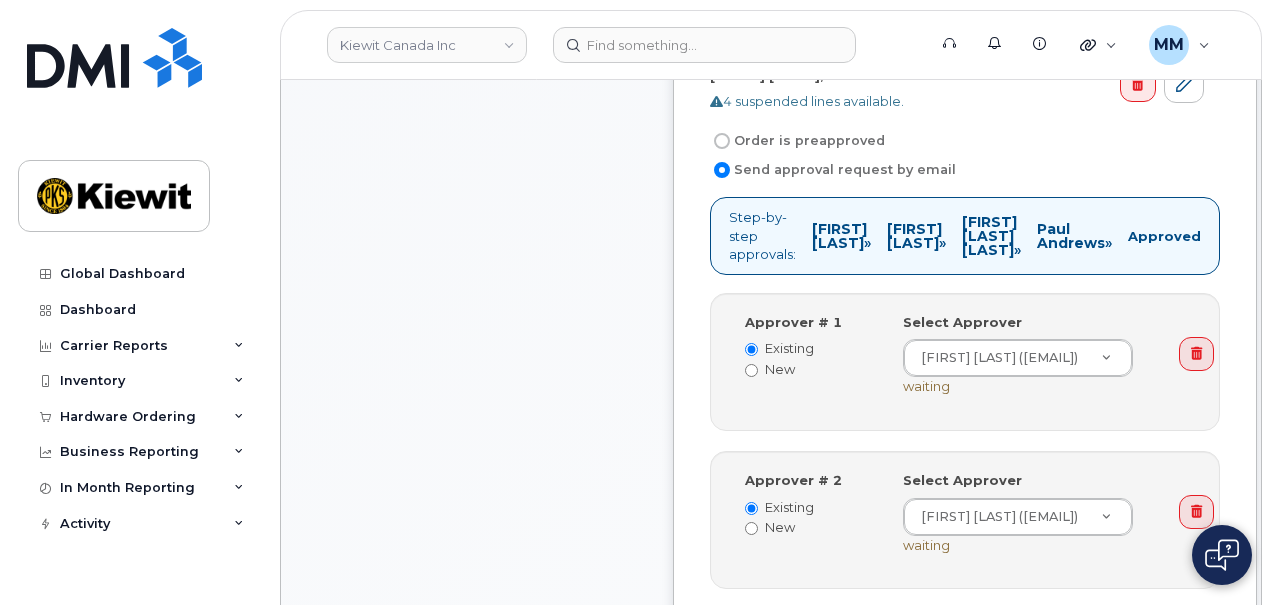 scroll, scrollTop: 800, scrollLeft: 0, axis: vertical 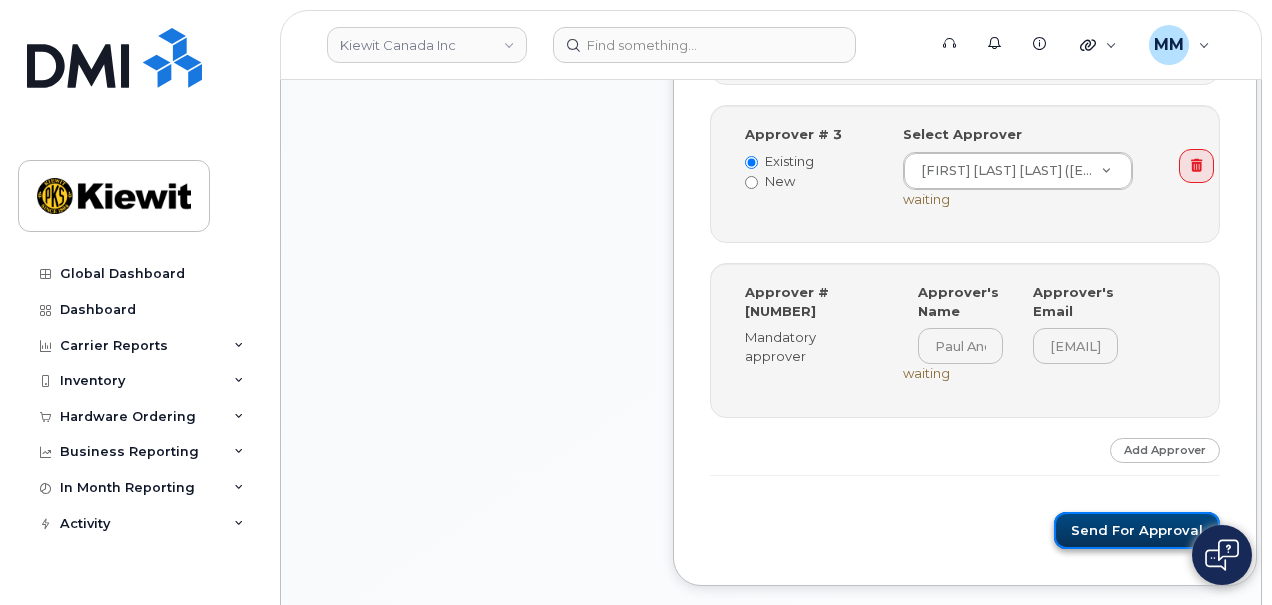 click on "Send for Approval" 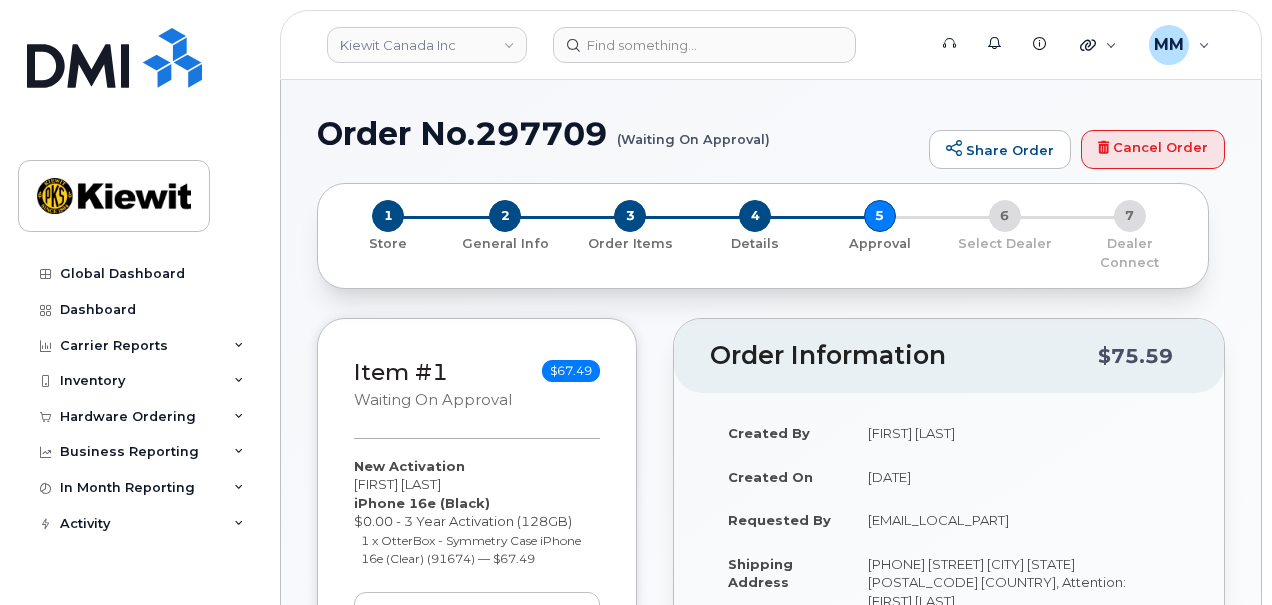 scroll, scrollTop: 0, scrollLeft: 0, axis: both 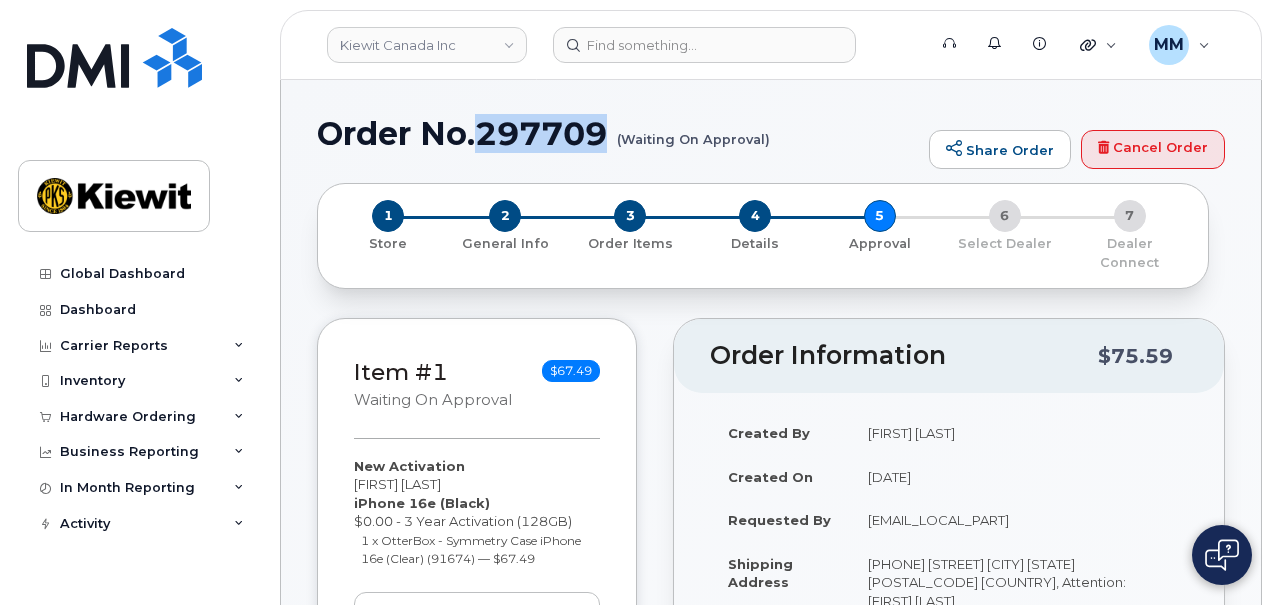 drag, startPoint x: 608, startPoint y: 135, endPoint x: 476, endPoint y: 123, distance: 132.54433 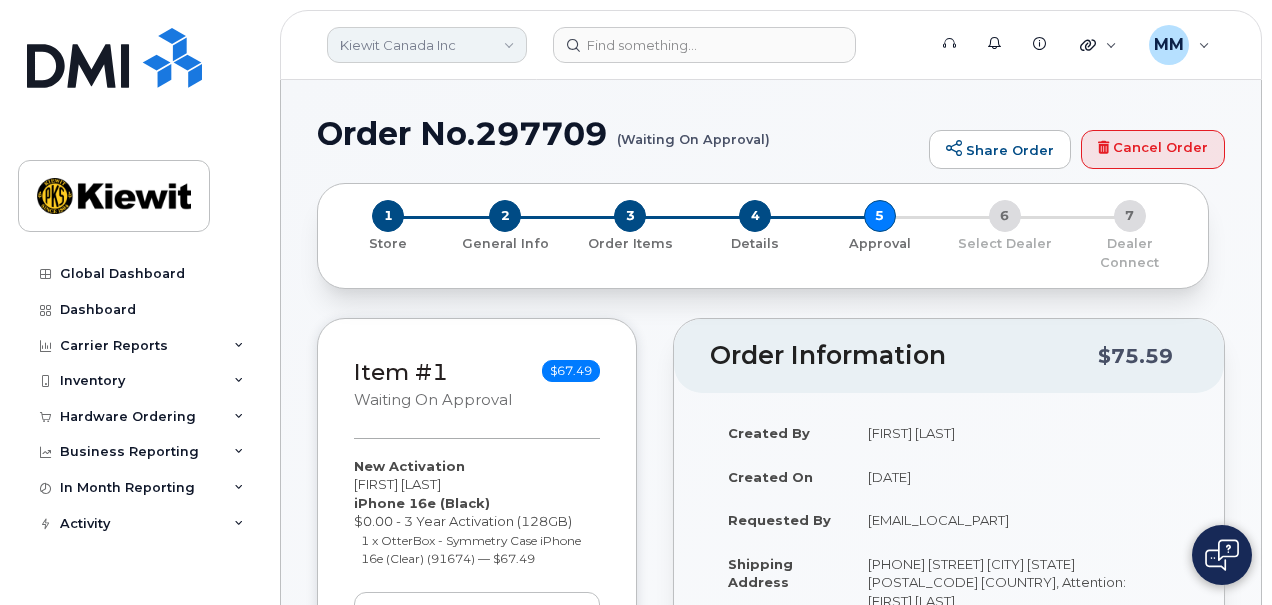 click on "Kiewit Canada Inc" 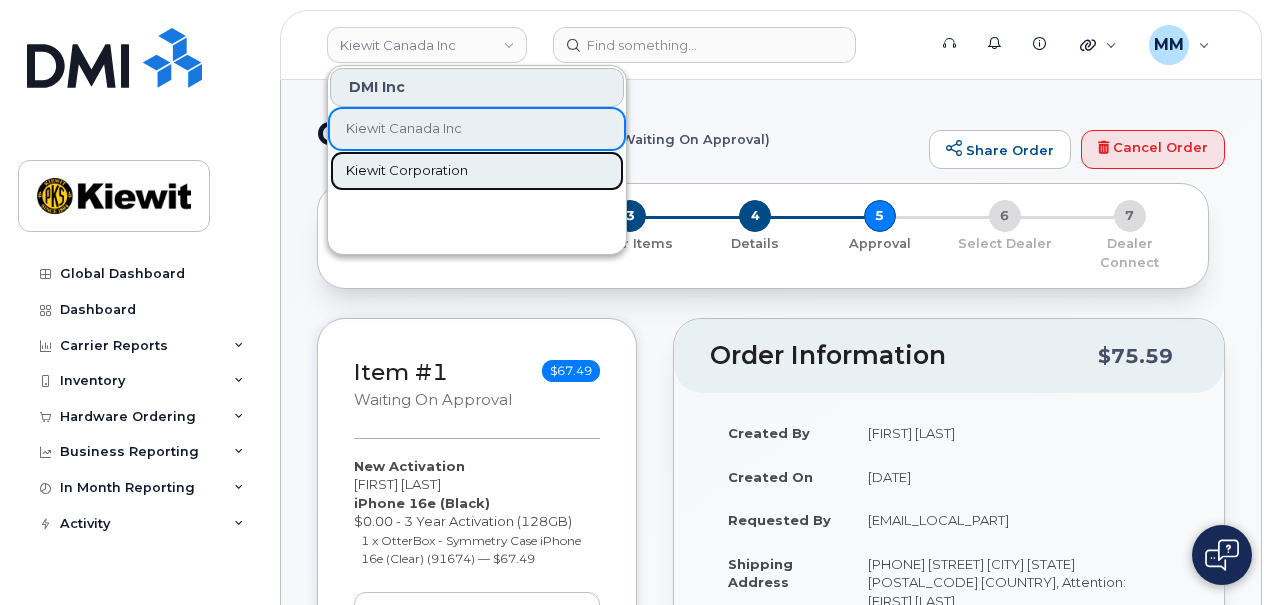 click on "Kiewit Corporation" 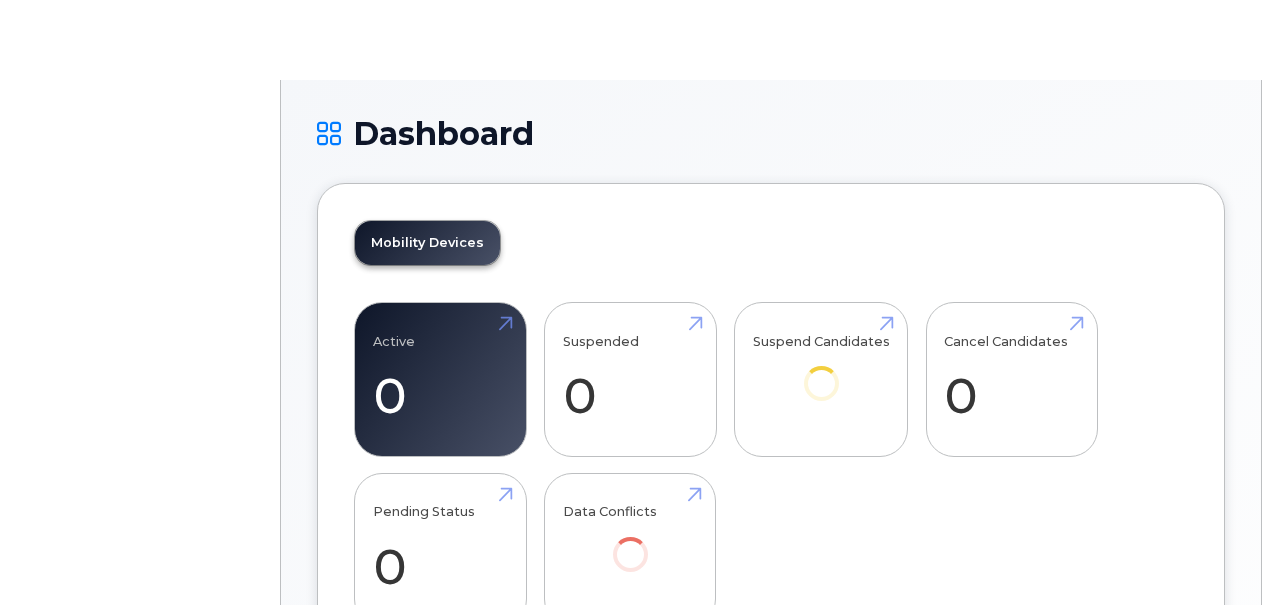 scroll, scrollTop: 0, scrollLeft: 0, axis: both 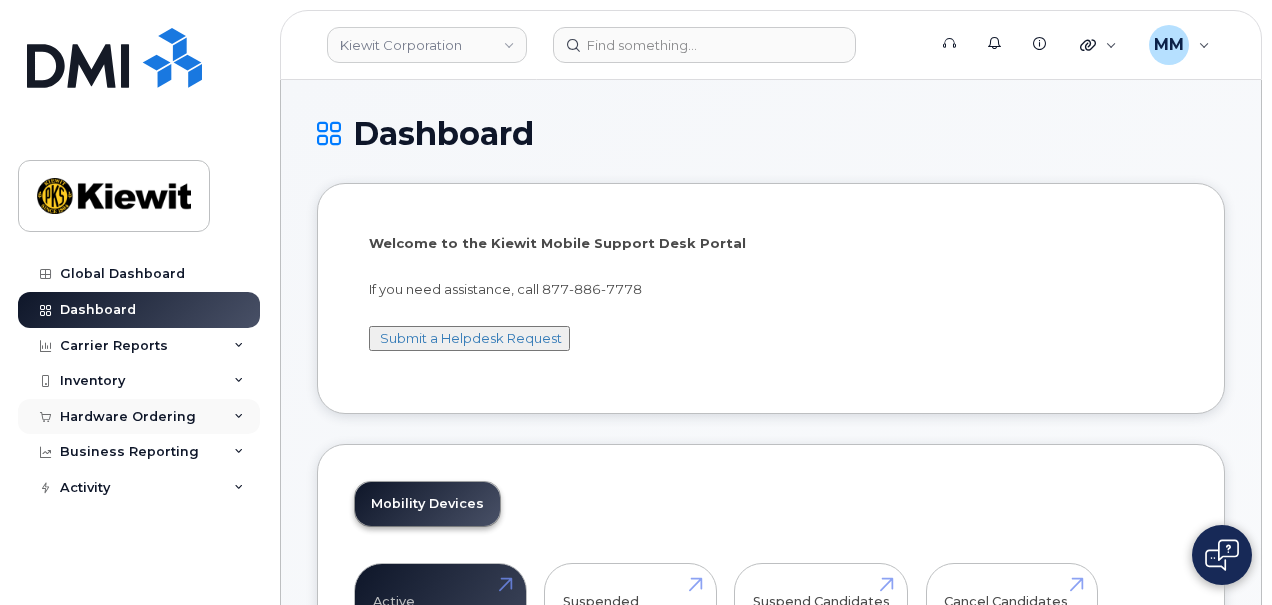 click on "Hardware Ordering" 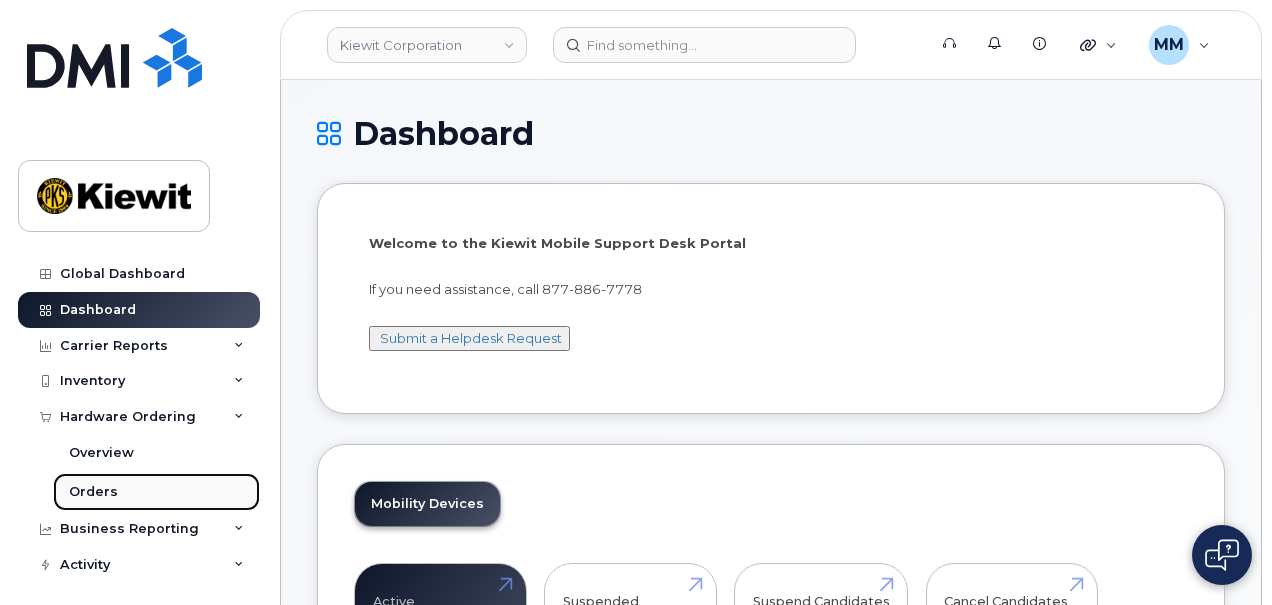 click on "Orders" 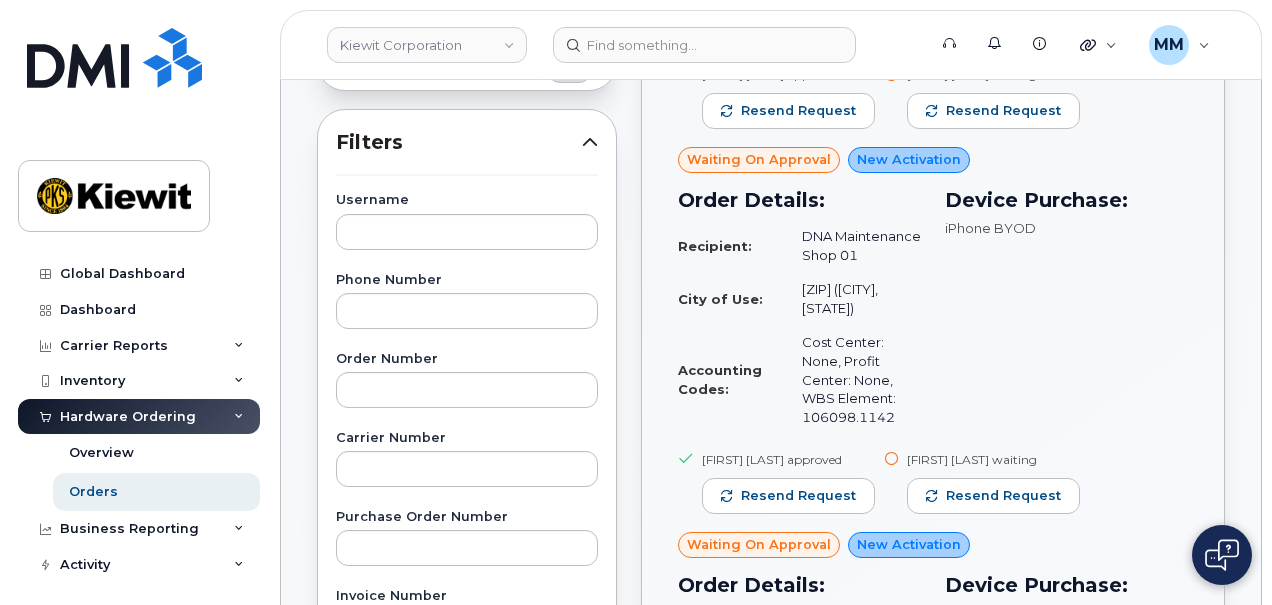 scroll, scrollTop: 200, scrollLeft: 0, axis: vertical 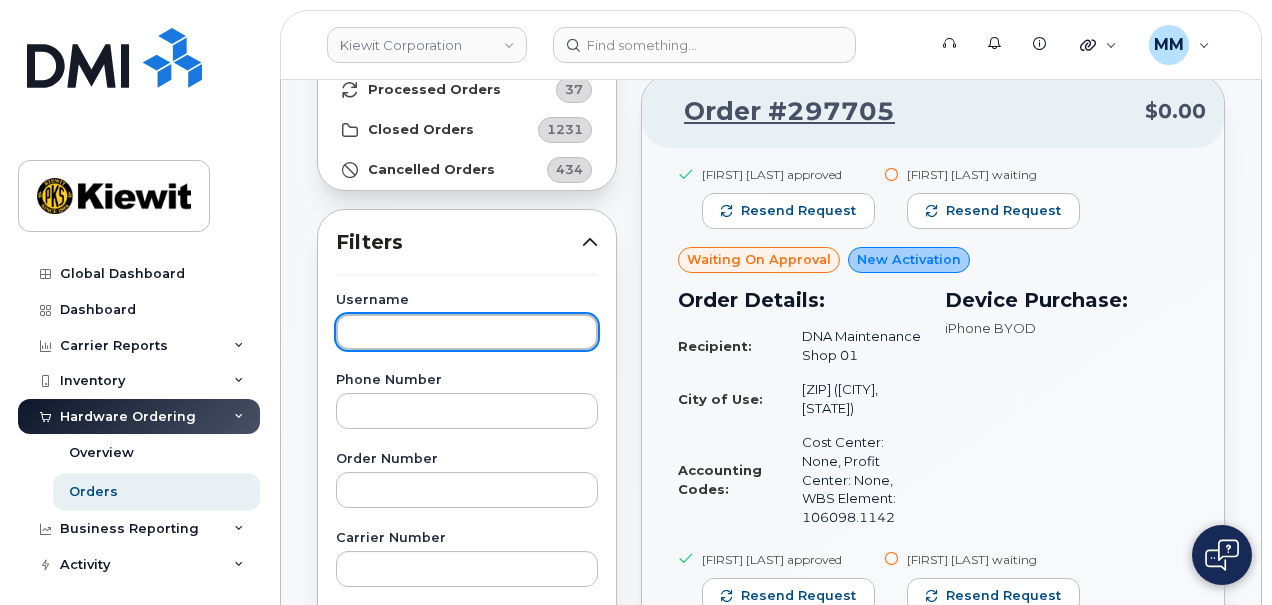 click 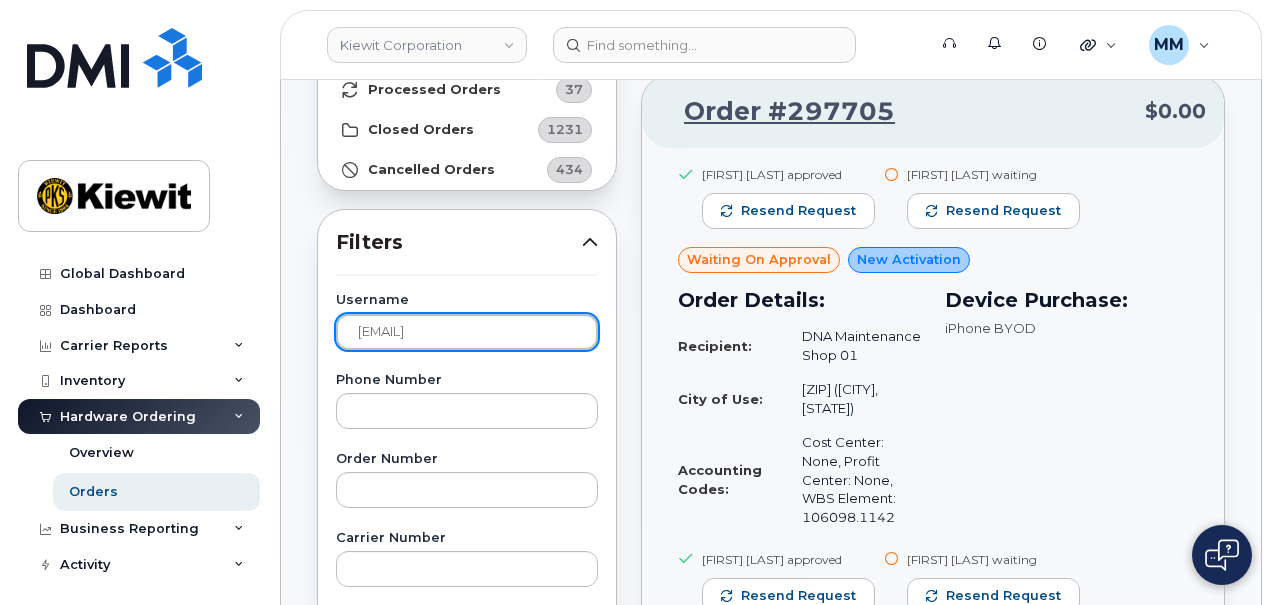 click on "[EMAIL]" 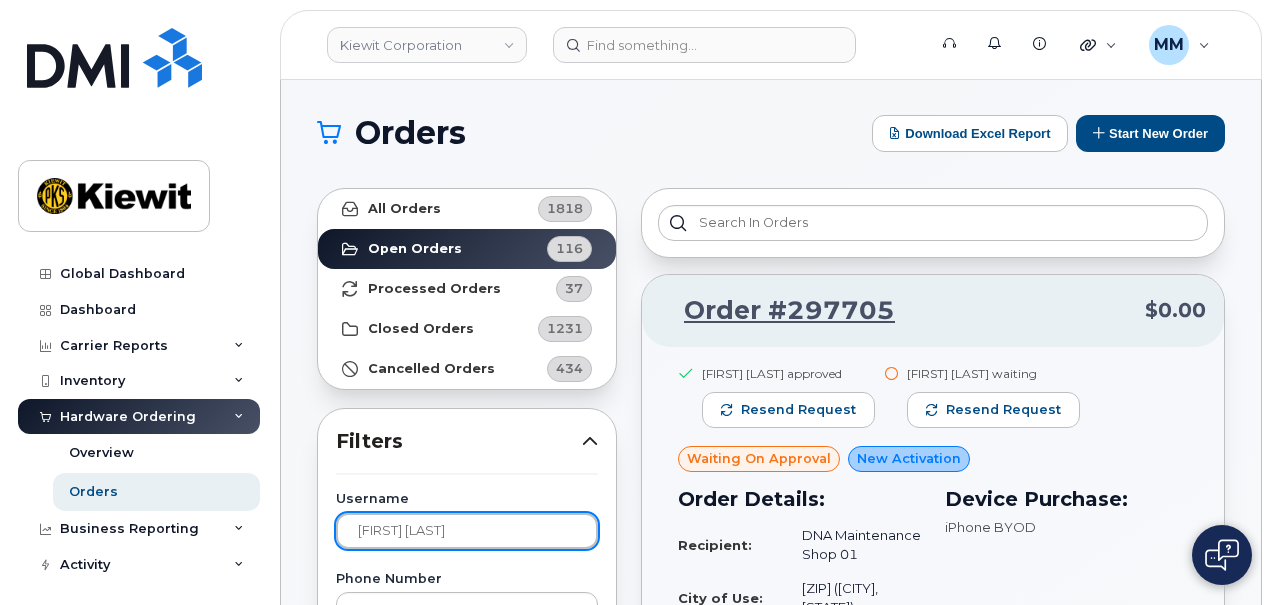 scroll, scrollTop: 0, scrollLeft: 0, axis: both 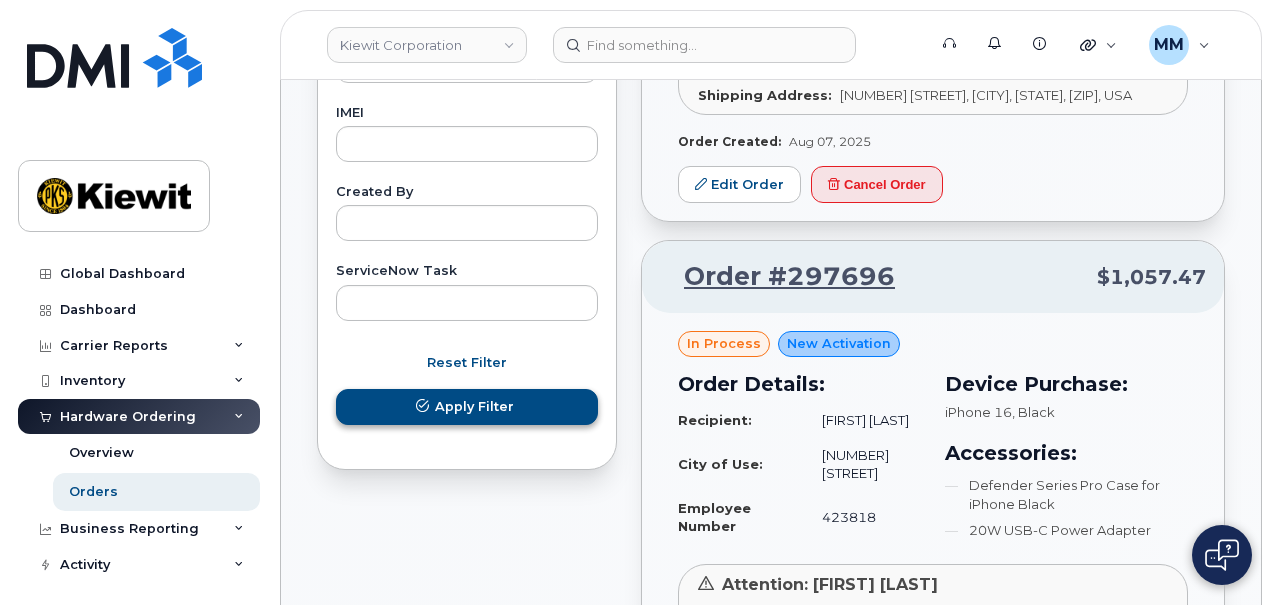 type on "[FIRST] [LAST]" 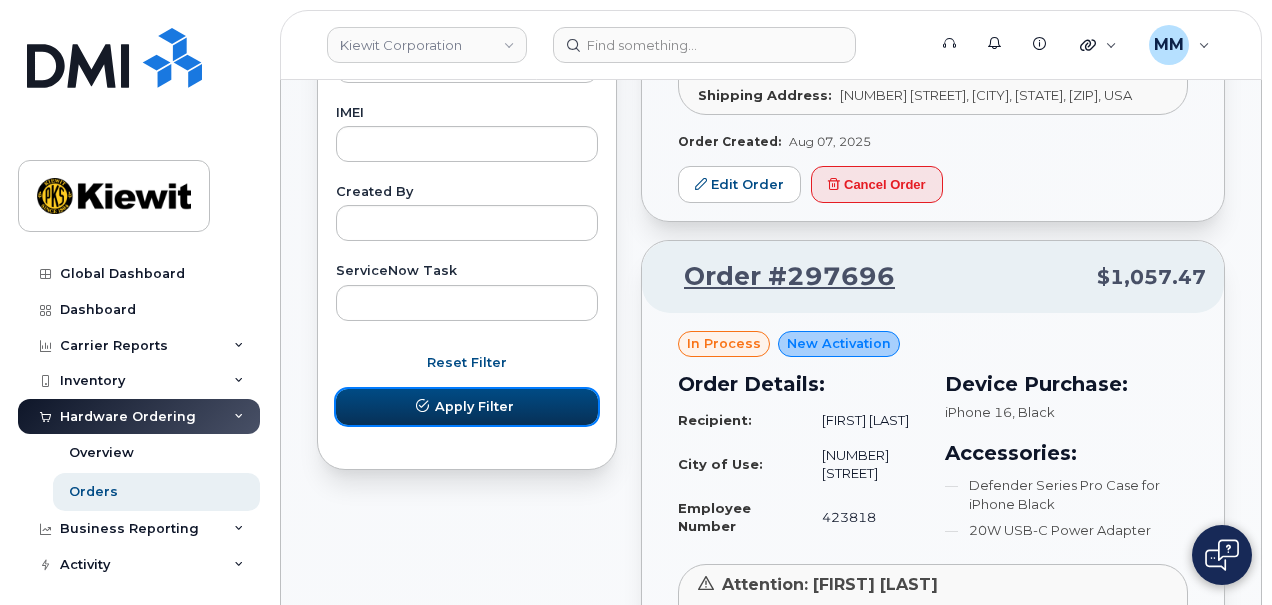 click on "Apply Filter" 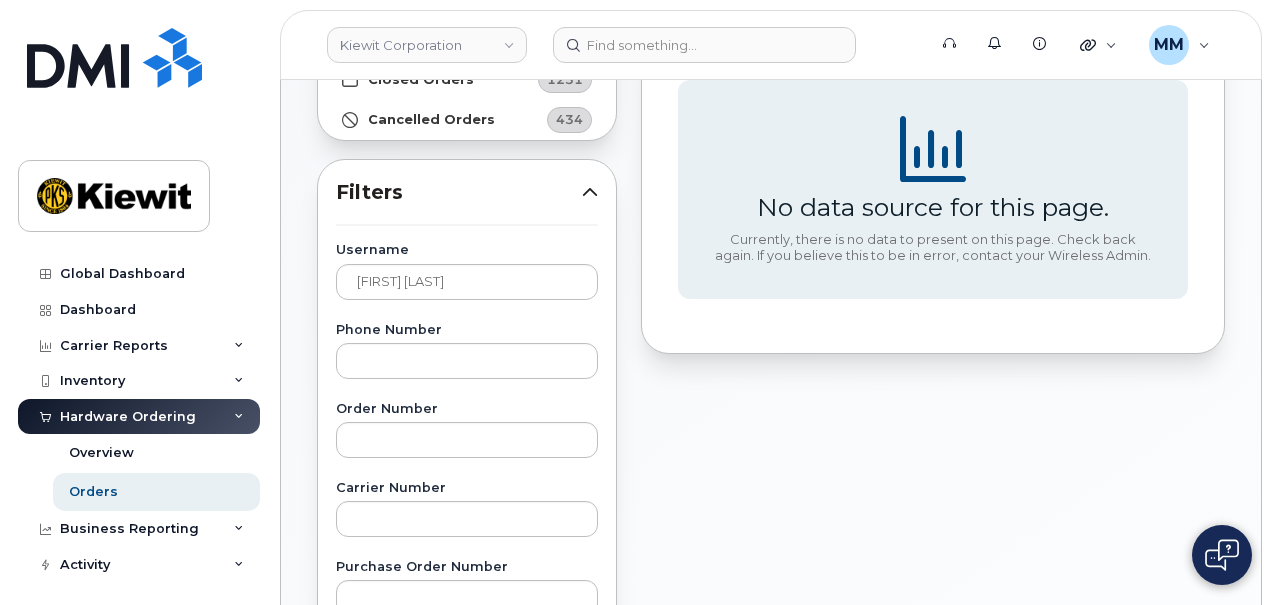 scroll, scrollTop: 262, scrollLeft: 0, axis: vertical 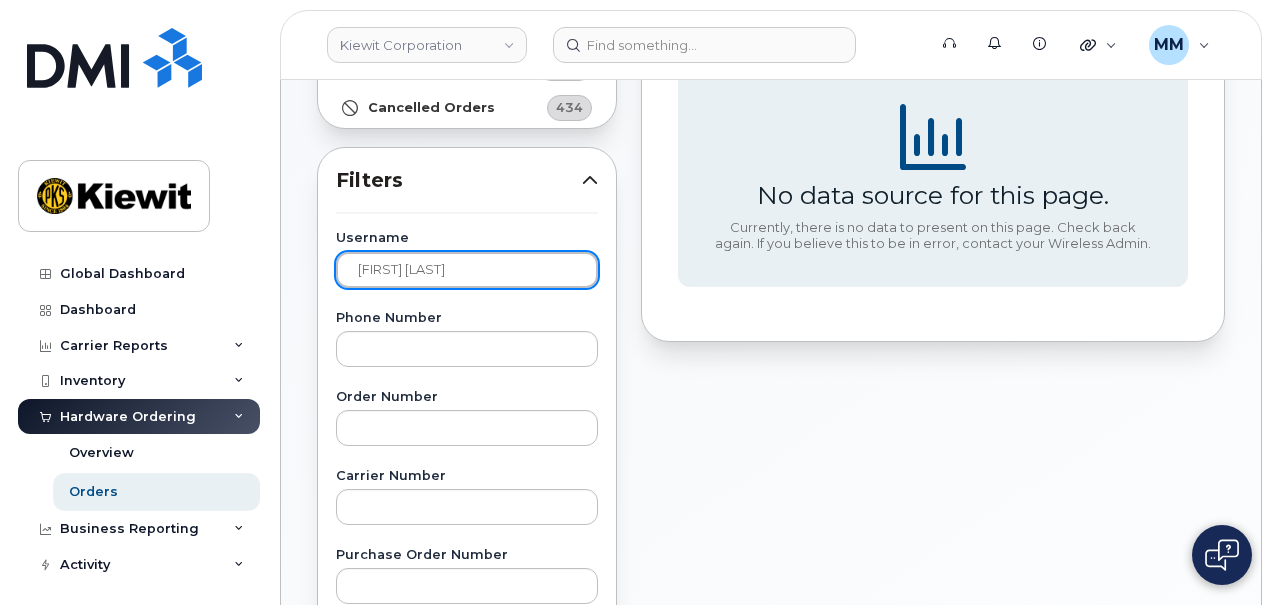 drag, startPoint x: 482, startPoint y: 274, endPoint x: 294, endPoint y: 258, distance: 188.67963 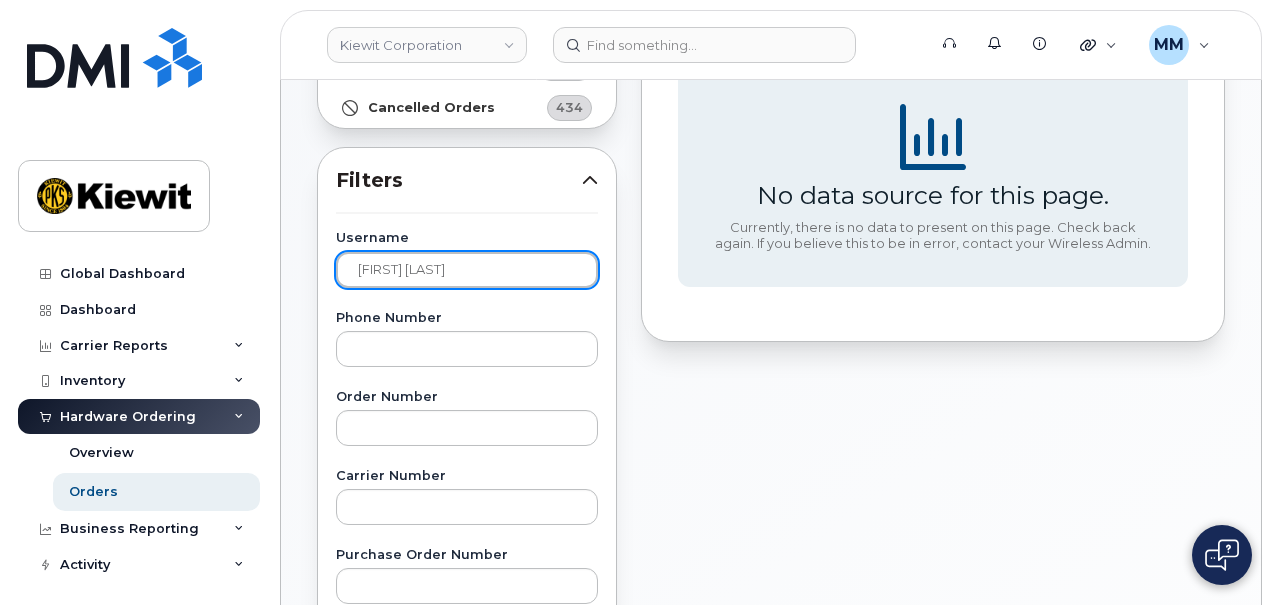click on "Orders Download Excel Report Start New Order All Orders 1818 Open Orders 116 Processed Orders 37 Closed Orders 1231 Cancelled Orders 434 Filters Username [FIRST] [LAST] Phone Number Order Number Carrier Number Purchase Order Number Invoice Number Dealer DMI SNOW AT&T DMI SNOW T-Mobile DMI SNOW Verizon Wireless Carrier AT&T Wireless Verizon Wireless T-Mobile SIM IMEI Created By ServiceNow Task Reset Filter Apply Filter No data source for this page. Currently, there is no data to present on this page. Check back again. If you believe this to be in error, contact your Wireless Admin. Showing 1 To 10 Of 120 Entries 1 2 3 4 5" 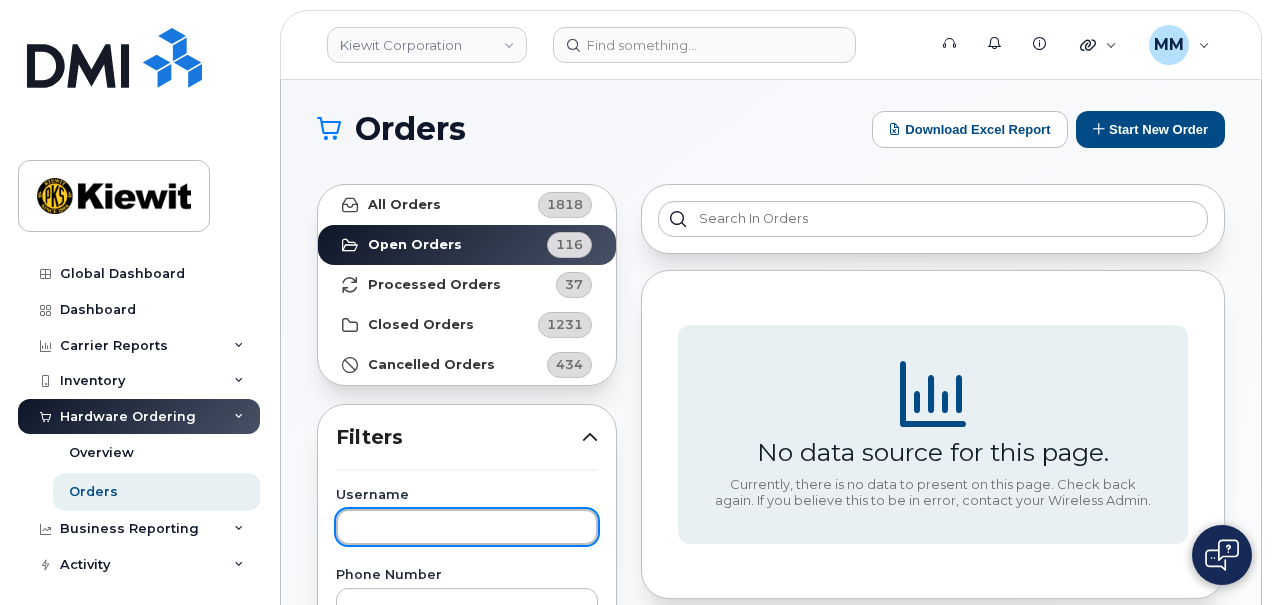 scroll, scrollTop: 0, scrollLeft: 0, axis: both 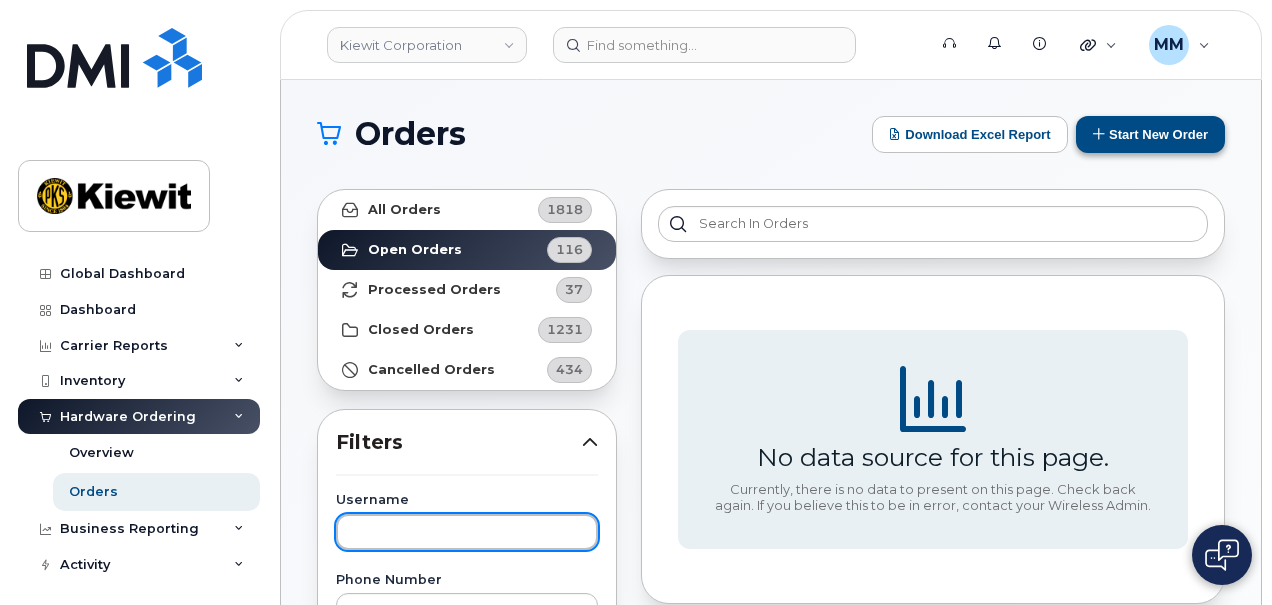 type 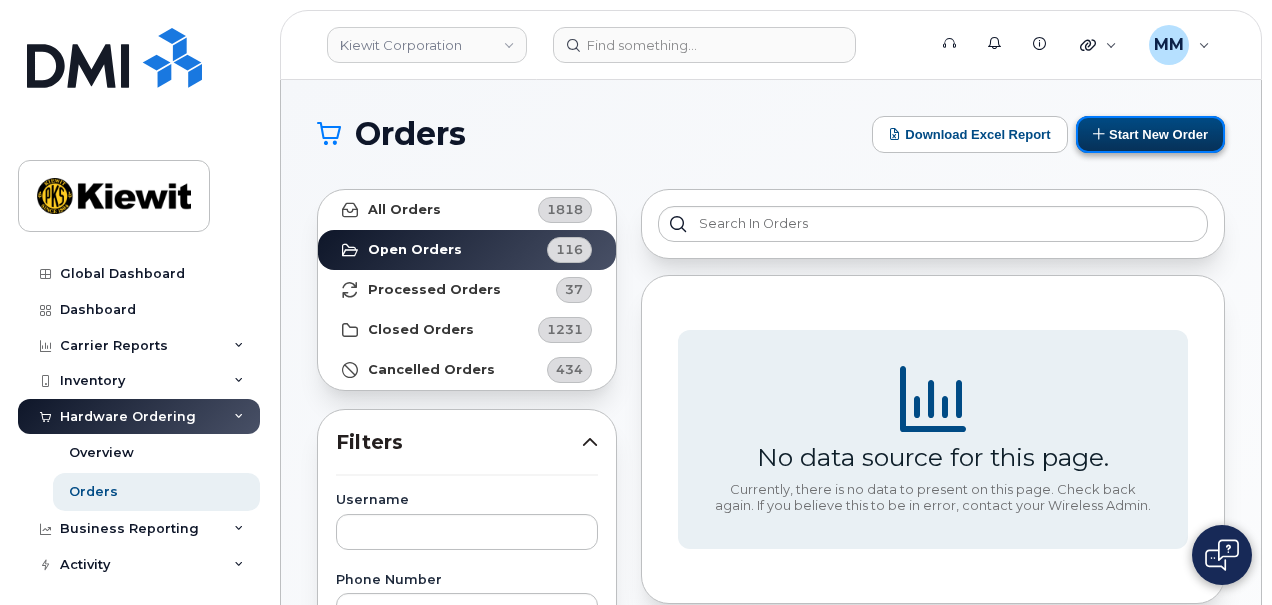 click on "Start New Order" 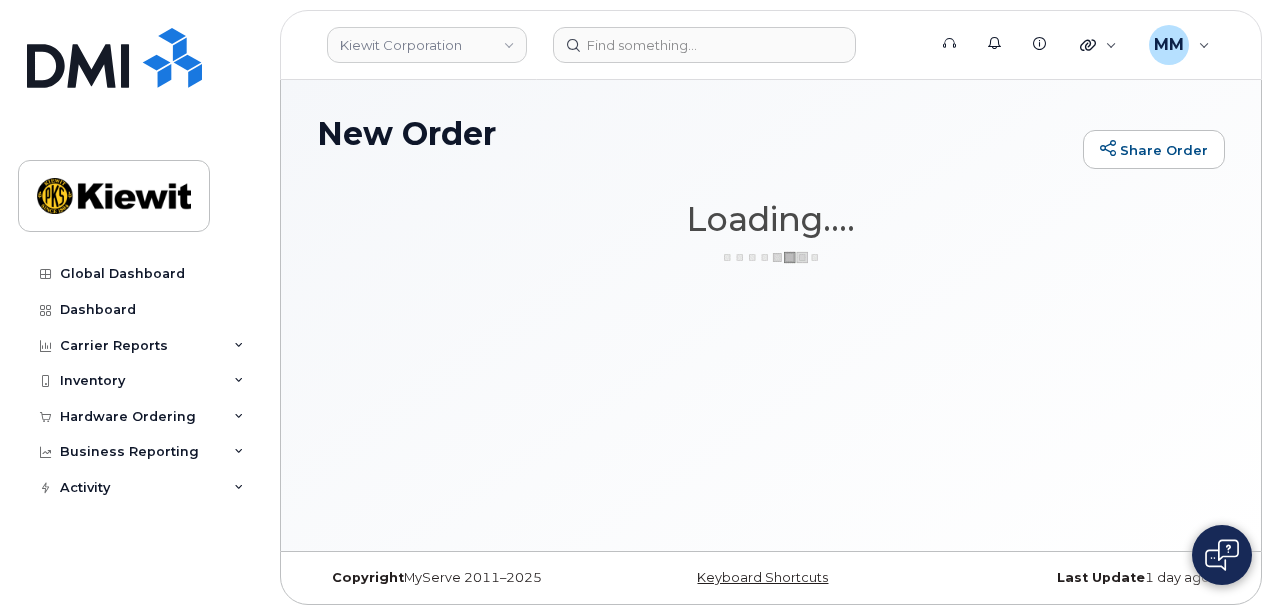scroll, scrollTop: 0, scrollLeft: 0, axis: both 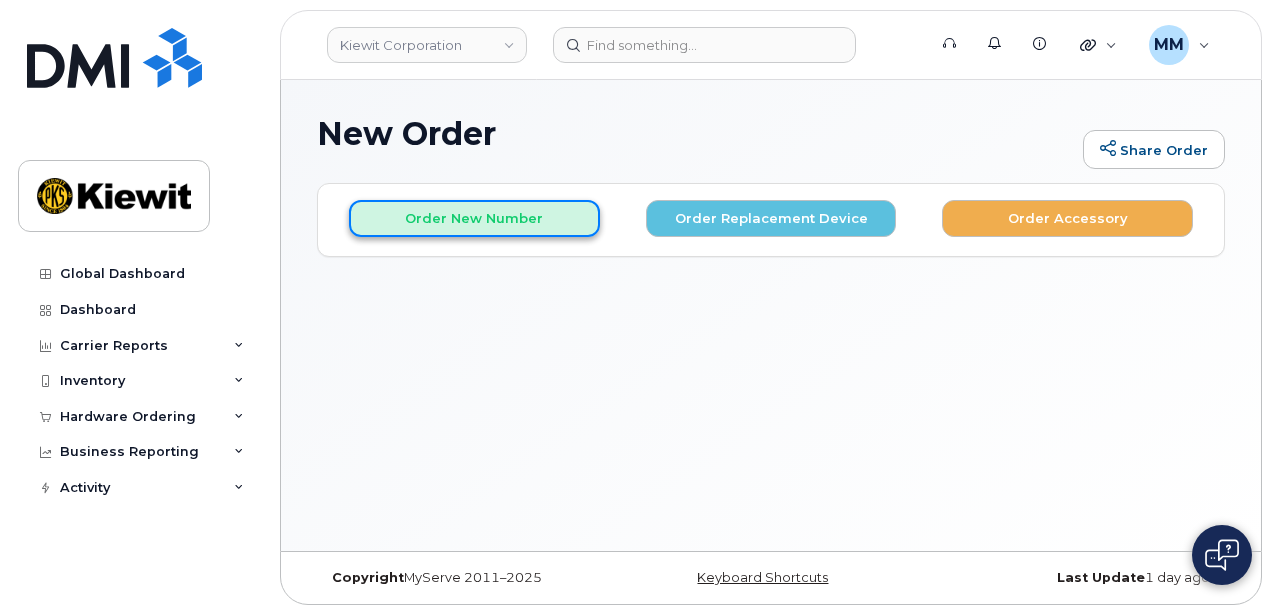 click on "Order New Number" 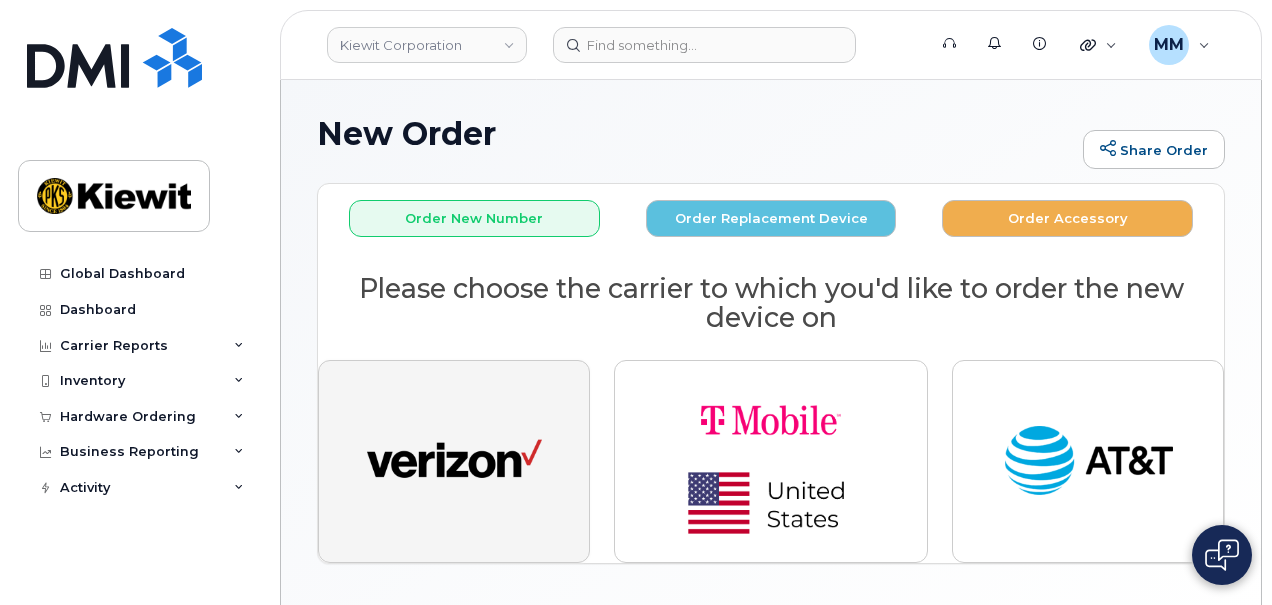 click 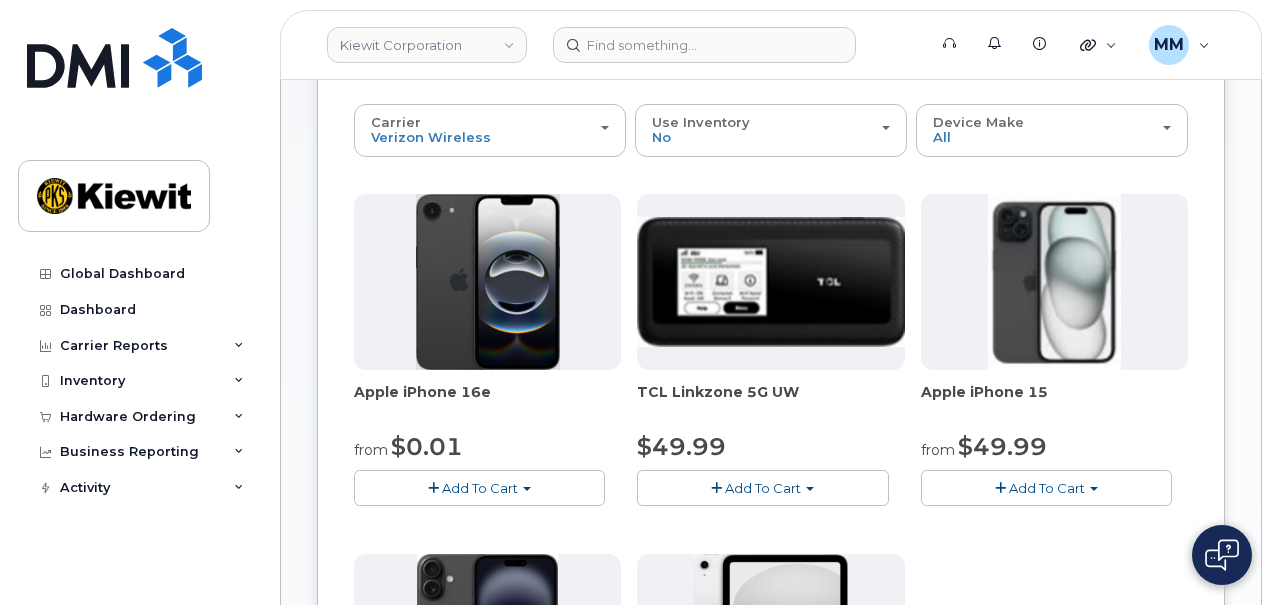 scroll, scrollTop: 200, scrollLeft: 0, axis: vertical 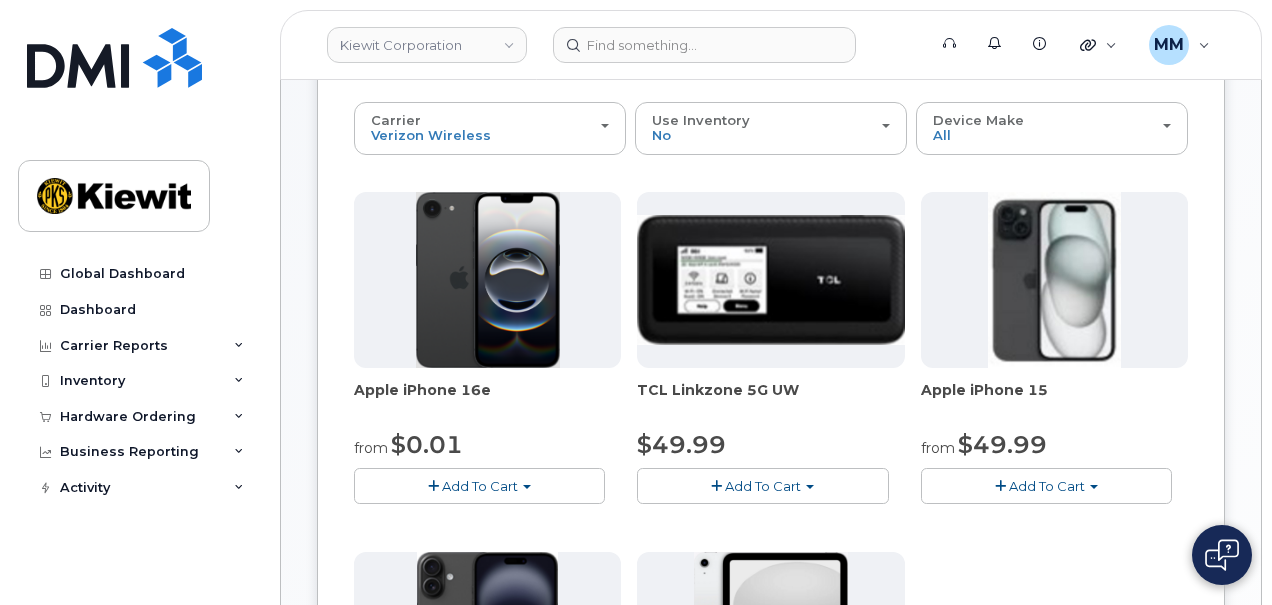 click on "Add To Cart" 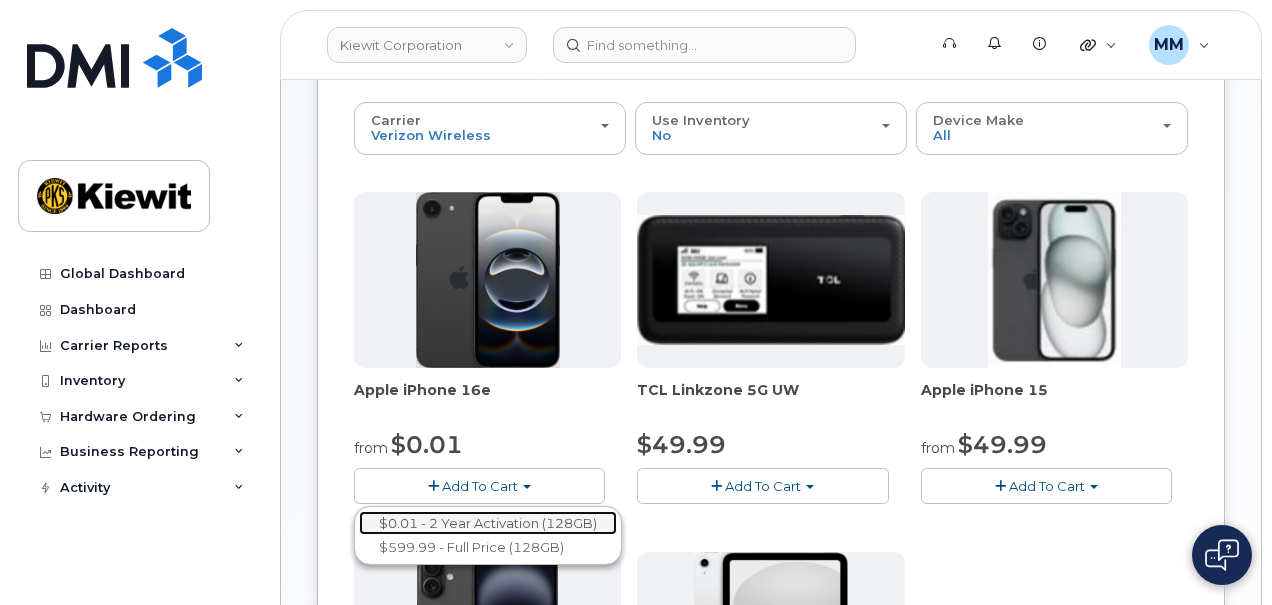 click on "$0.01 - 2 Year Activation (128GB)" 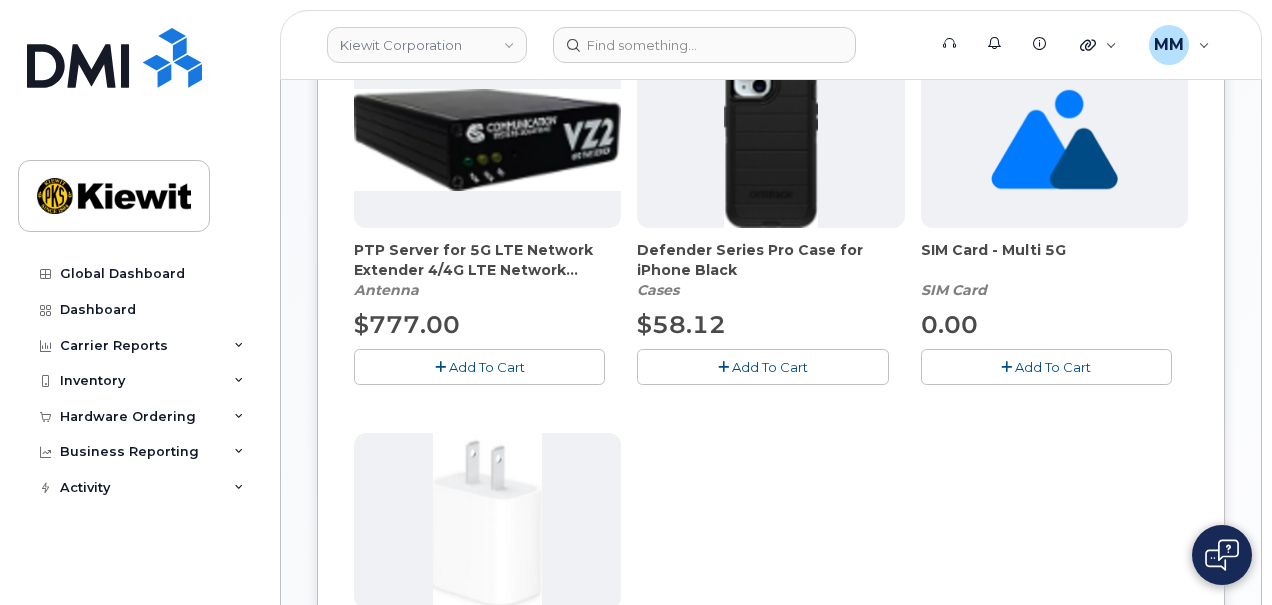 scroll, scrollTop: 300, scrollLeft: 0, axis: vertical 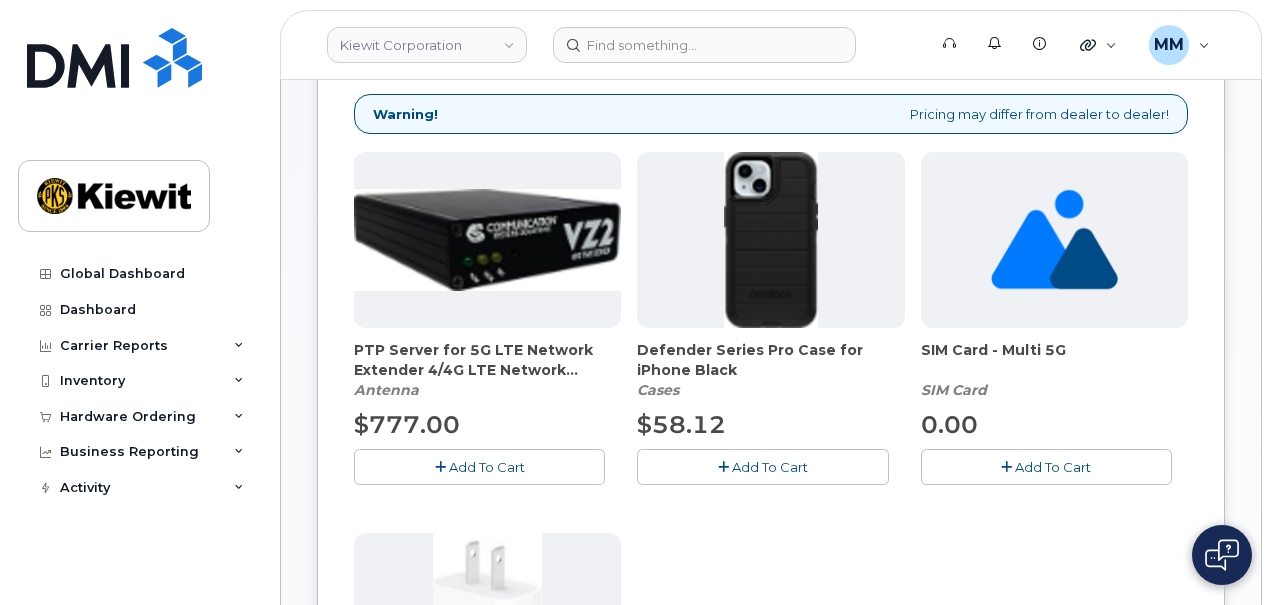 click on "Add To Cart" 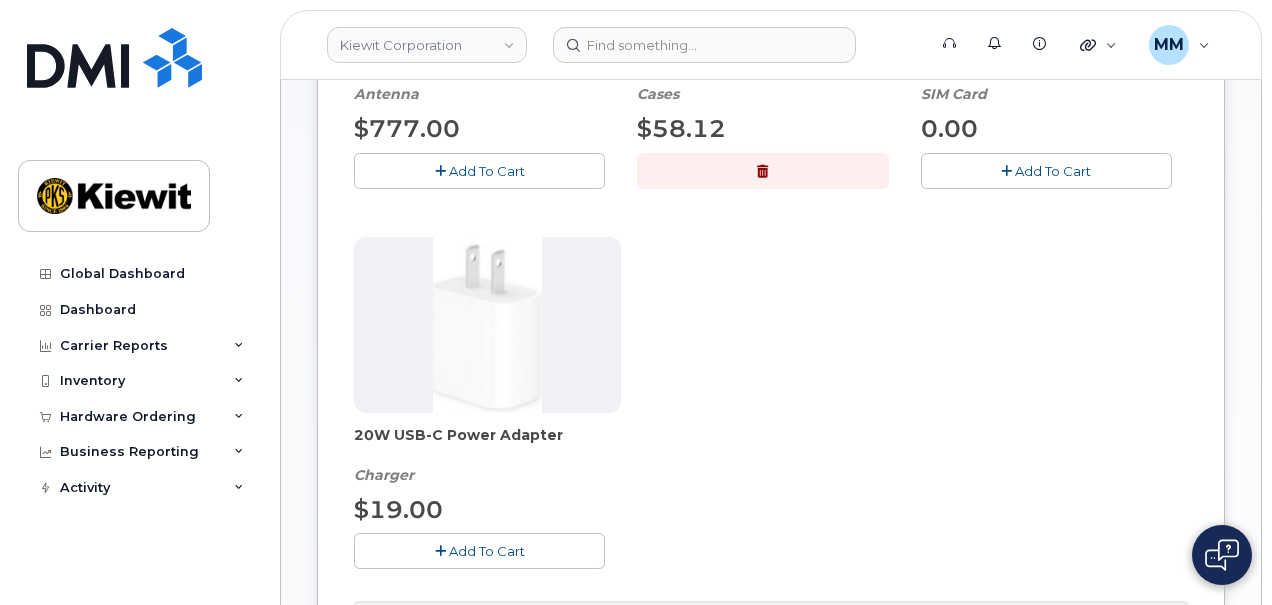 scroll, scrollTop: 600, scrollLeft: 0, axis: vertical 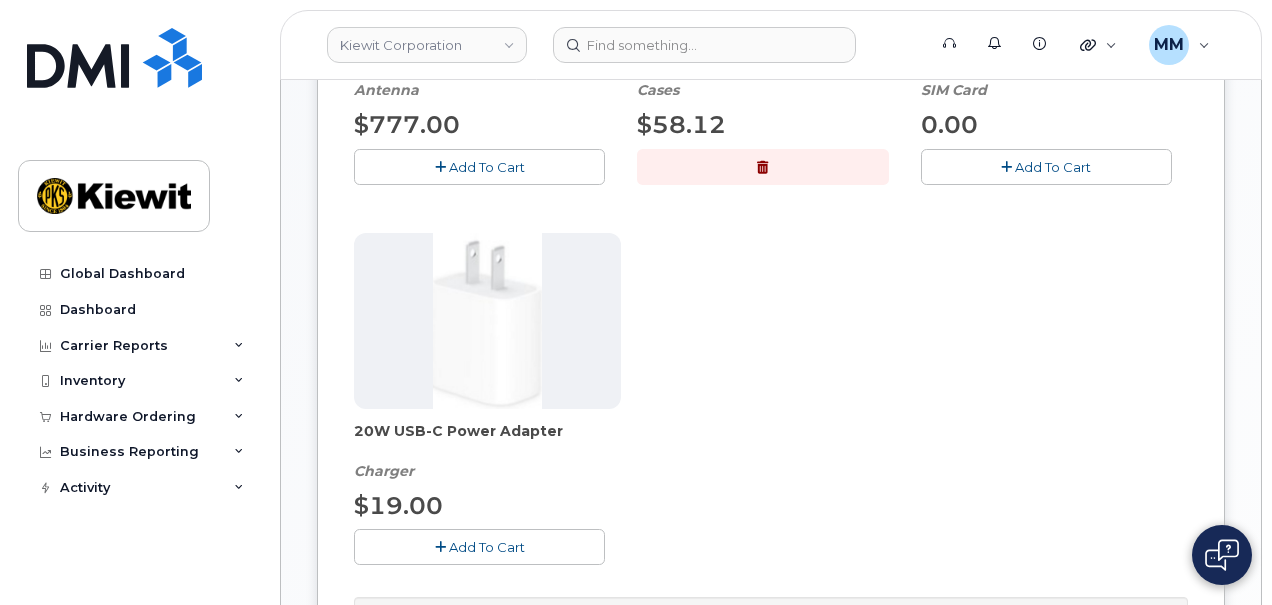 click on "Add To Cart" 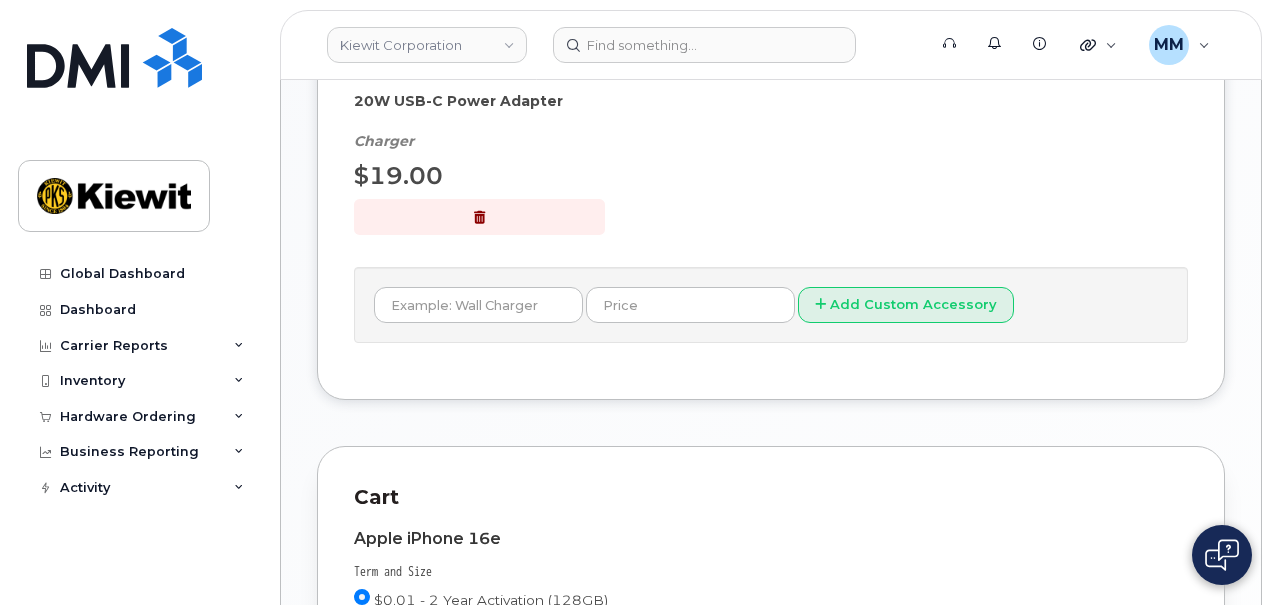 scroll, scrollTop: 900, scrollLeft: 0, axis: vertical 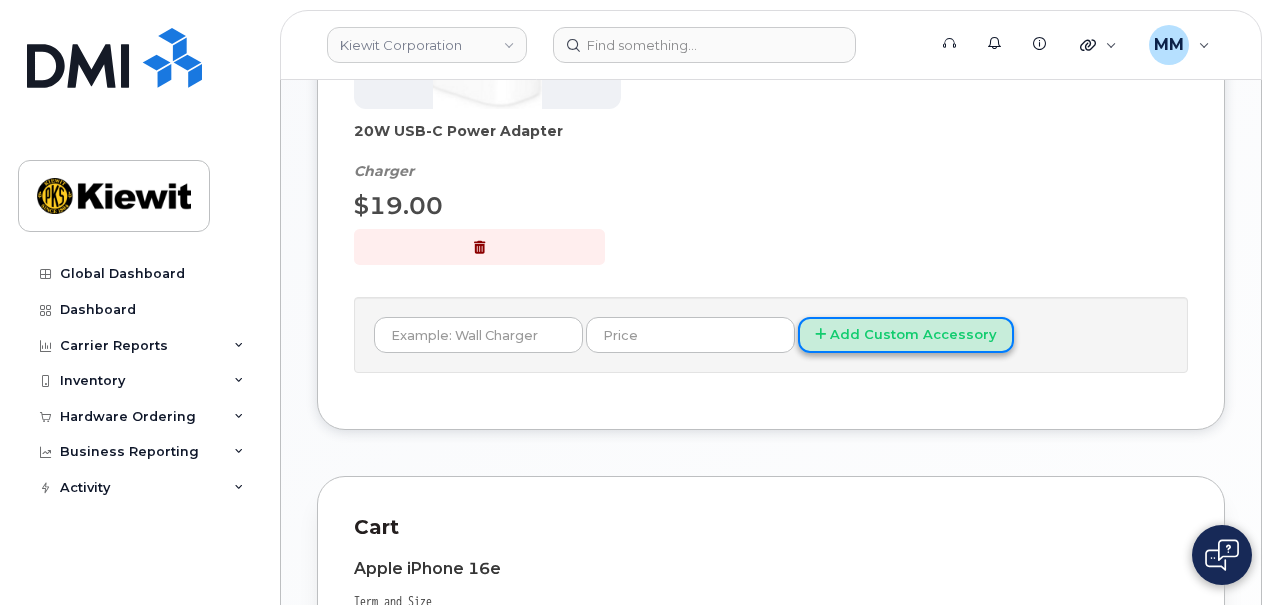 click on "Add Custom Accessory" 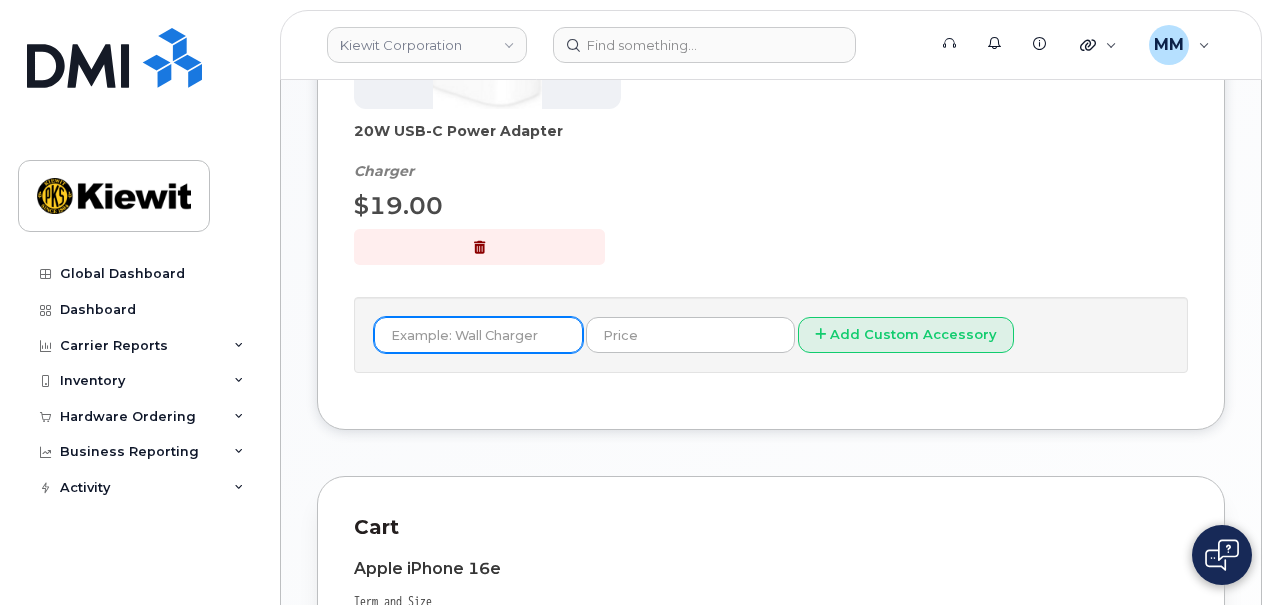 click 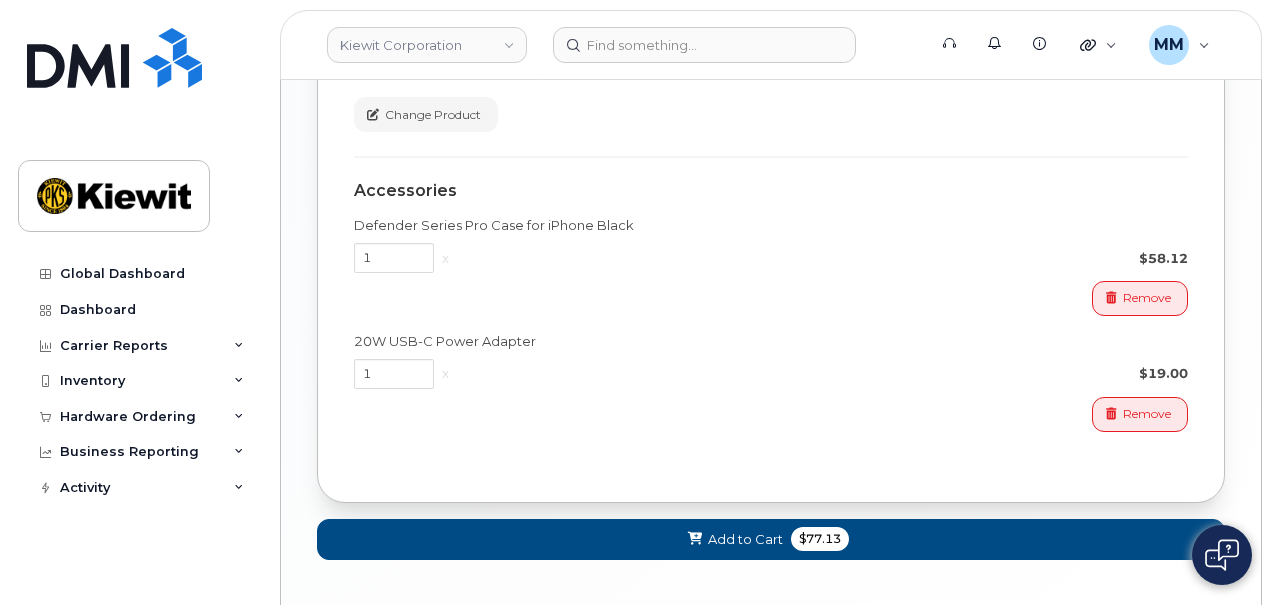 scroll, scrollTop: 1579, scrollLeft: 0, axis: vertical 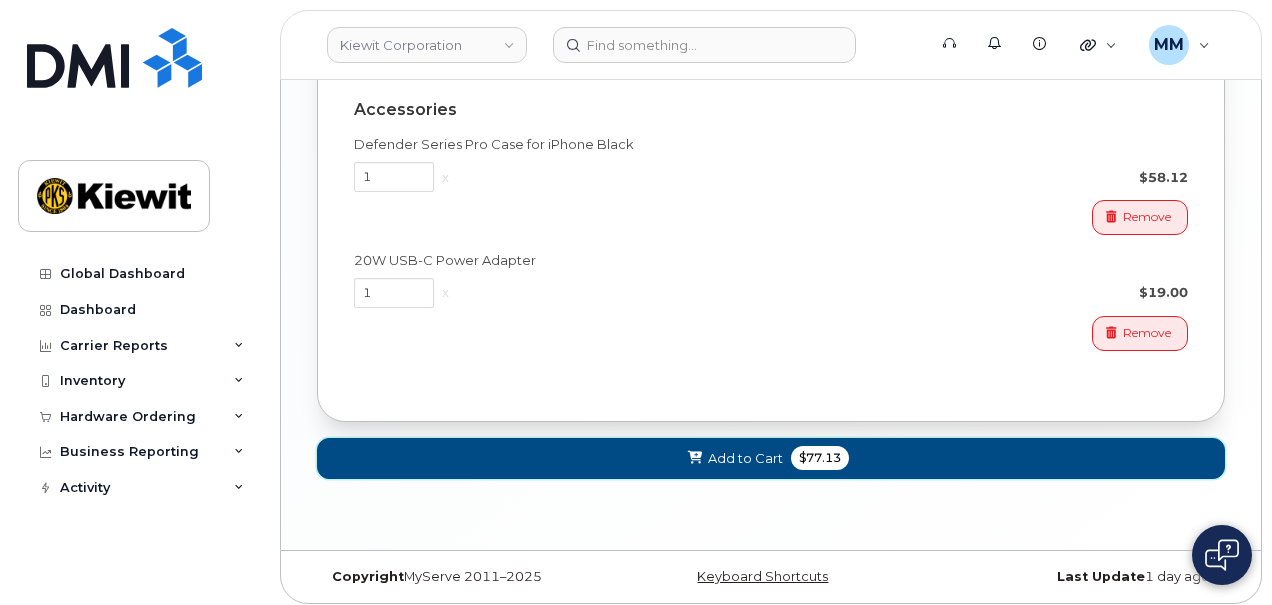 click on "Add to Cart" 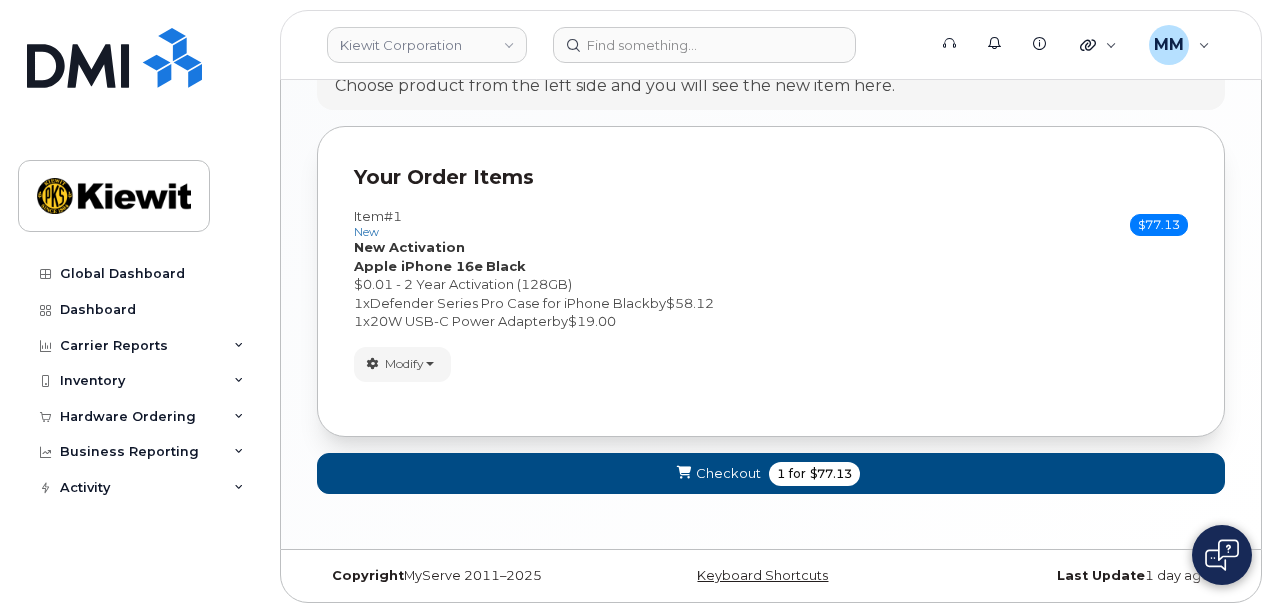 scroll, scrollTop: 1181, scrollLeft: 0, axis: vertical 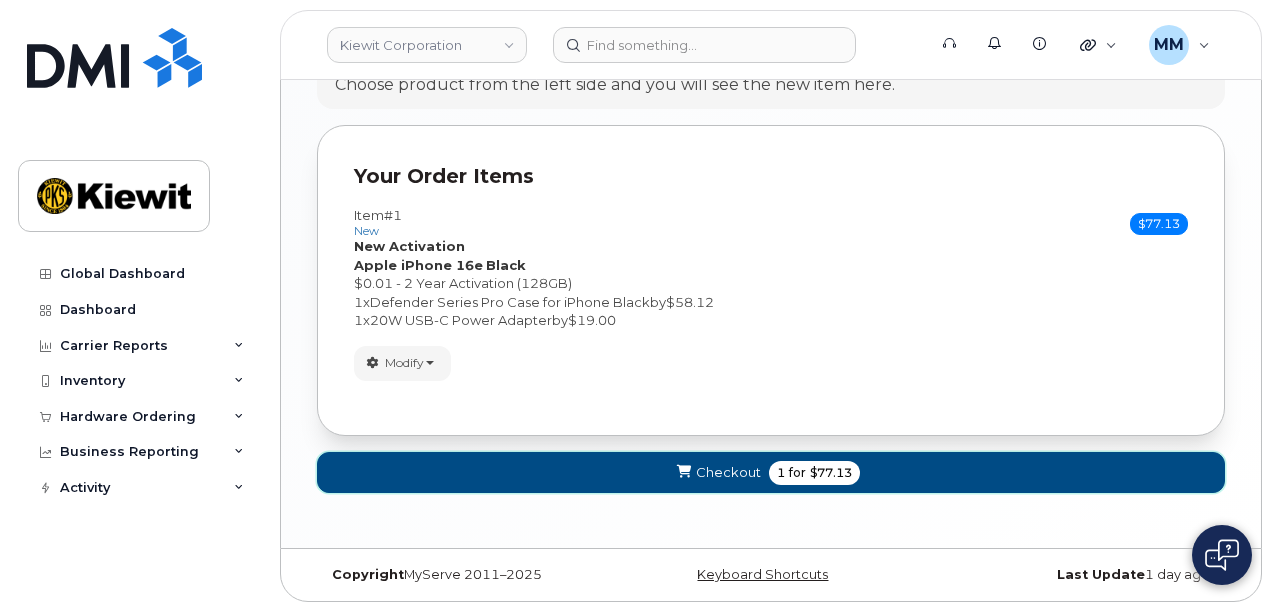 click on "Checkout
1
for
$77.13" 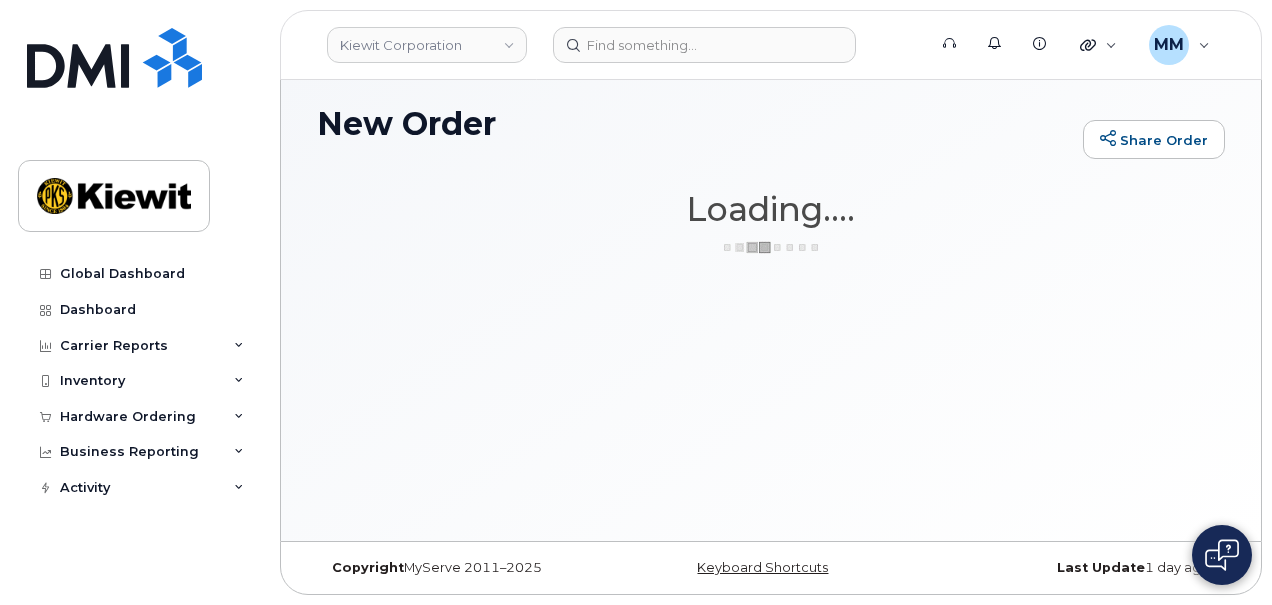 scroll, scrollTop: 9, scrollLeft: 0, axis: vertical 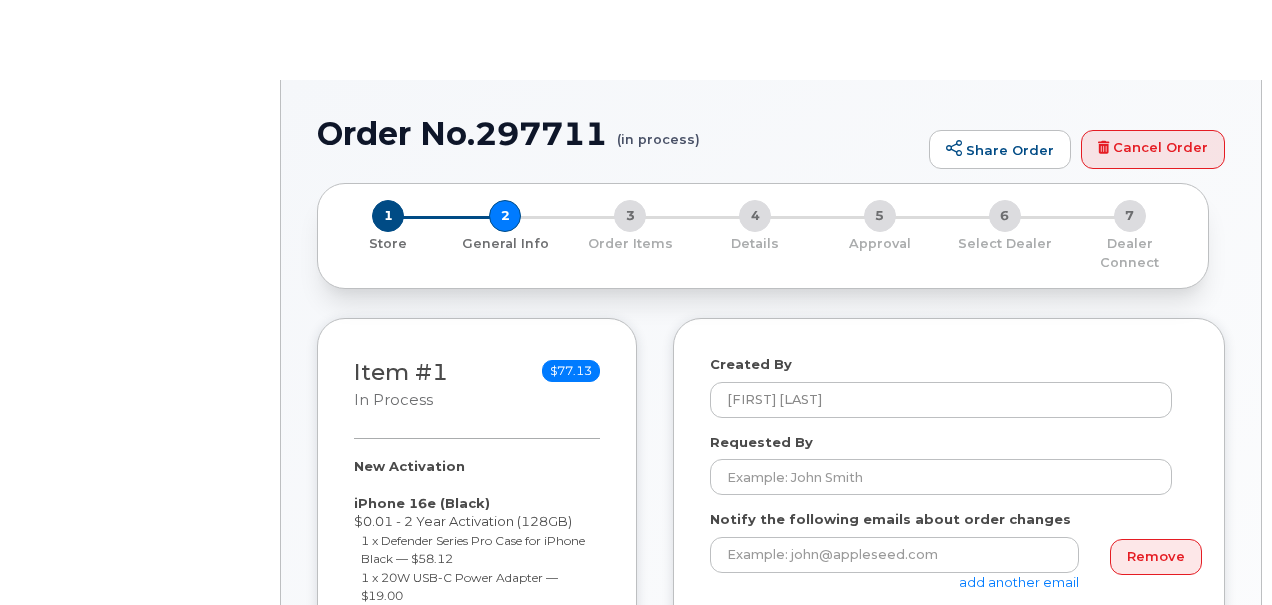 select 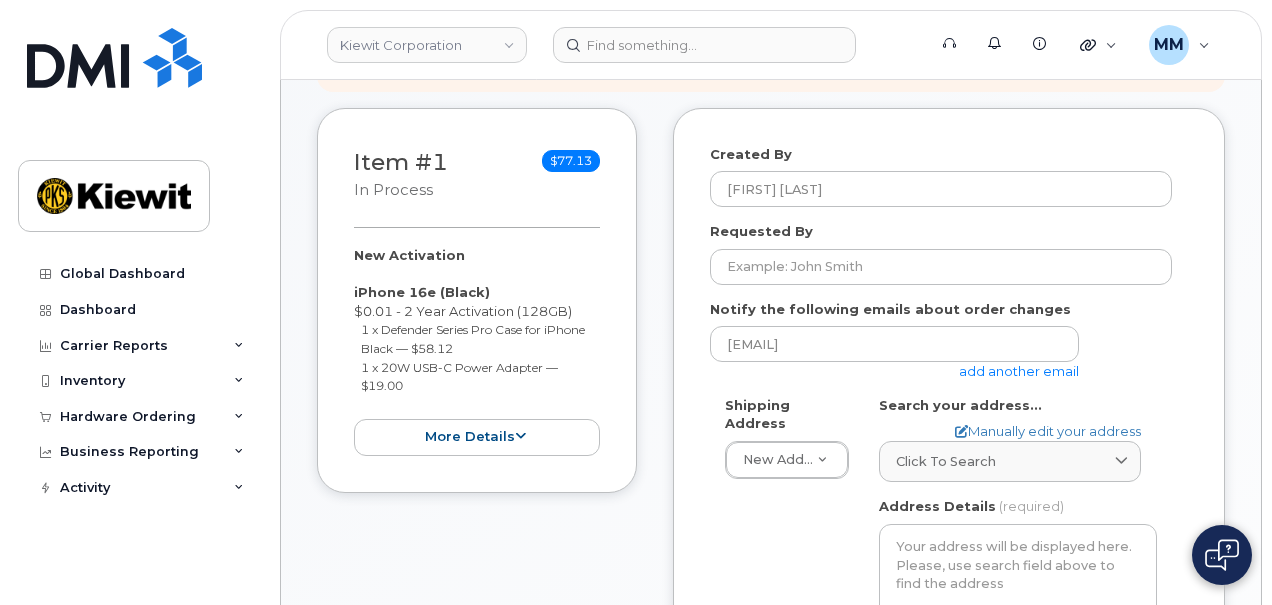 scroll, scrollTop: 300, scrollLeft: 0, axis: vertical 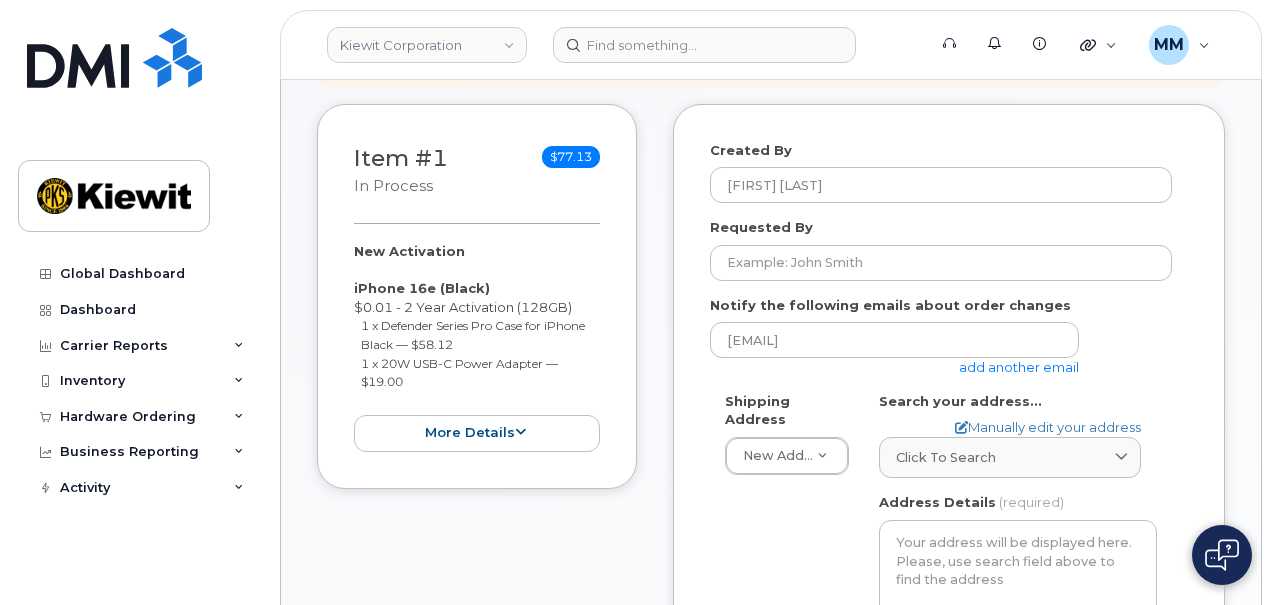 click on "michael.manahan@kiewit.com
add another email" 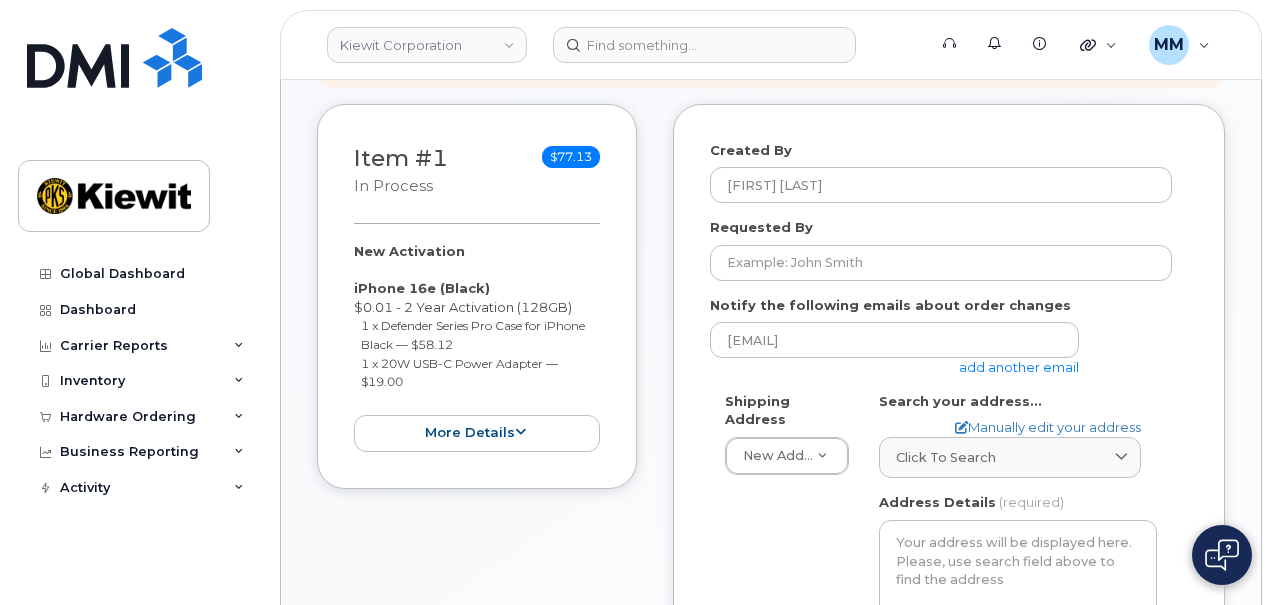 click on "add another email" 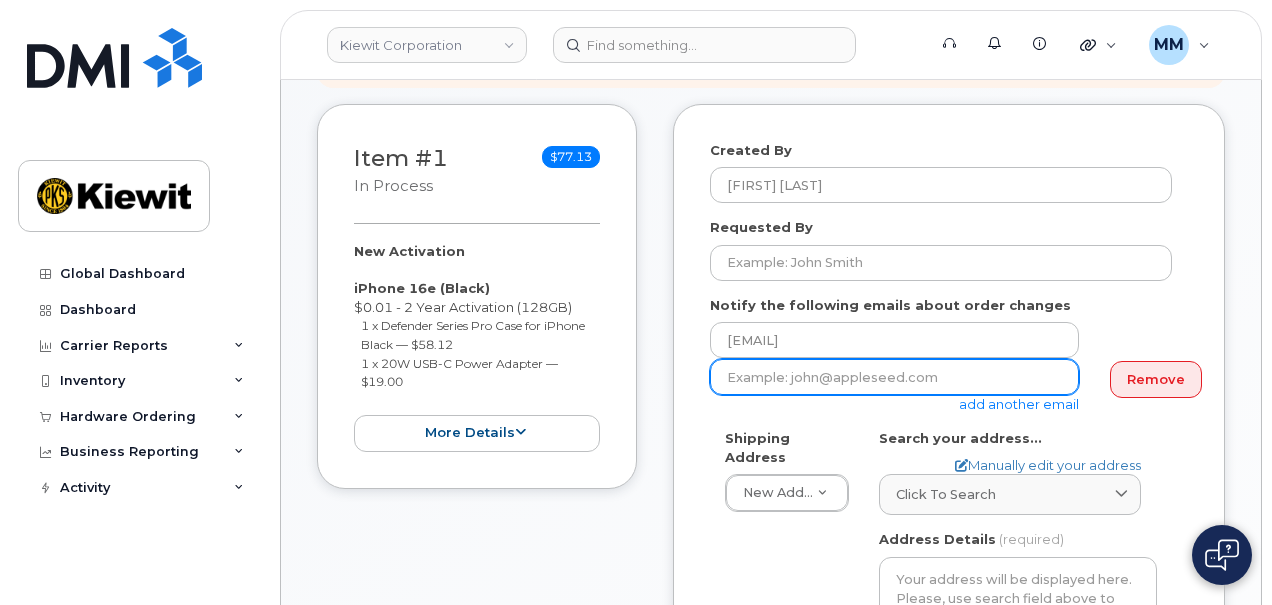click 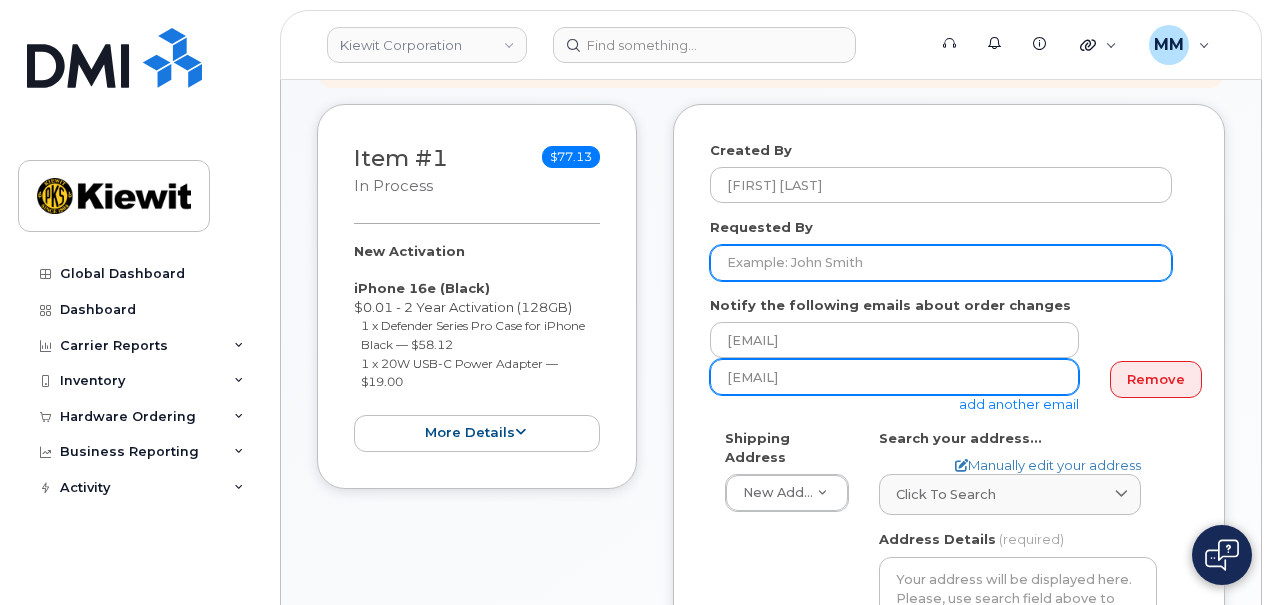 type on "Matt.Gabriel@kiewit.com" 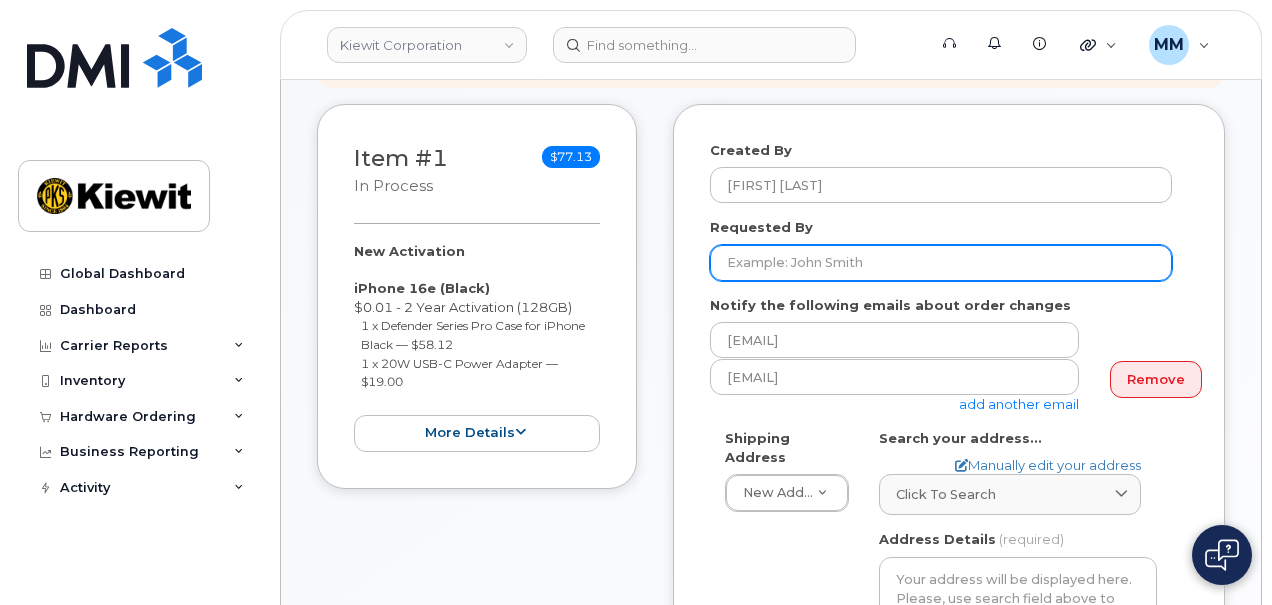 click on "Requested By" 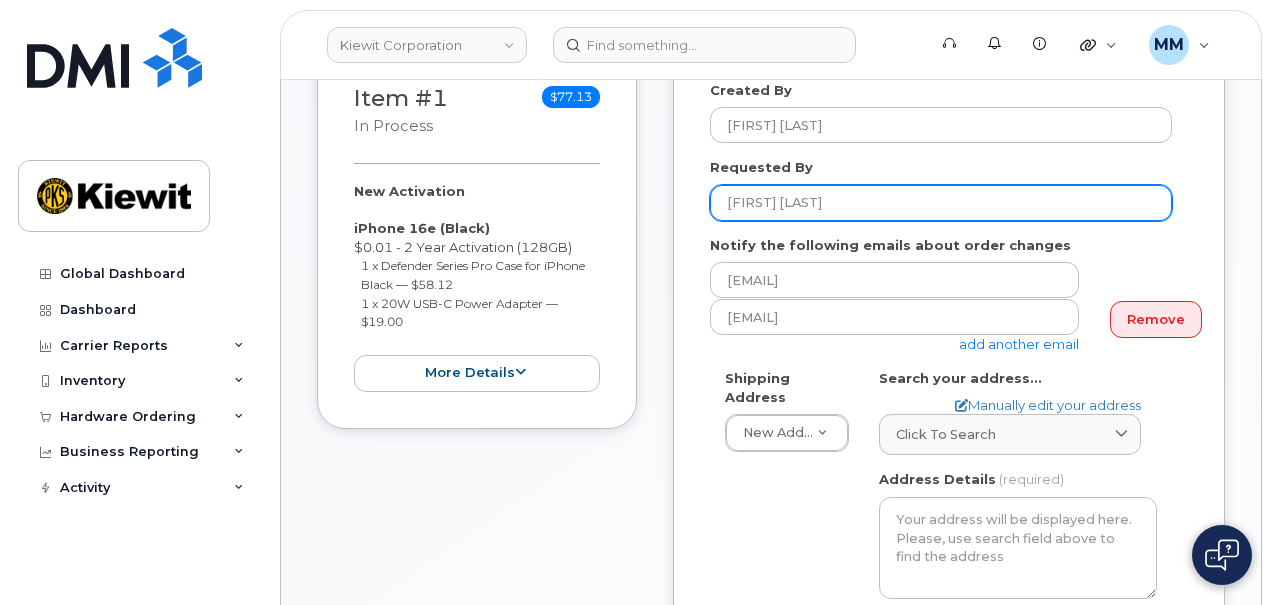 scroll, scrollTop: 400, scrollLeft: 0, axis: vertical 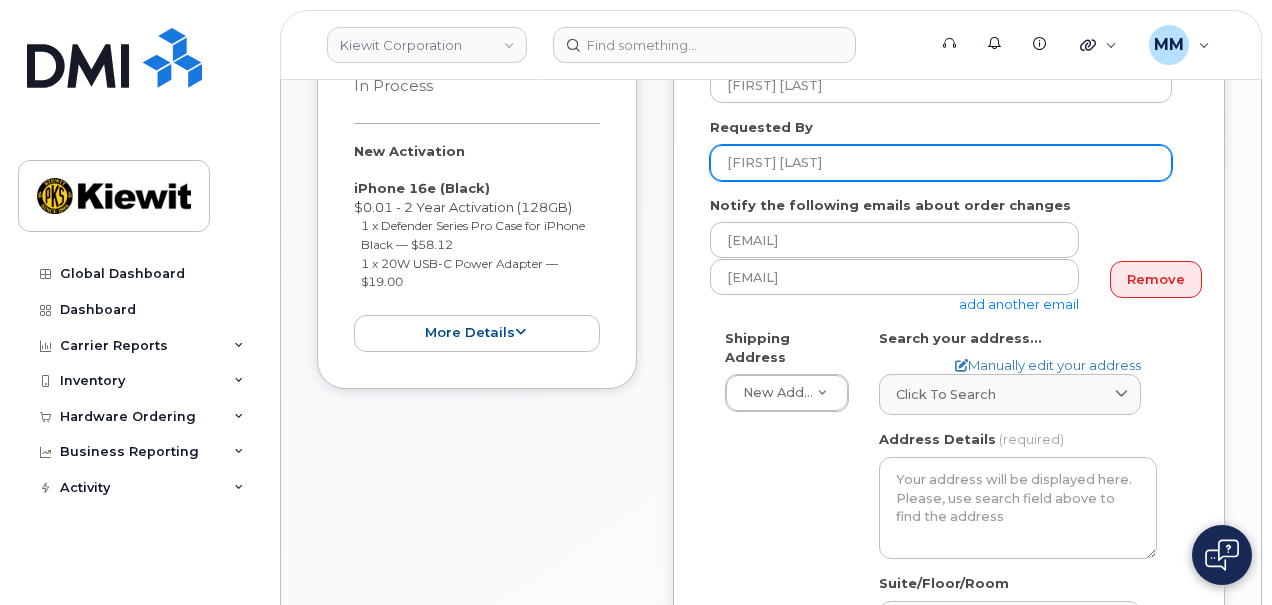 type on "Matt Gabriel" 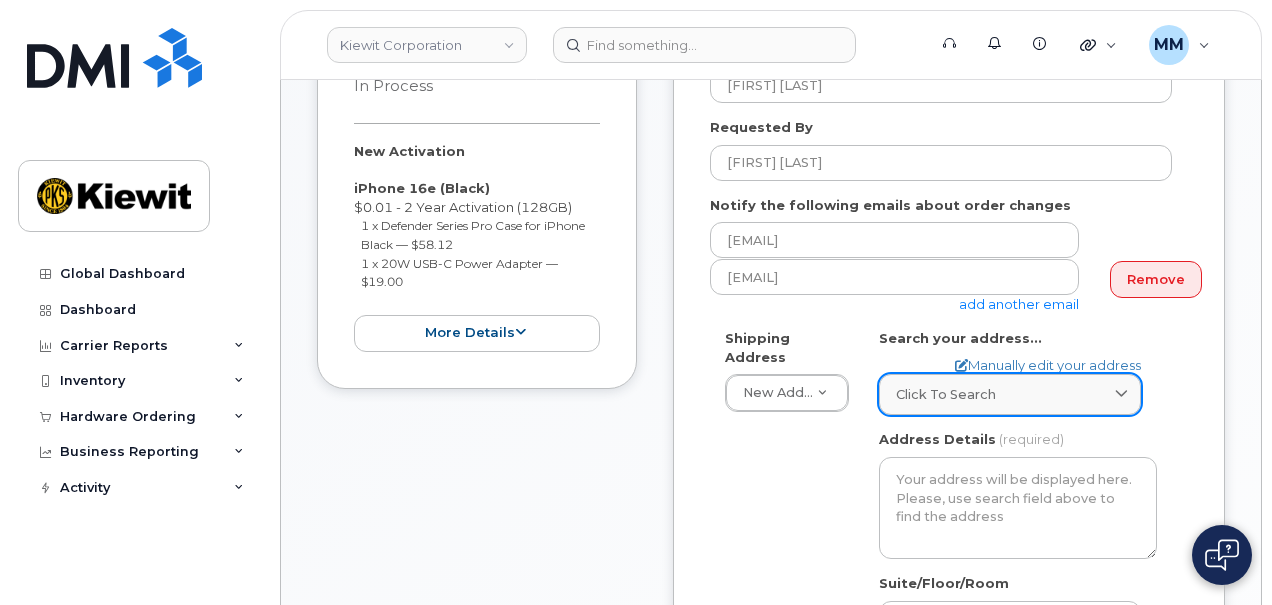 click on "Click to search" 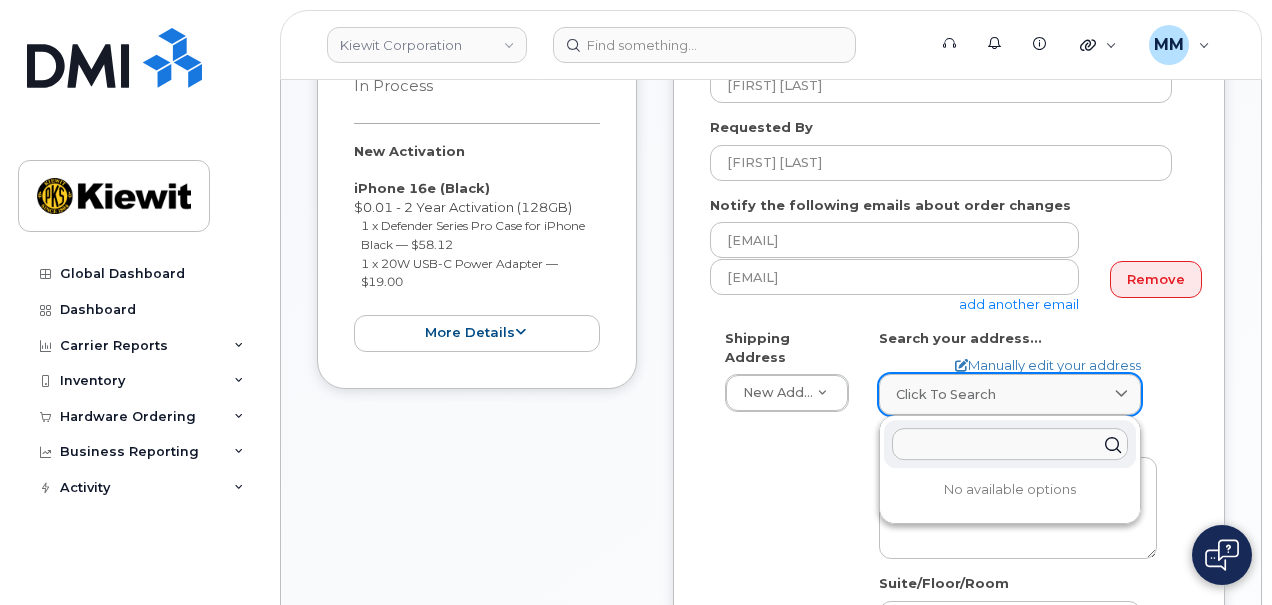 paste on "5354 E Loop 820 S, Fort Worth TX 76119" 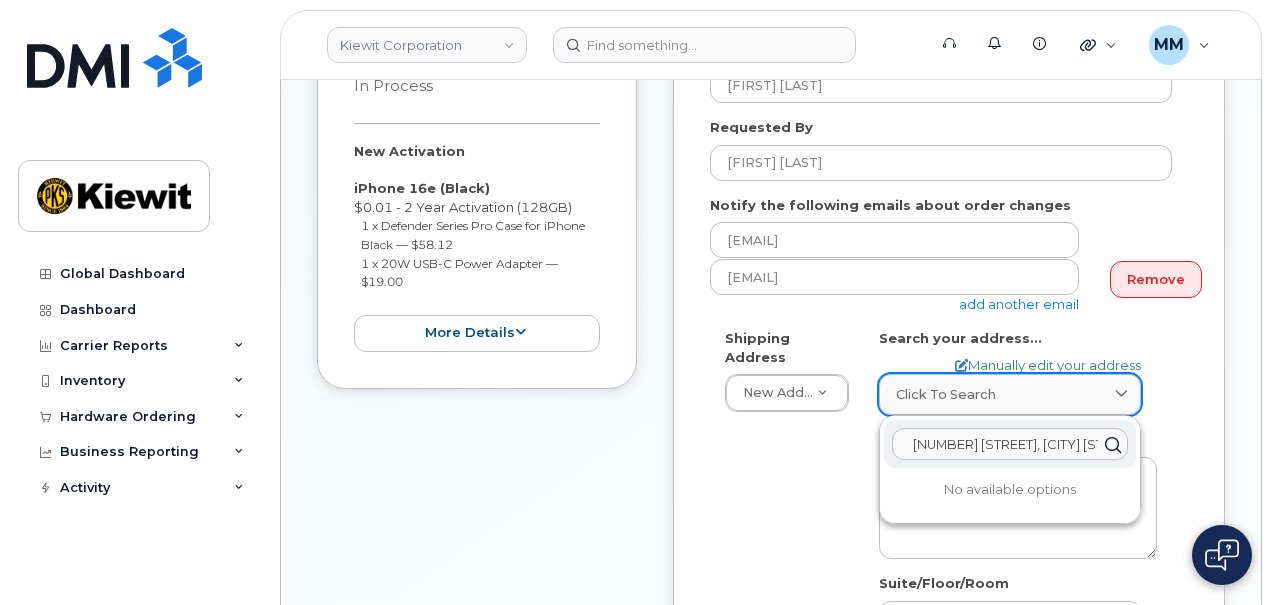 scroll, scrollTop: 0, scrollLeft: 72, axis: horizontal 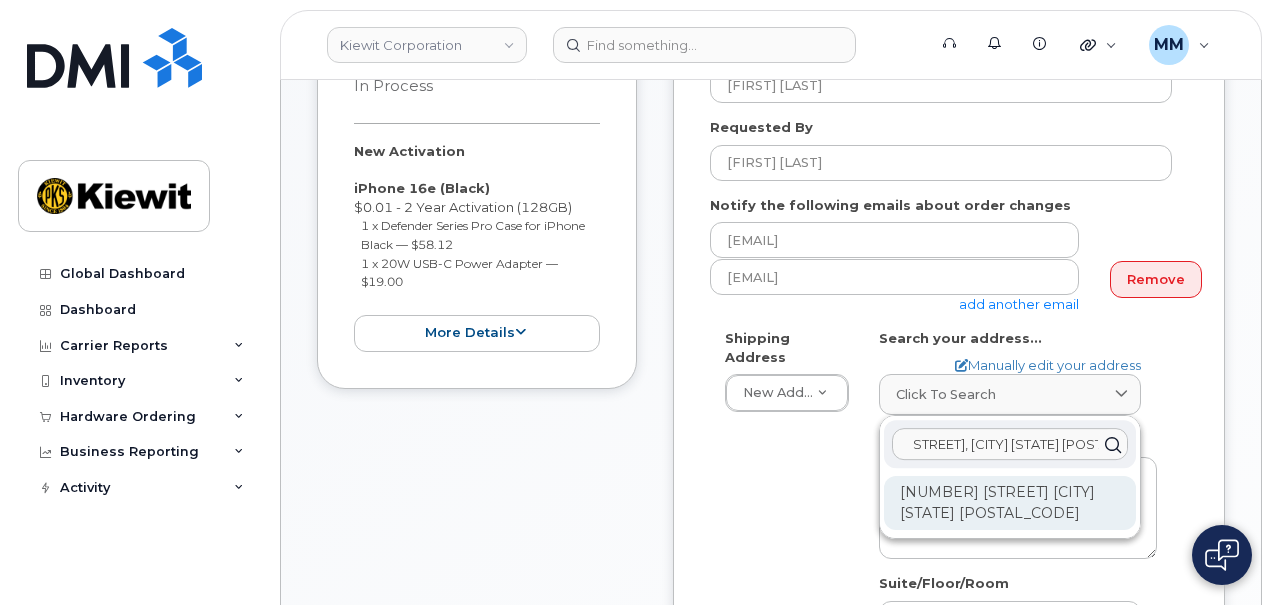 type on "5354 E Loop 820 S, Fort Worth TX 76119" 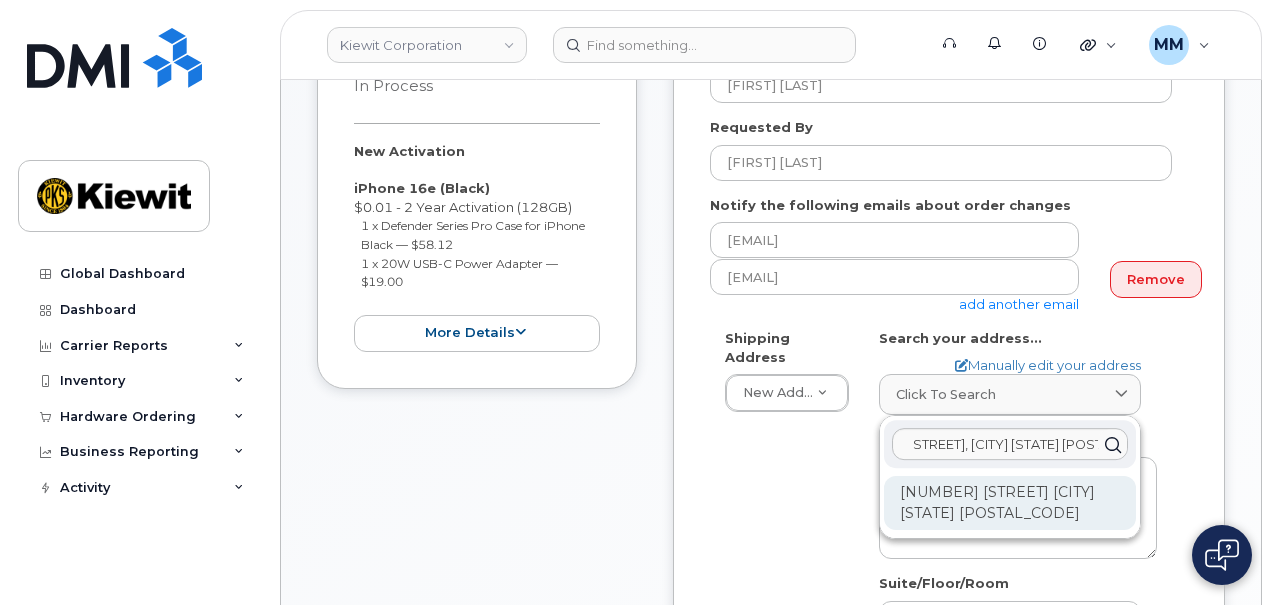 scroll, scrollTop: 0, scrollLeft: 0, axis: both 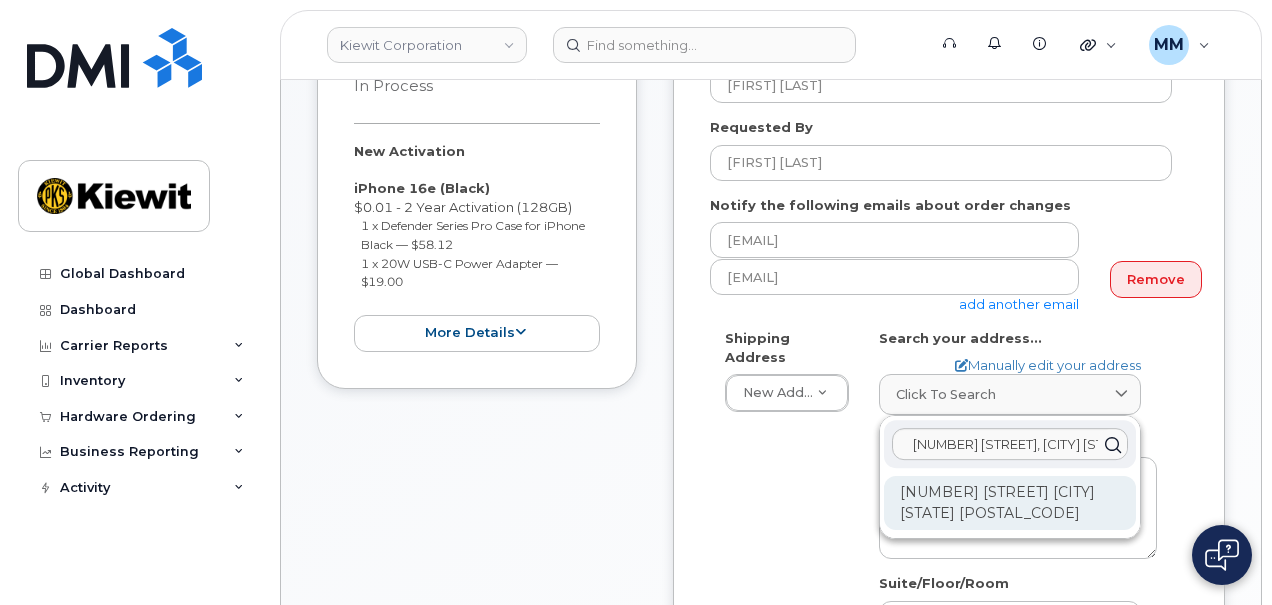 click on "5354 E Loop 820 S Fort Worth TX 76119-6539" 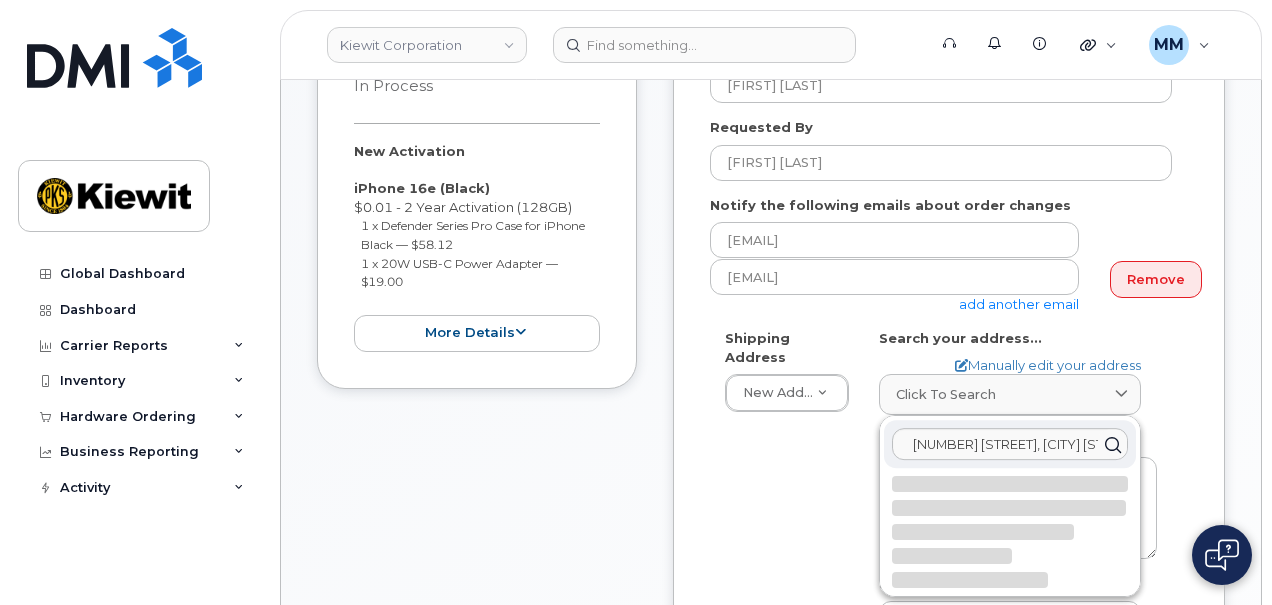 select 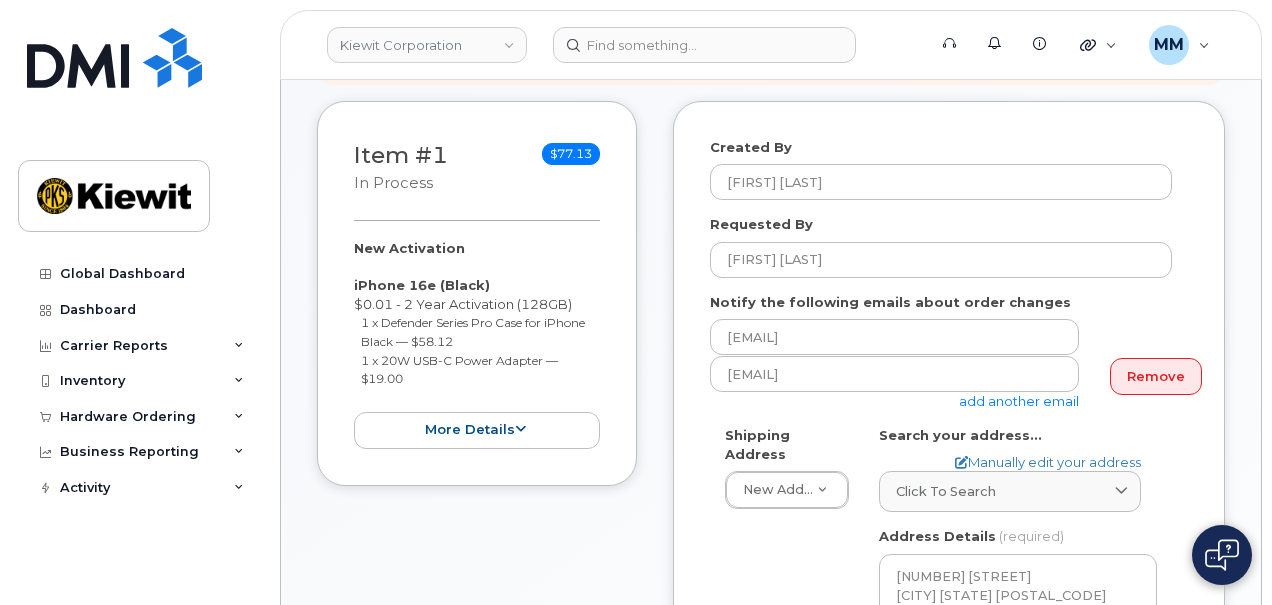scroll, scrollTop: 300, scrollLeft: 0, axis: vertical 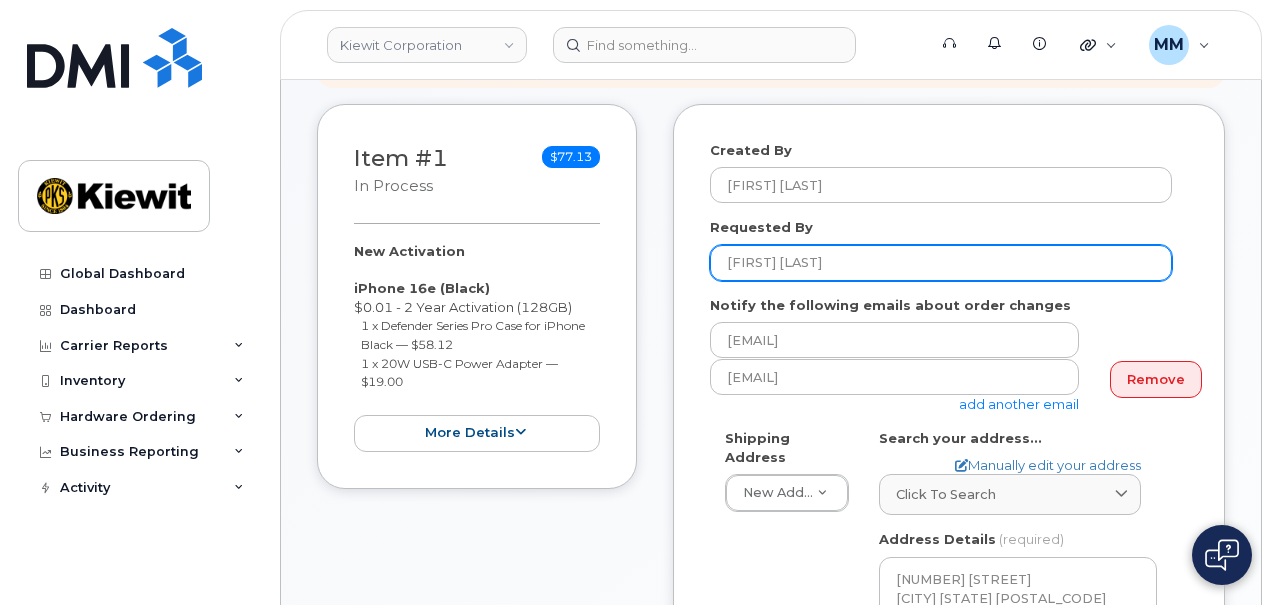 click on "Matt Gabriel" 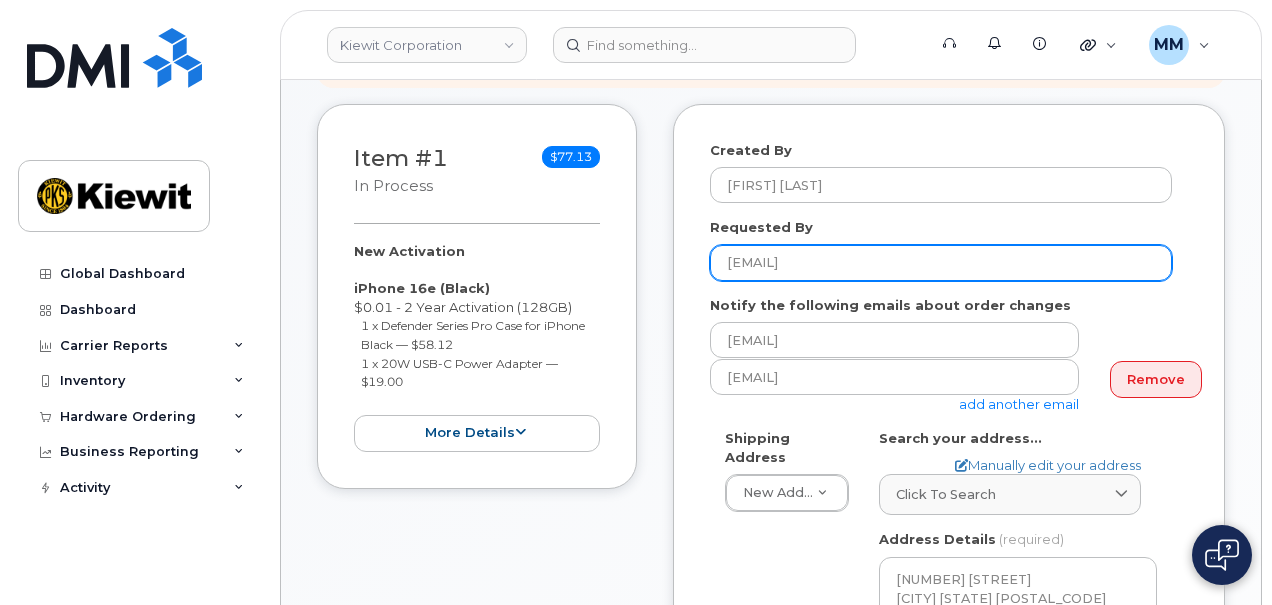 click on "Jeremy.Baker" 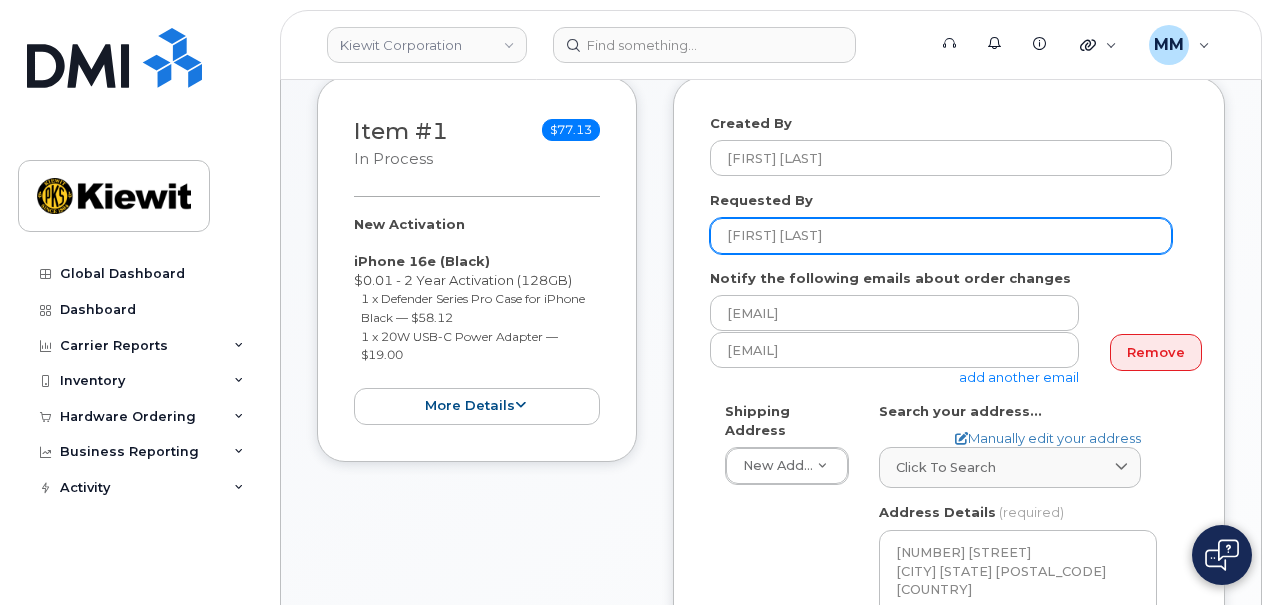 scroll, scrollTop: 300, scrollLeft: 0, axis: vertical 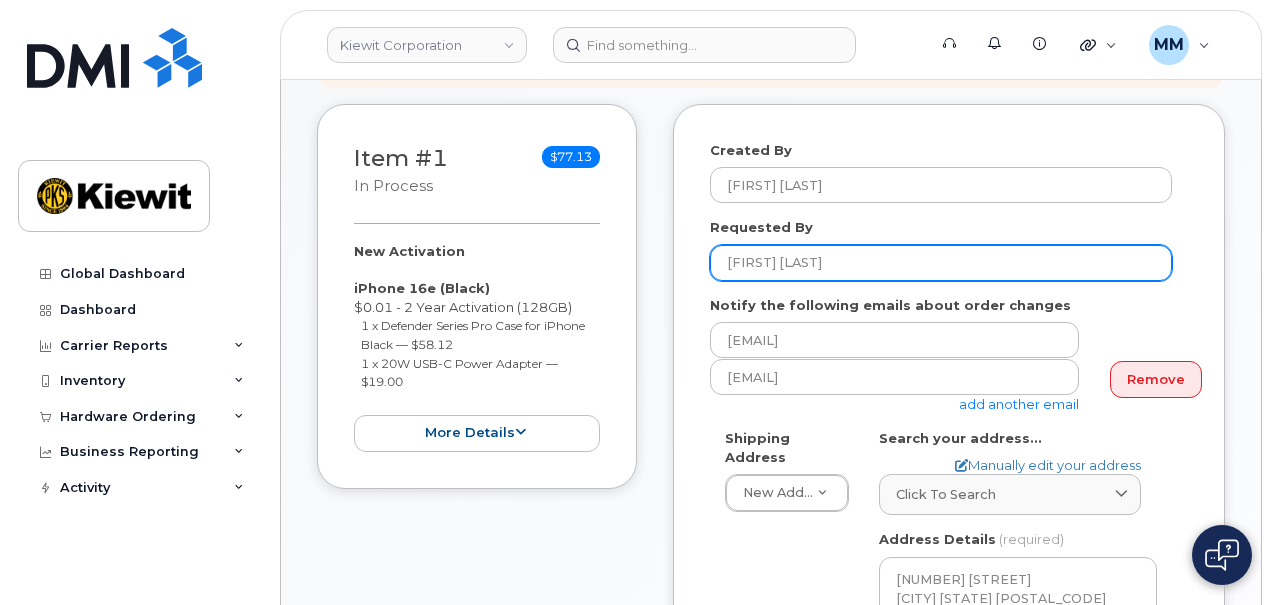 drag, startPoint x: 834, startPoint y: 239, endPoint x: 708, endPoint y: 236, distance: 126.035706 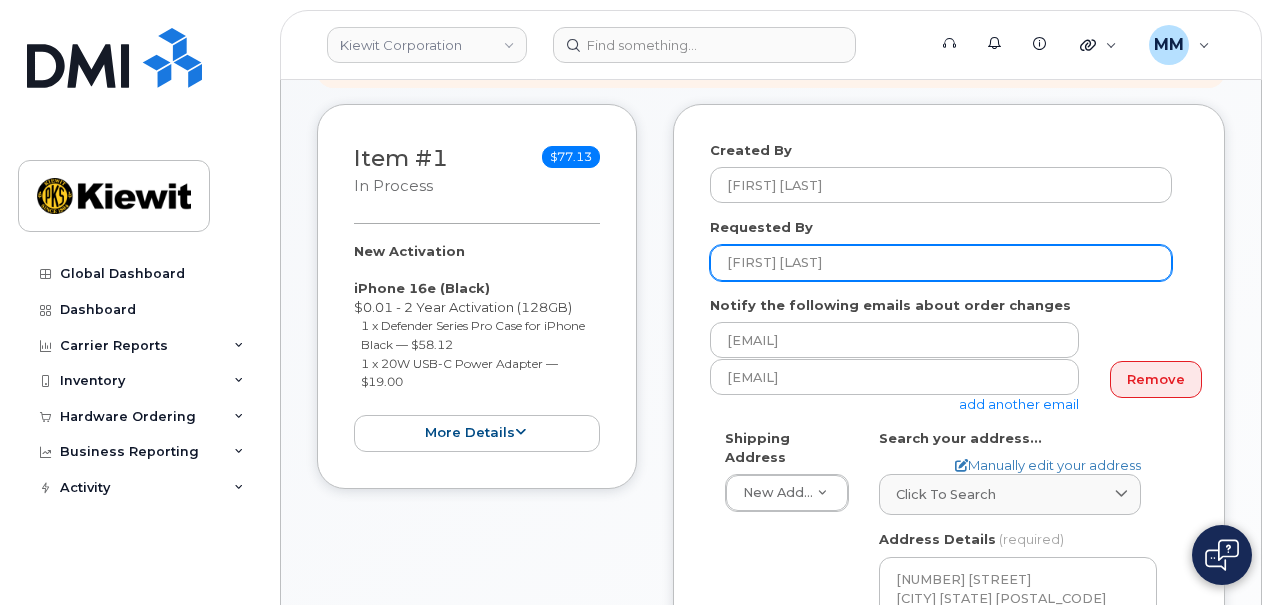 click on "Created By
Michael Manahan
Requested By
Jeremy Baker
Notify the following emails about order changes
michael.manahan@kiewit.com
Matt.Gabriel@kiewit.com
add another email
Remove
Shipping Address
New Address                                     New Address
TX
Fort Worth
Search your address...
Manually edit your address
Click to search 5354 E Loop 820 S, Fort Worth TX 76119 No available options
Address Line
(required)
Lookup your address
5354 E Loop 820 S
State
(required)
Alabama
Alaska
American Samoa
Arizona
Arkansas
California
Colorado
Connecticut
Delaware
District of Columbia
Florida
Georgia
Guam
Hawaii
Idaho
Illinois
Indiana
Iowa
Kansas
Kentucky
Louisiana
Maine
Maryland
Massachusetts
Michigan
Minnesota
Mississippi
Missouri
Montana
Nebraska
Nevada
New Hampshire
New Jersey
New Mexico
New York" 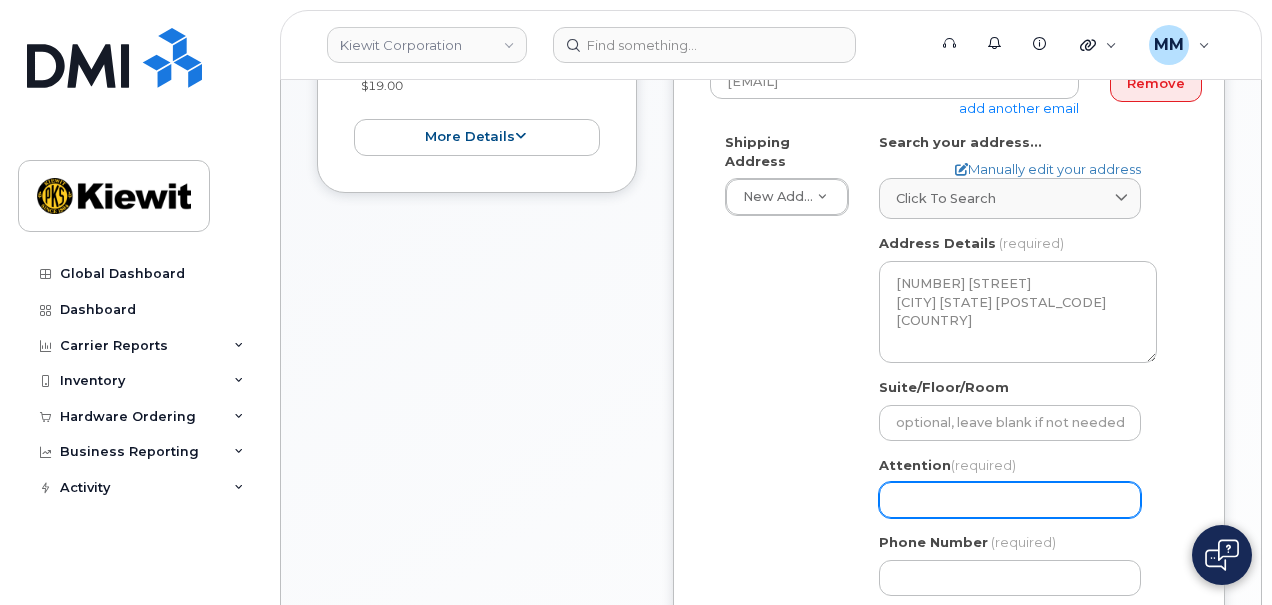 scroll, scrollTop: 600, scrollLeft: 0, axis: vertical 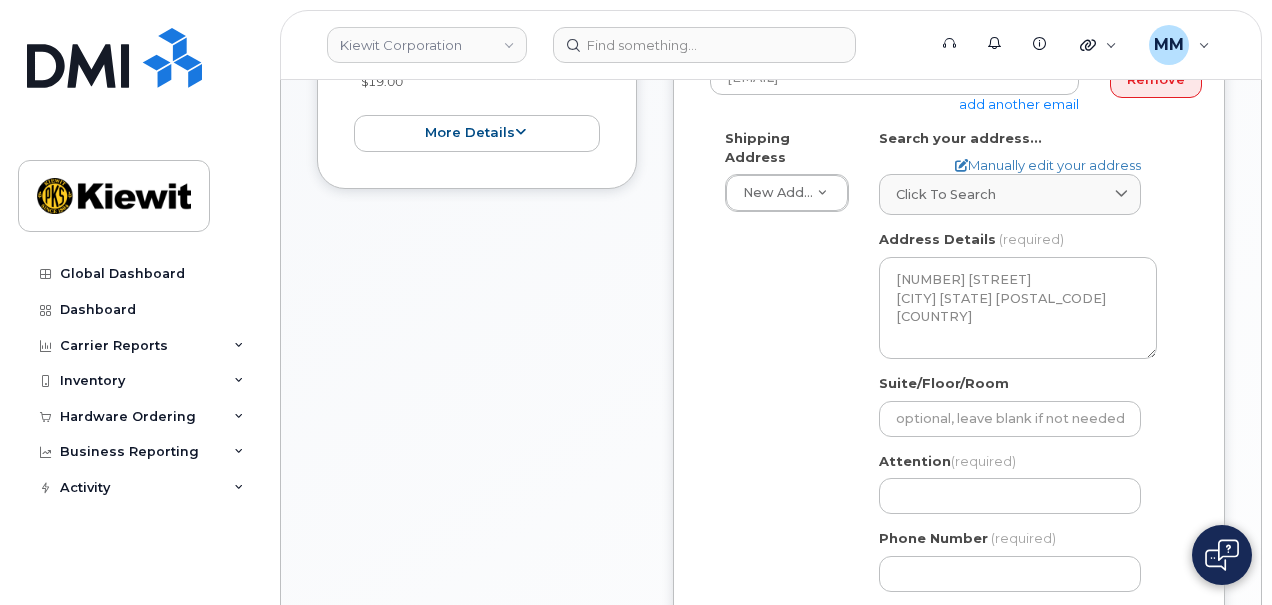 type on "Jeremy Baker" 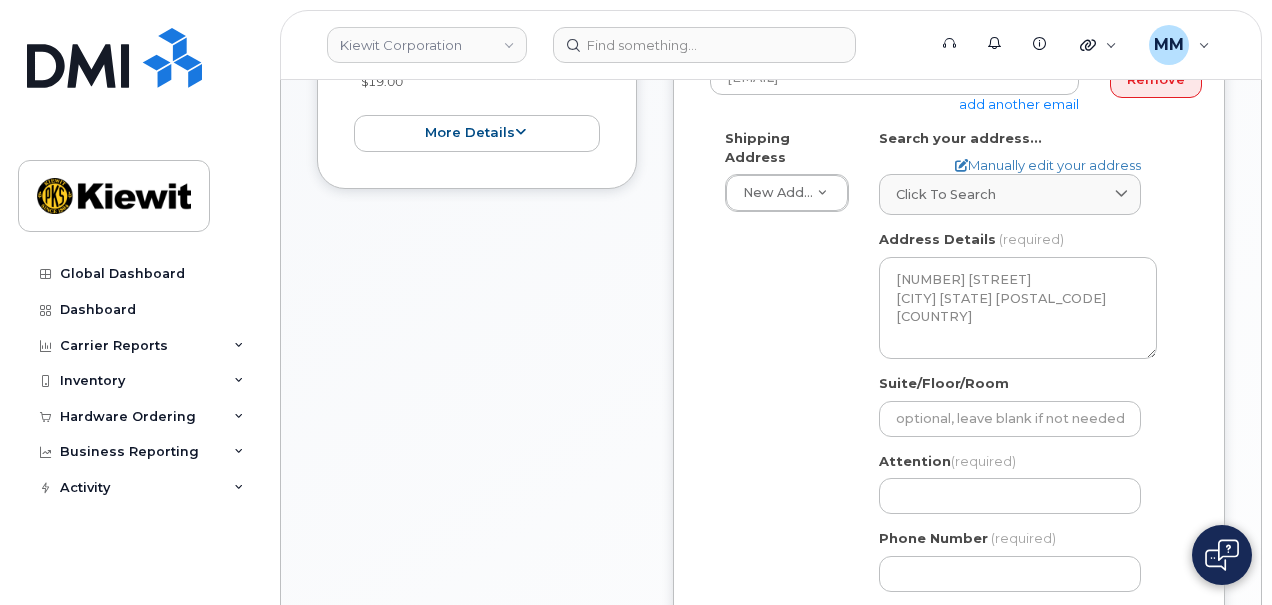click on "Attention
(required)" 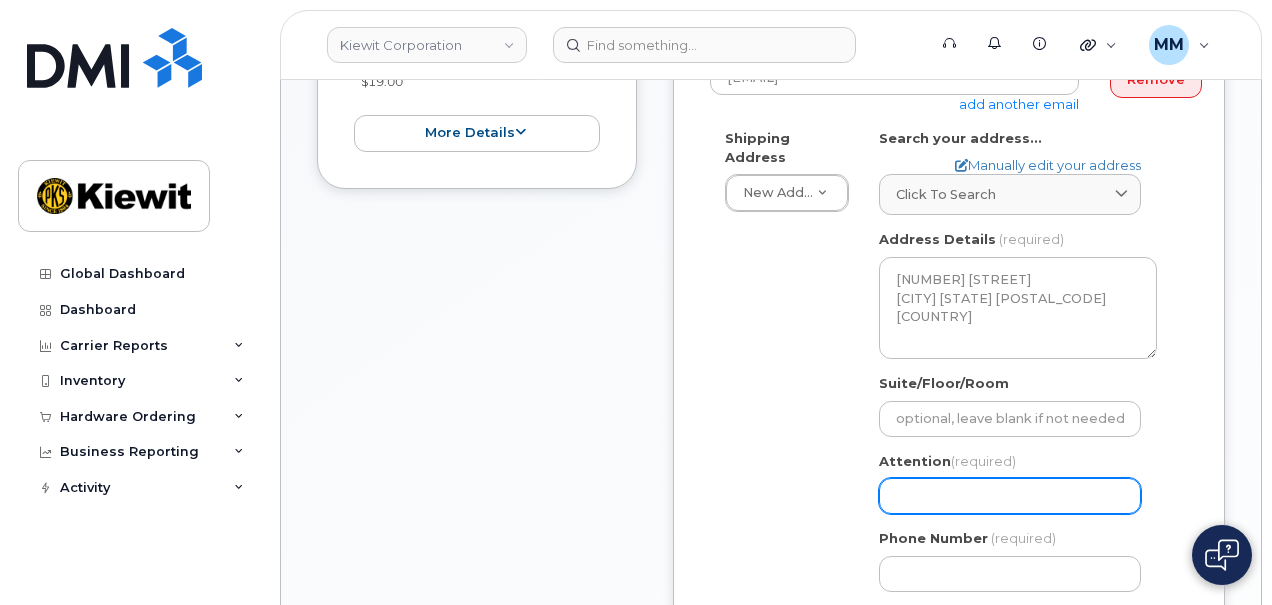 click on "Attention
(required)" 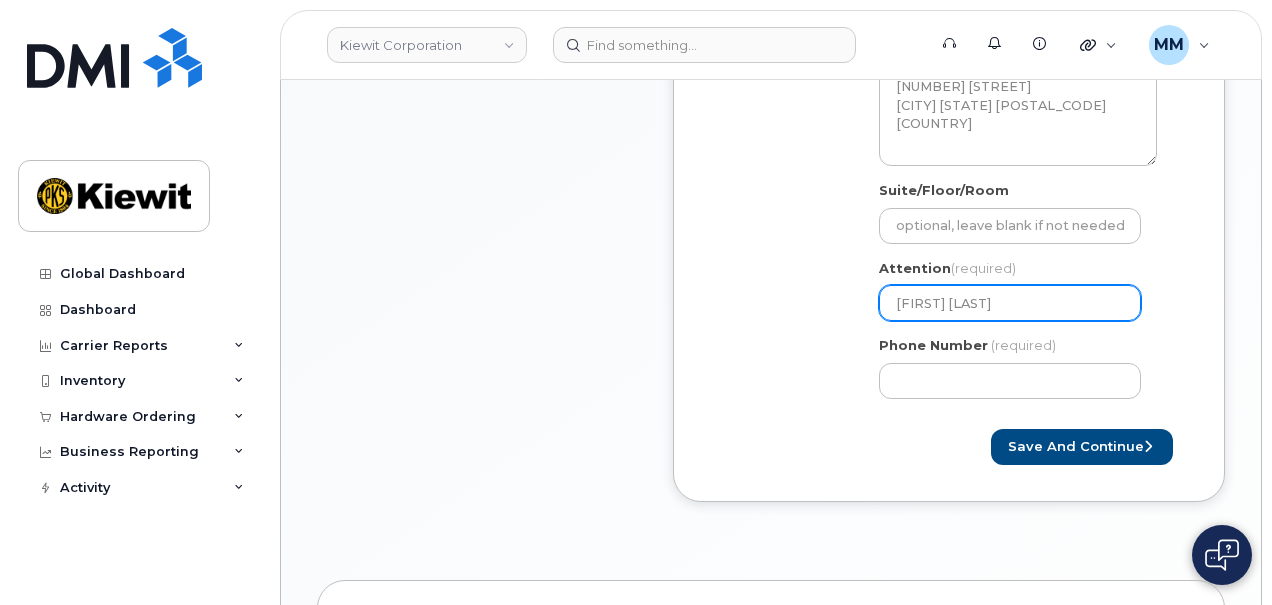 scroll, scrollTop: 800, scrollLeft: 0, axis: vertical 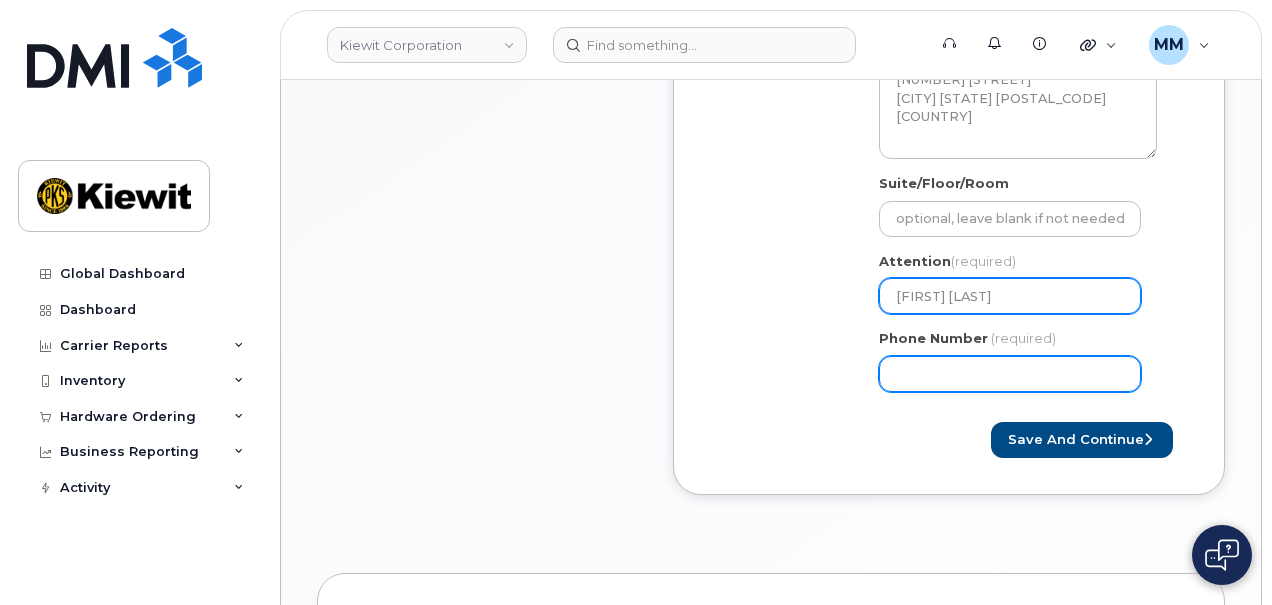 type on "Jeremy Baker" 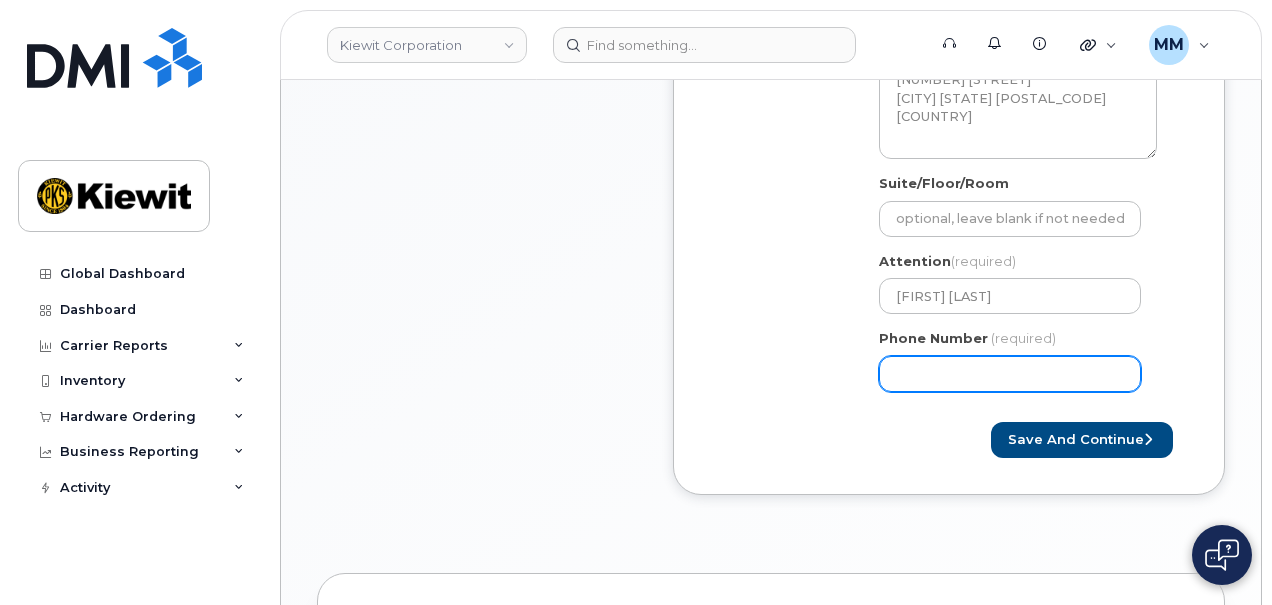 click on "Phone Number" 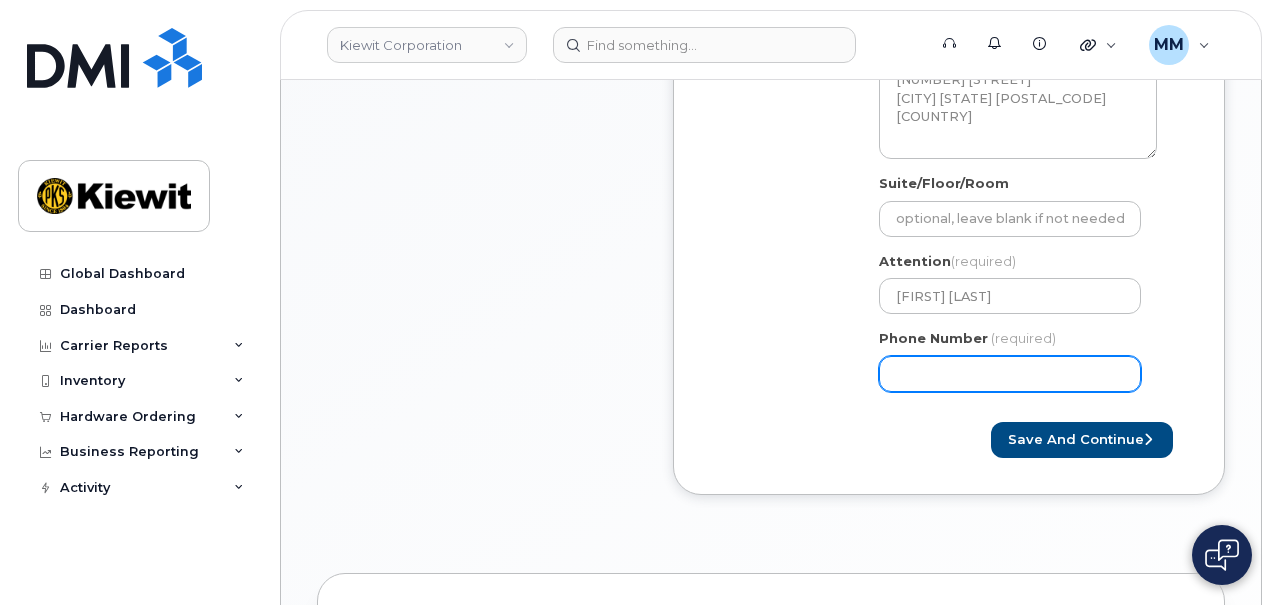 type on "877772770" 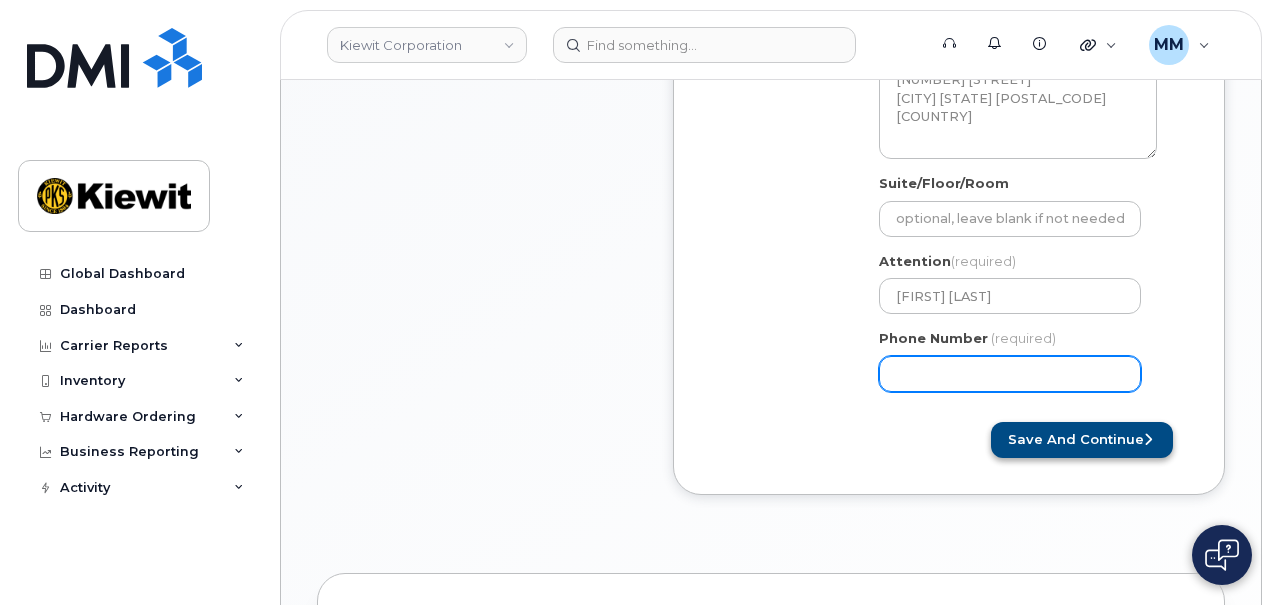 type on "8777727707" 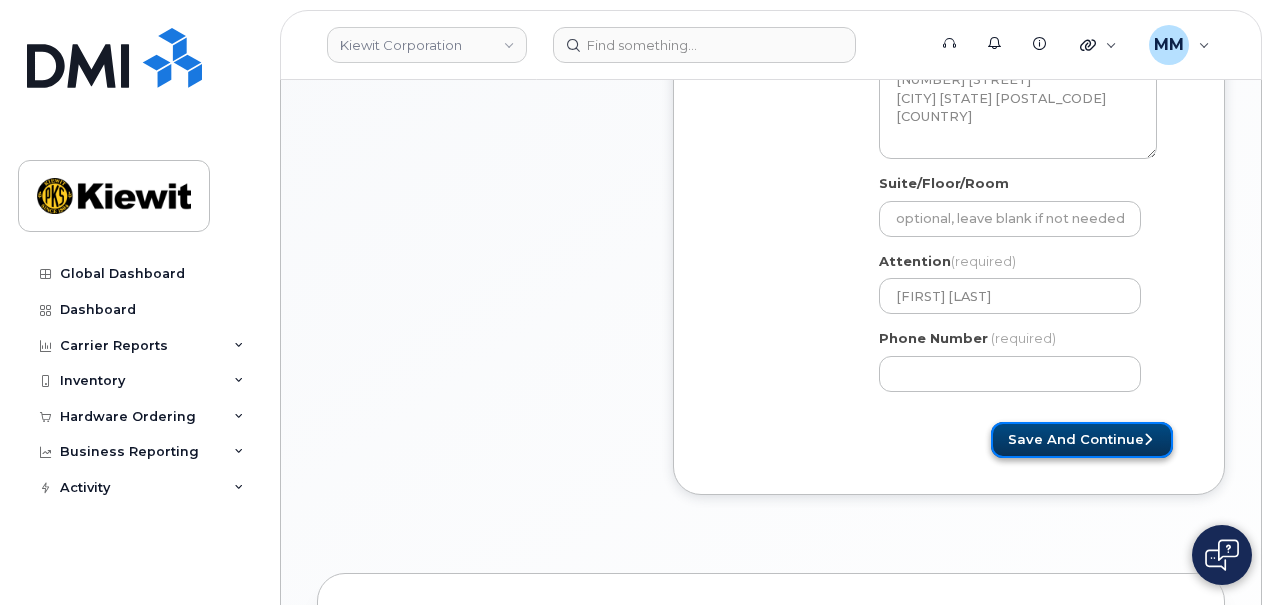 click on "Save and Continue" 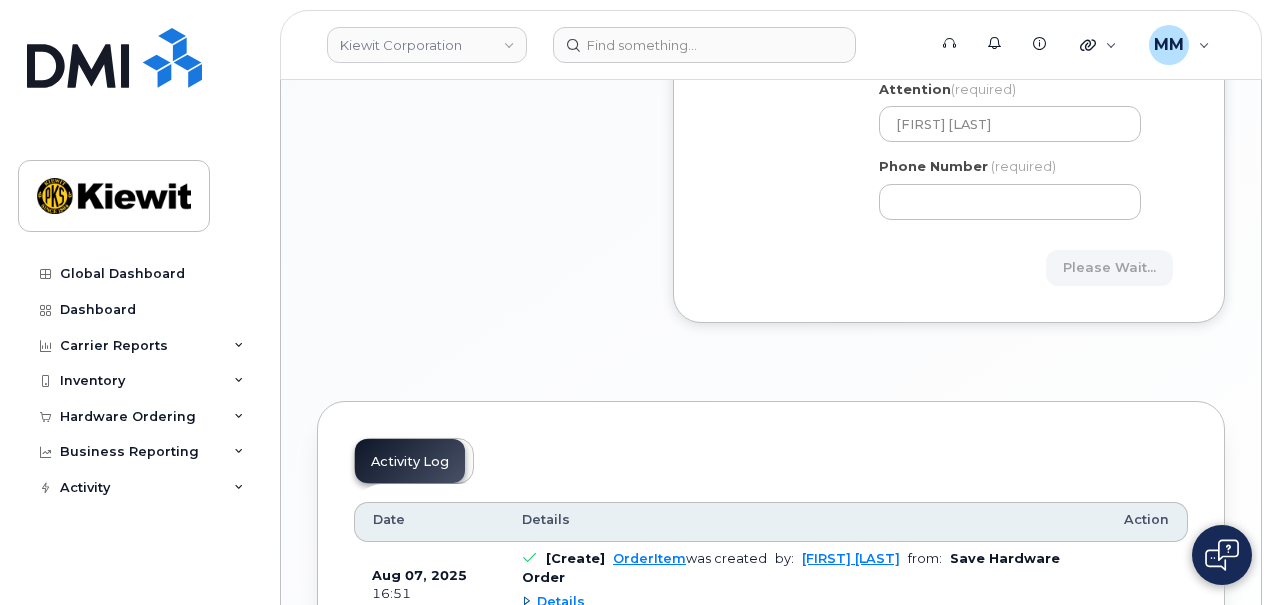 scroll, scrollTop: 900, scrollLeft: 0, axis: vertical 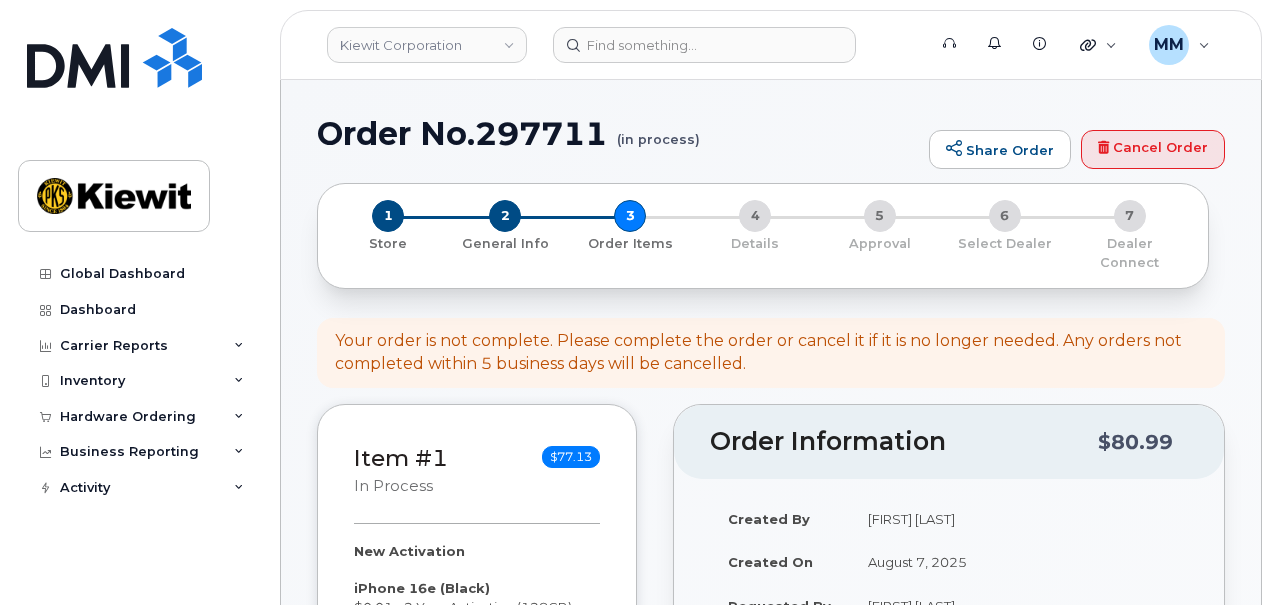 select 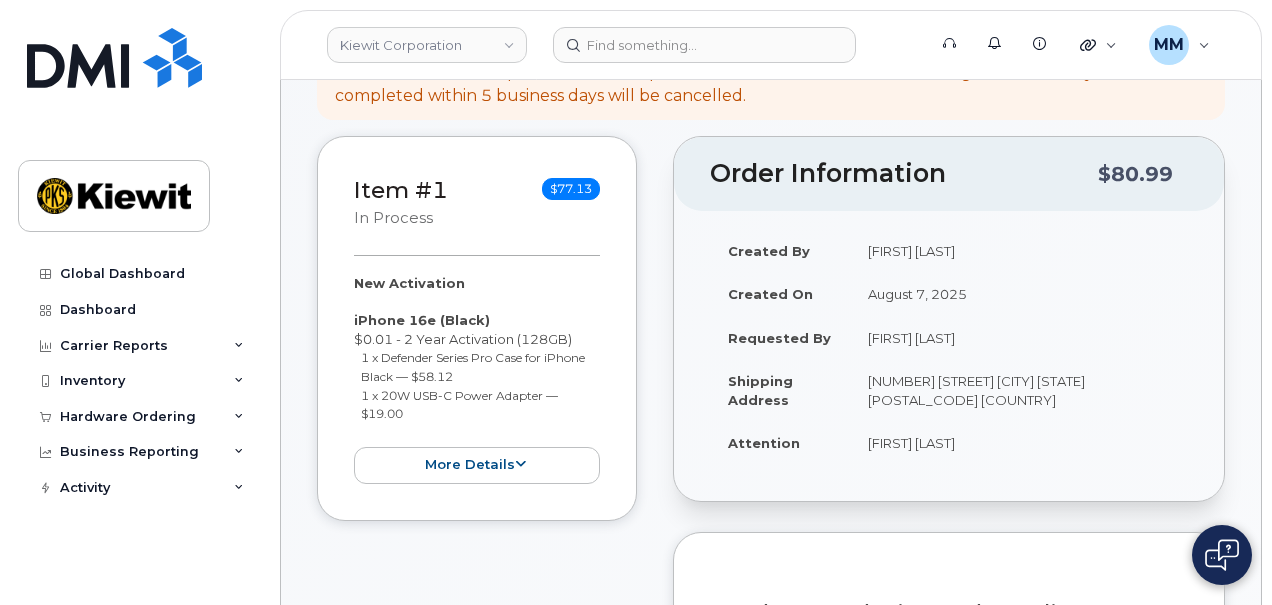 scroll, scrollTop: 200, scrollLeft: 0, axis: vertical 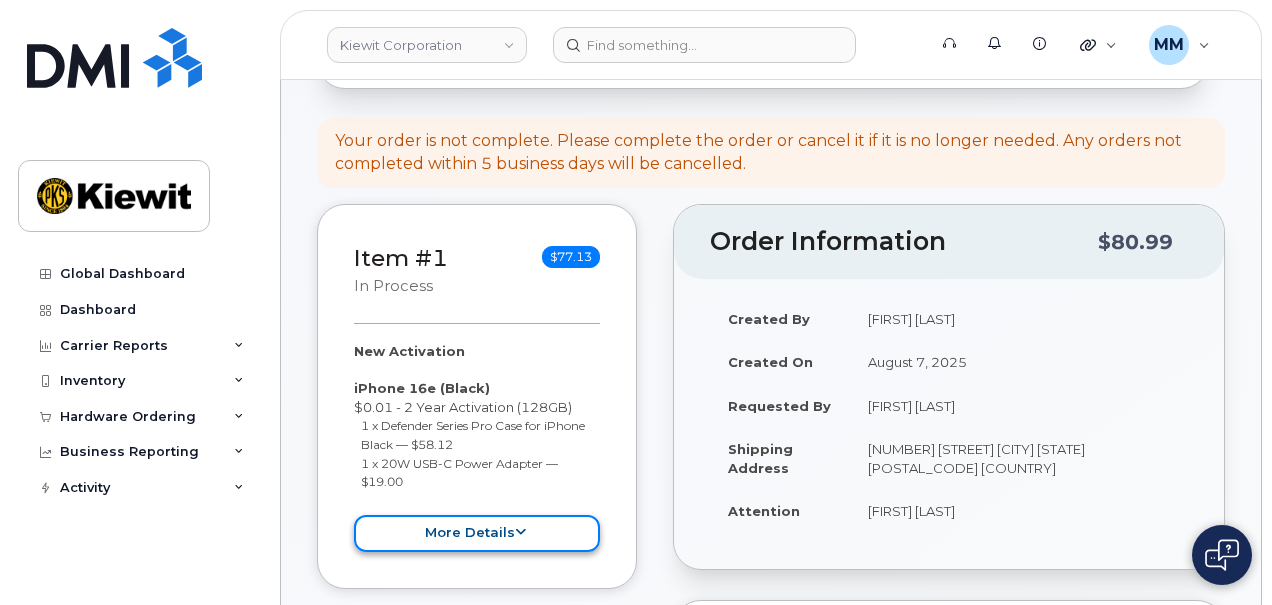 click on "more details" 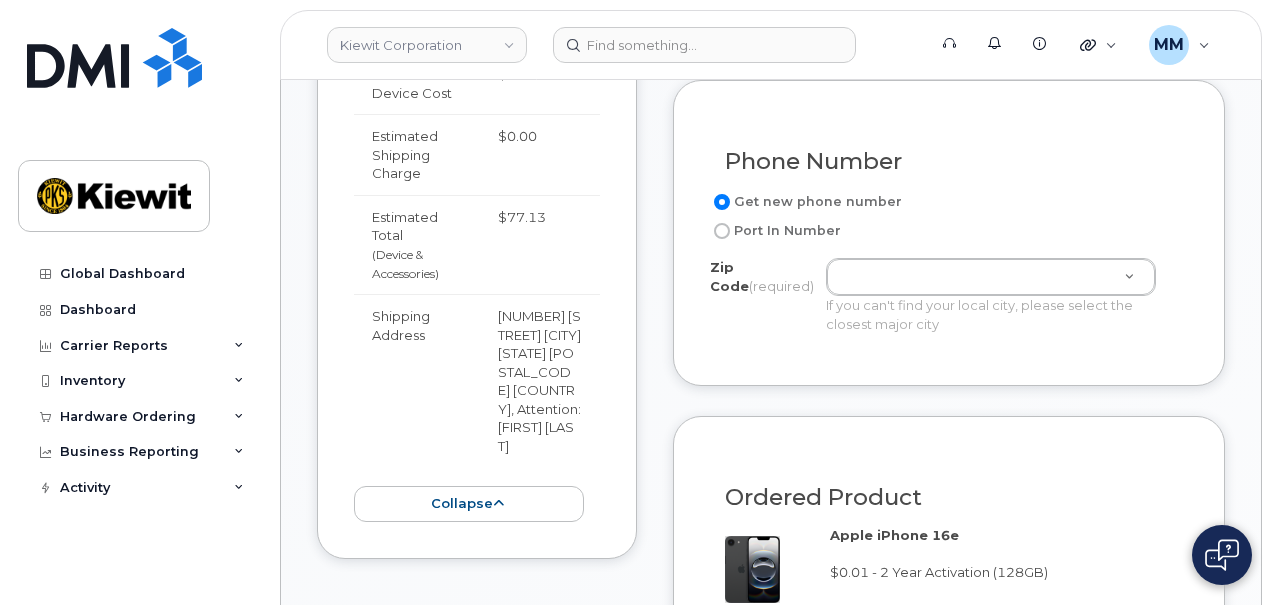 scroll, scrollTop: 1100, scrollLeft: 0, axis: vertical 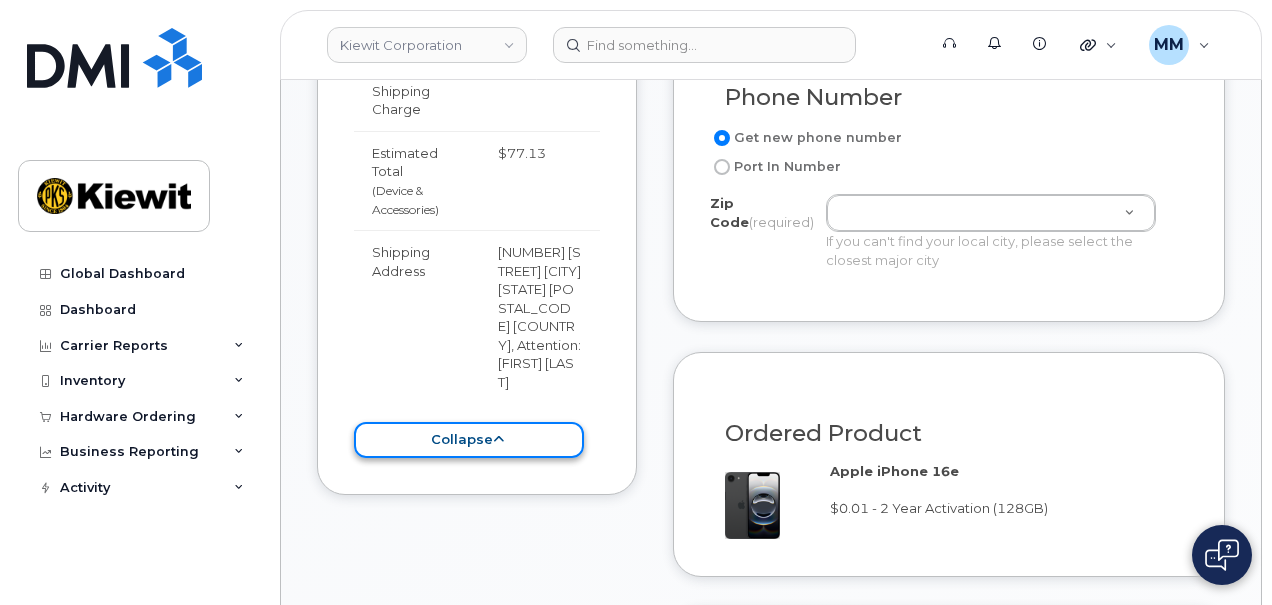 click on "collapse" 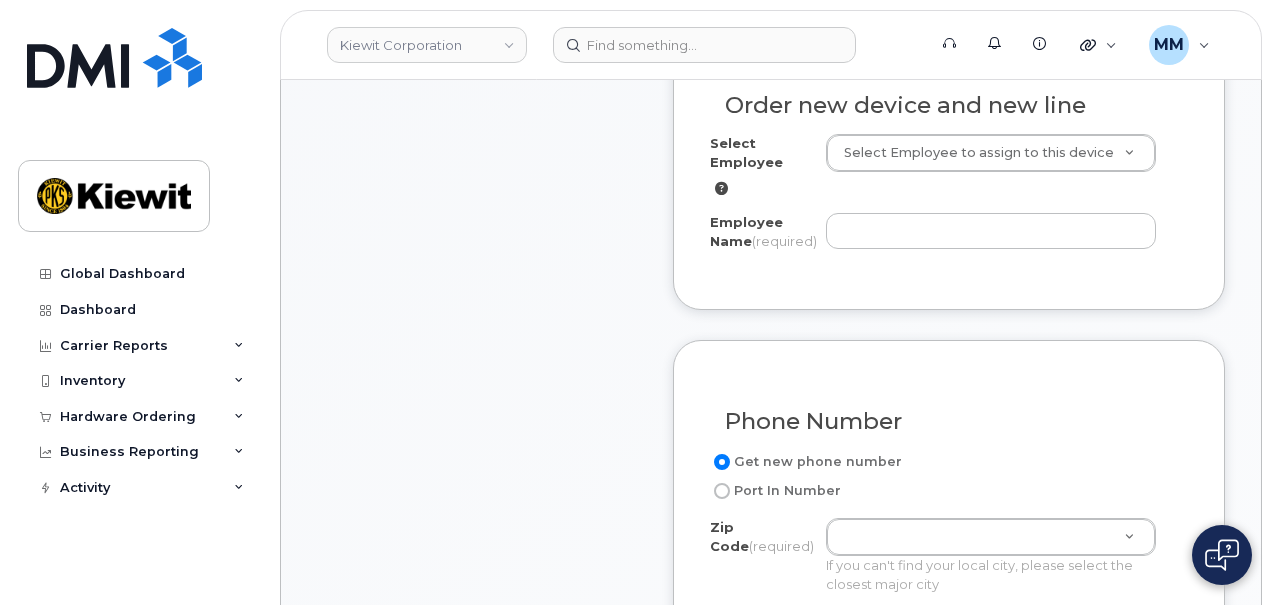 scroll, scrollTop: 1100, scrollLeft: 0, axis: vertical 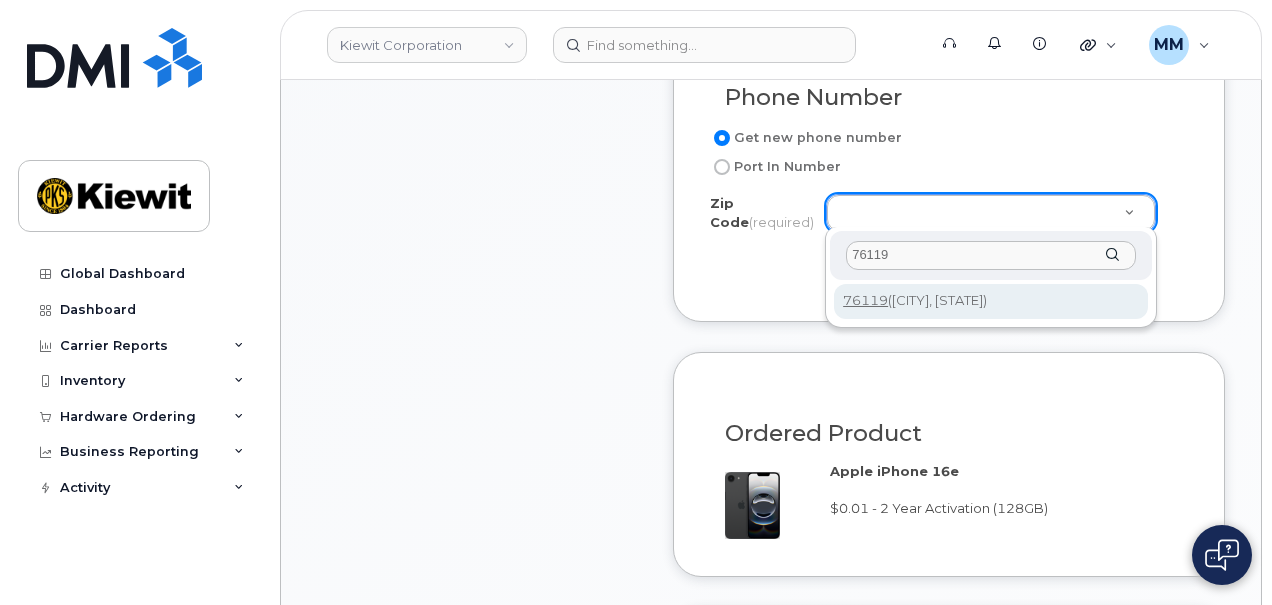 type on "76119" 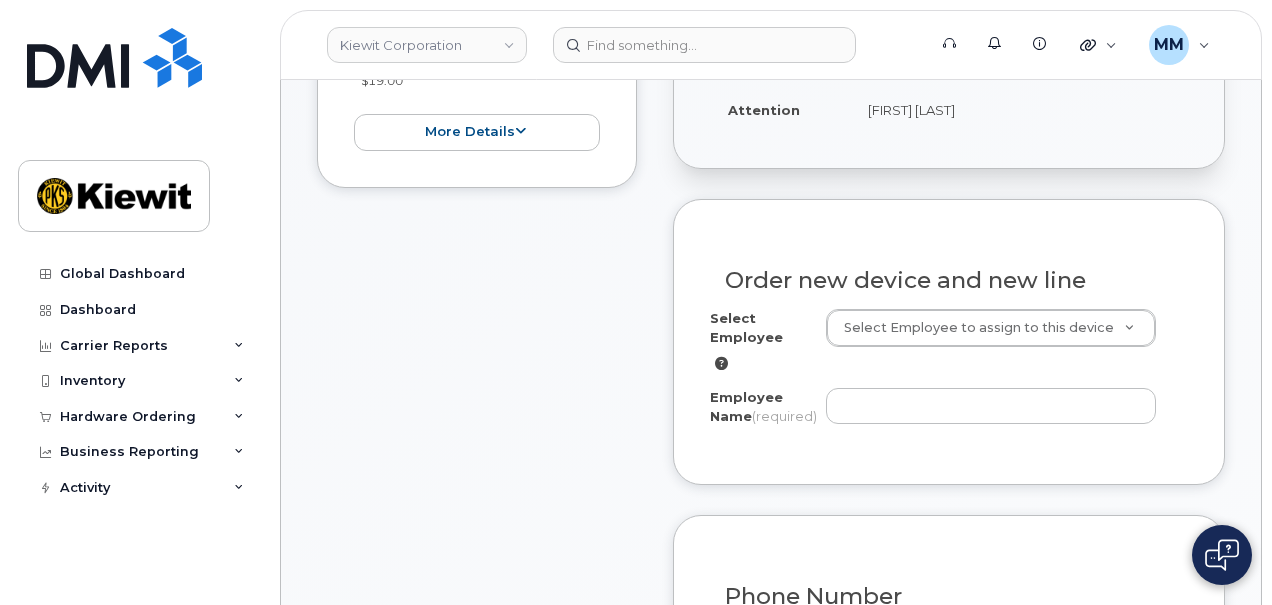 scroll, scrollTop: 600, scrollLeft: 0, axis: vertical 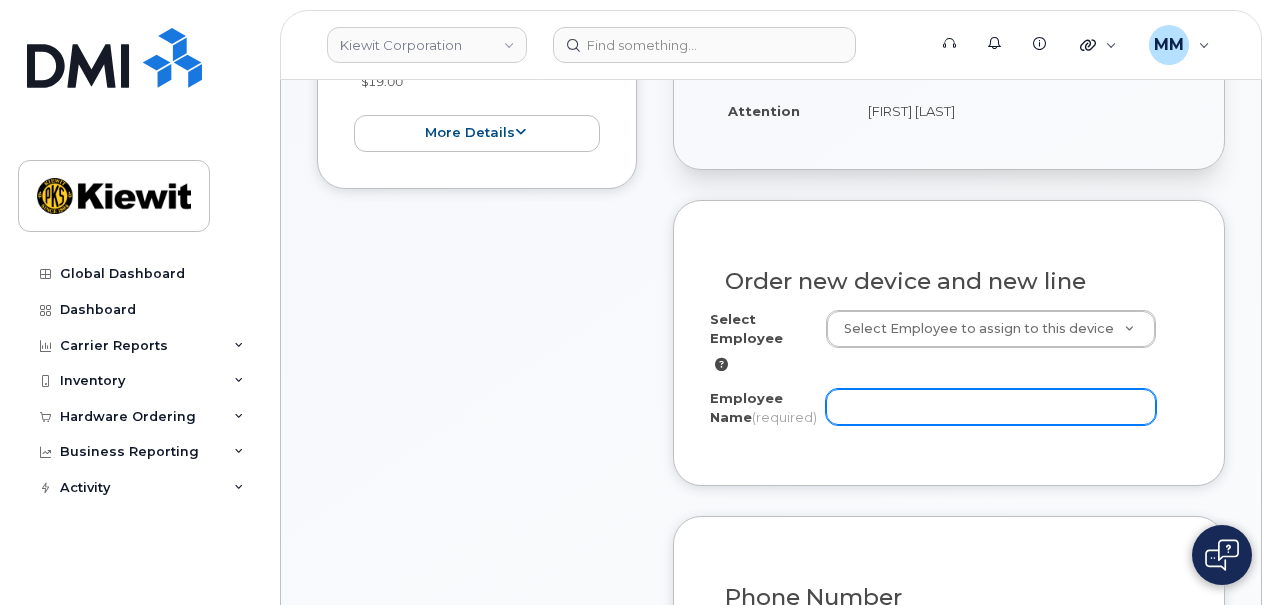 click on "Employee Name
(required)" 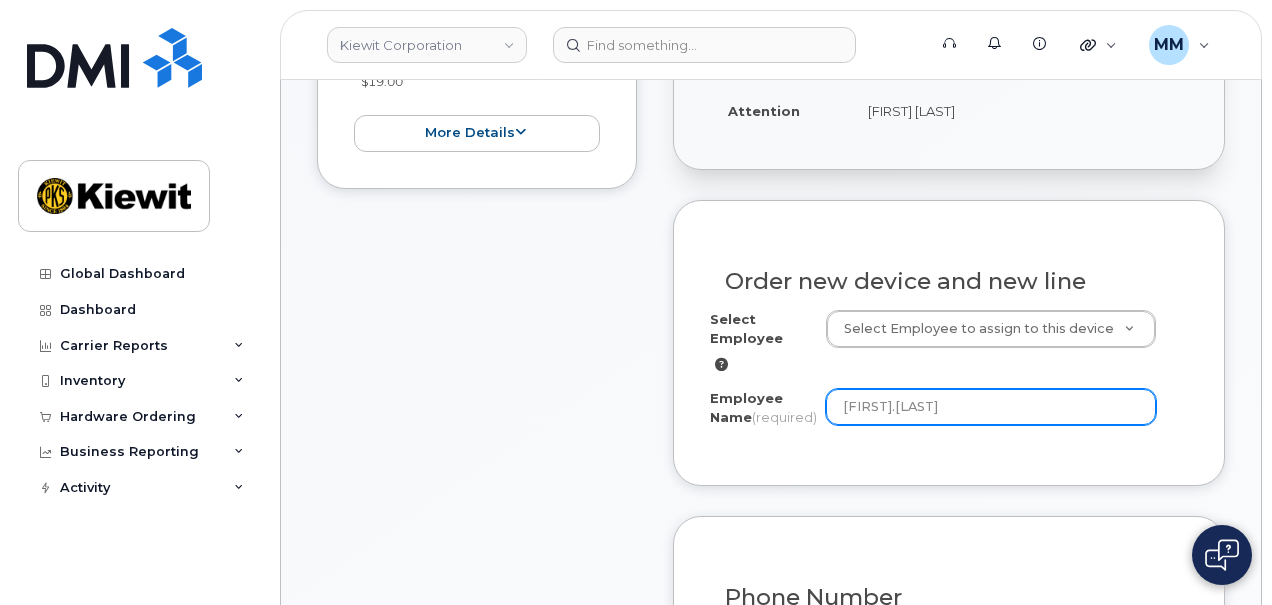 click on "[FIRST].[LAST]" 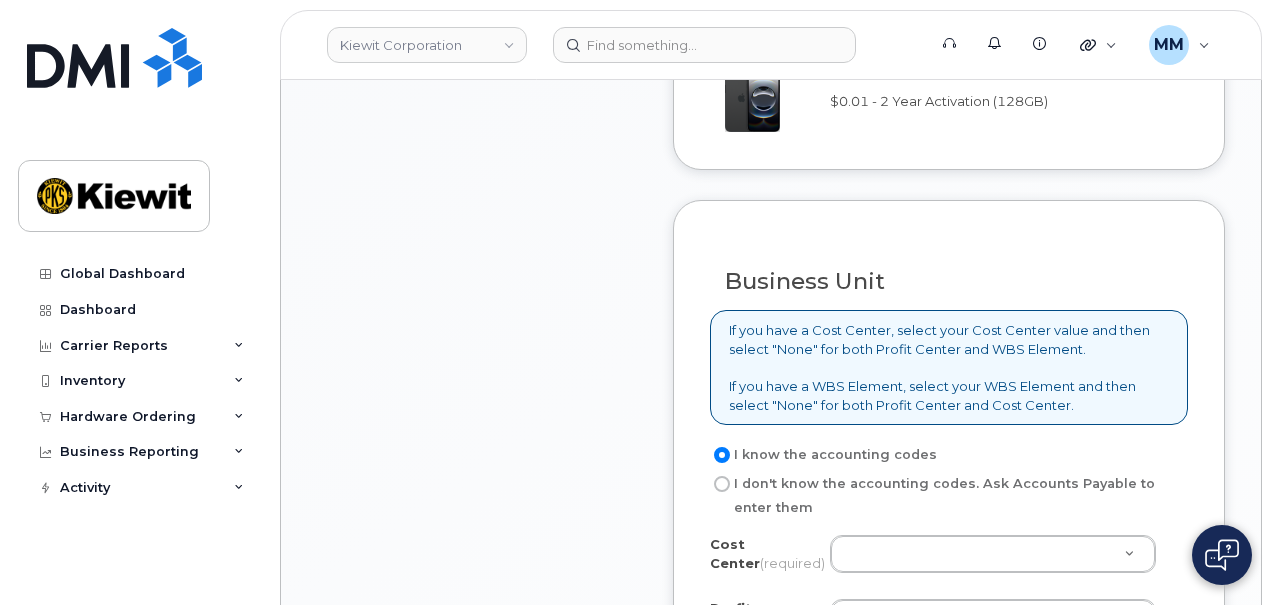scroll, scrollTop: 1600, scrollLeft: 0, axis: vertical 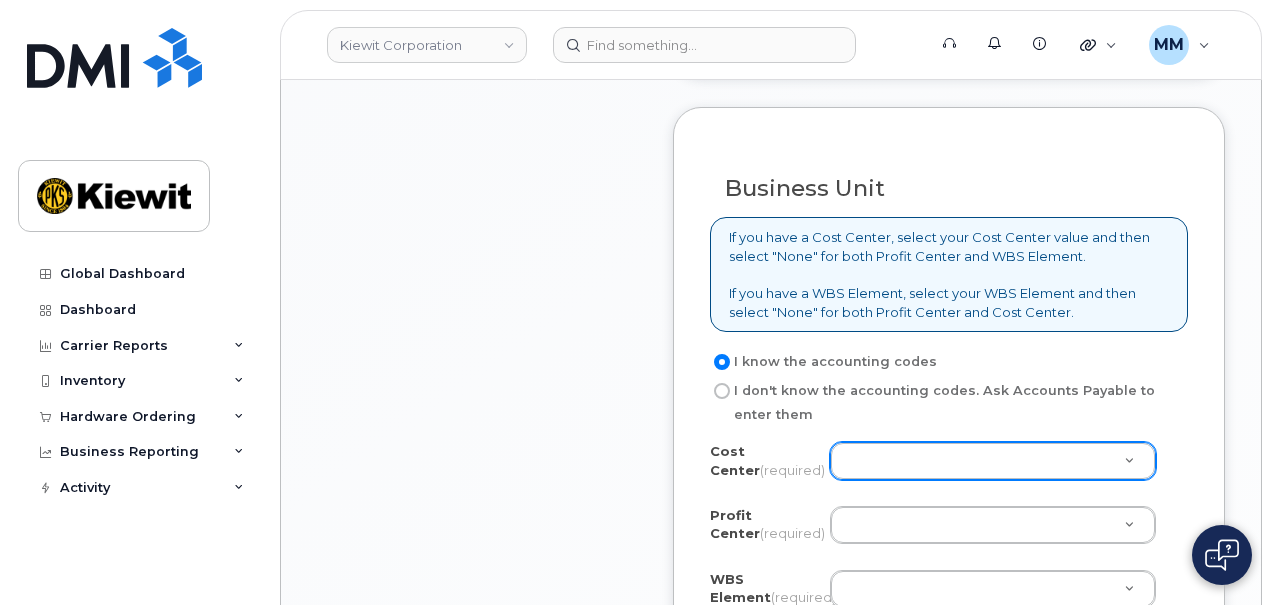 type on "[FIRST] [LAST]" 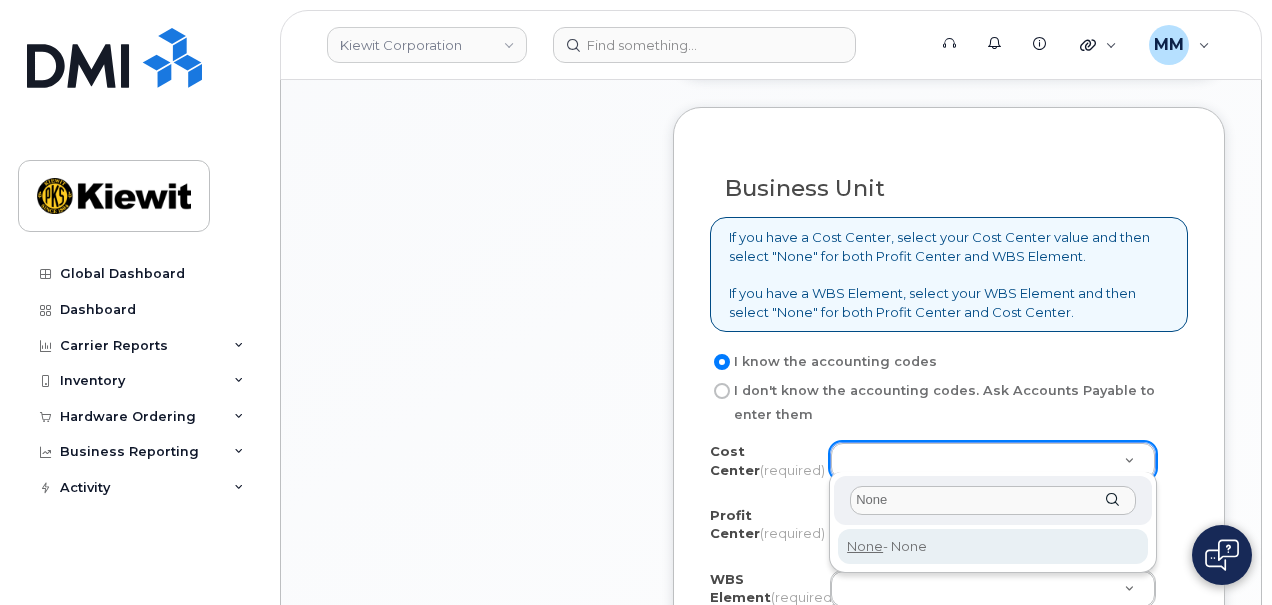 type on "None" 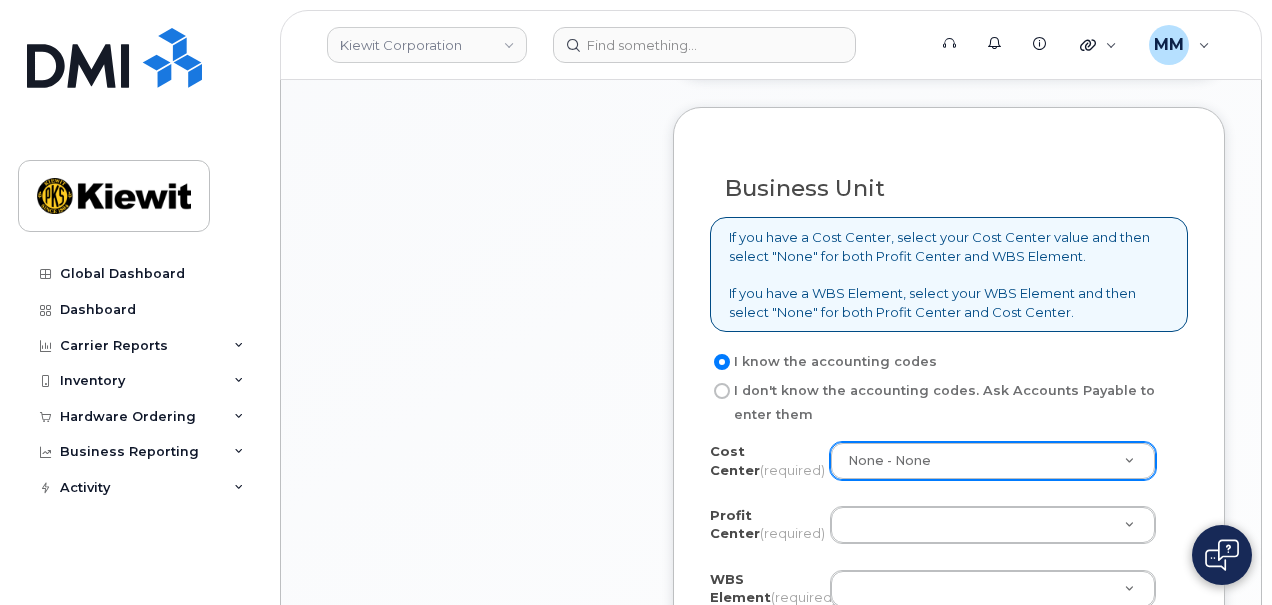 click on "Cost Center
(required)
None - None     None
Profit Center
(required)
None - None
WBS Element
(required)
Unknown" 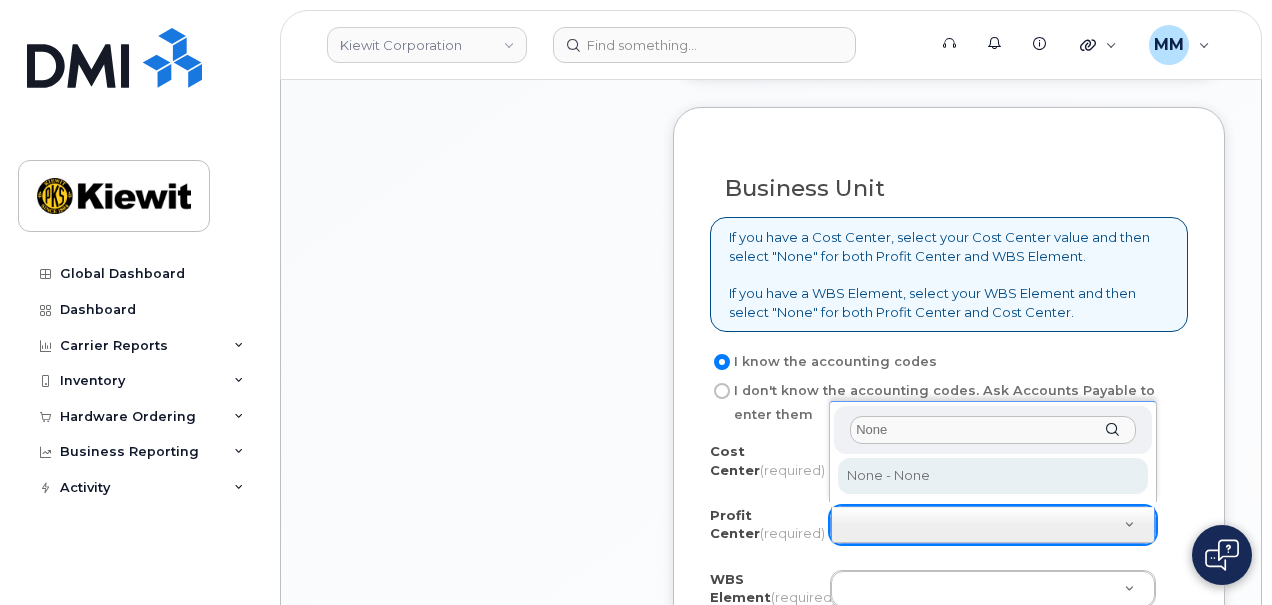 type on "None" 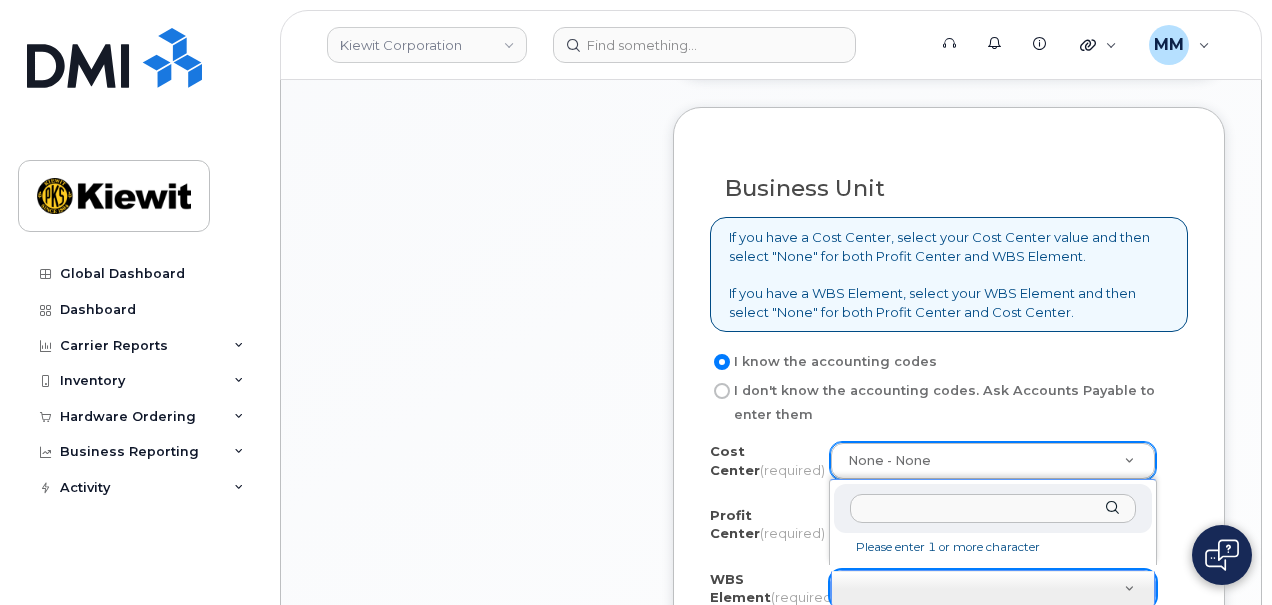 click 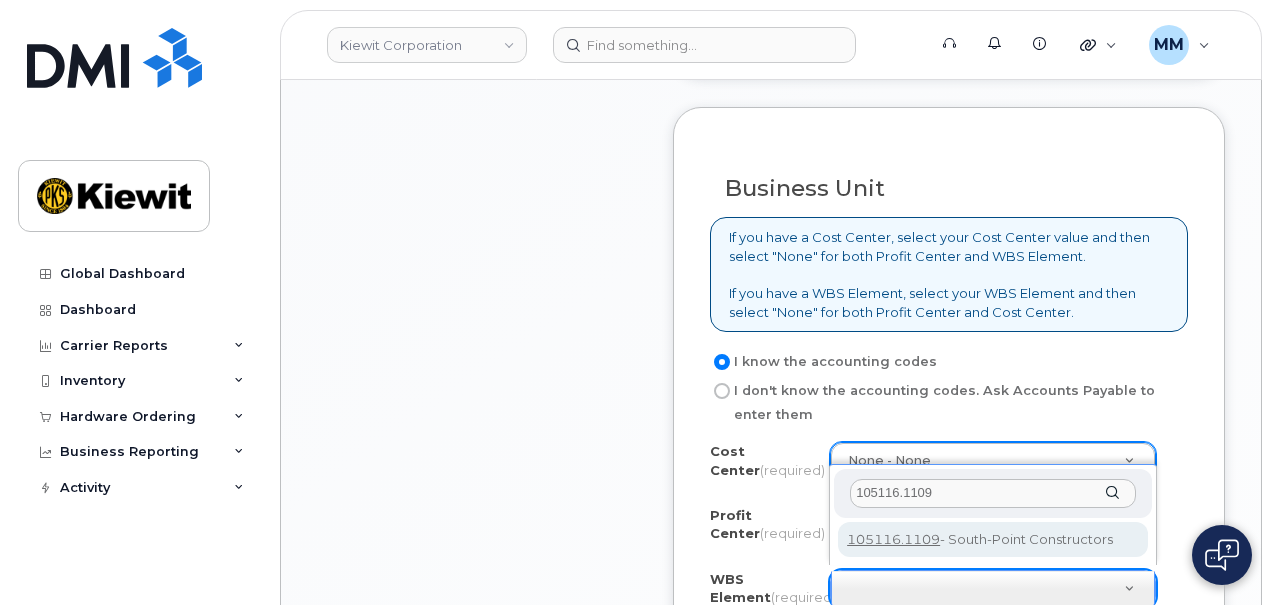 type on "105116.1109" 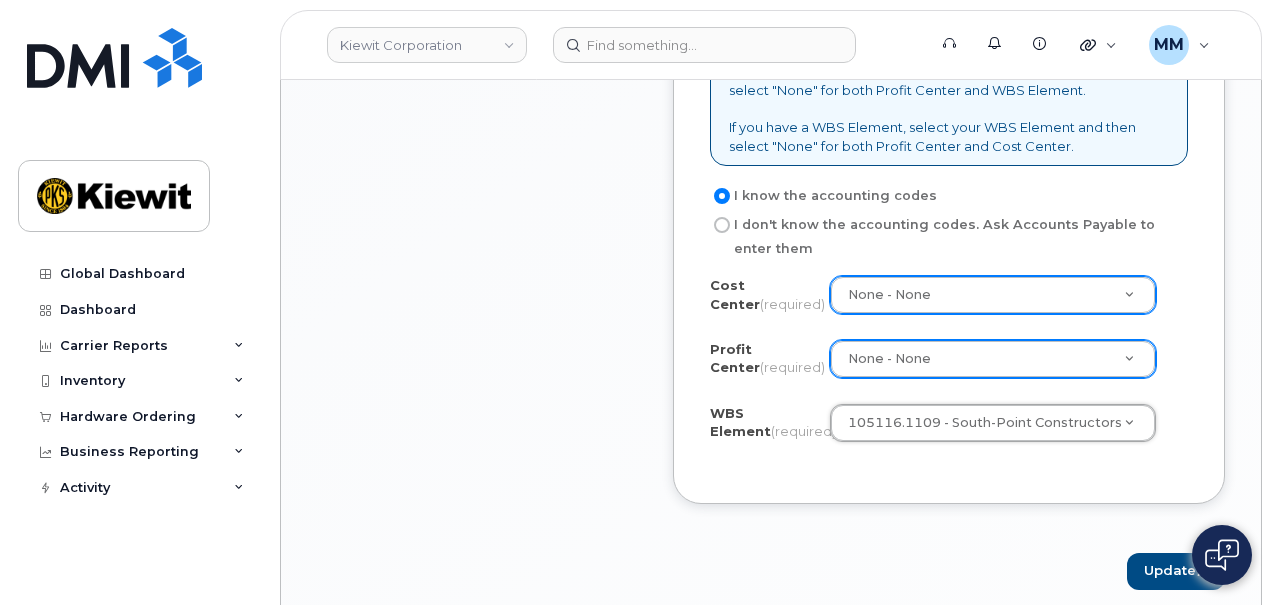 scroll, scrollTop: 1800, scrollLeft: 0, axis: vertical 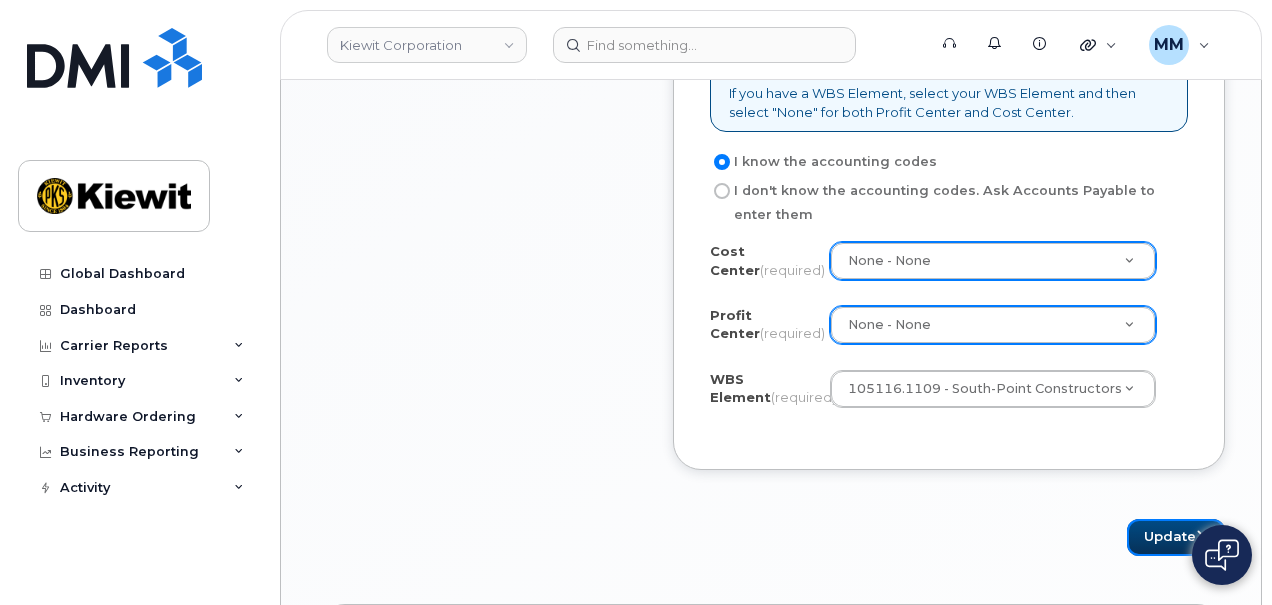 drag, startPoint x: 1143, startPoint y: 524, endPoint x: 1011, endPoint y: 542, distance: 133.22162 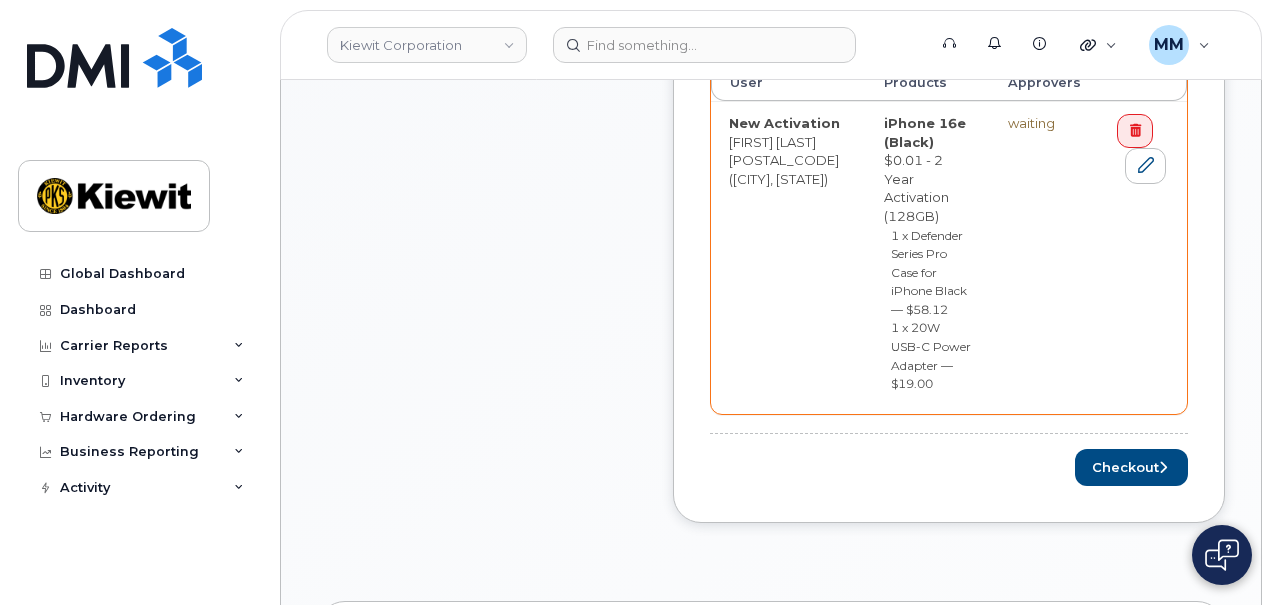 scroll, scrollTop: 1000, scrollLeft: 0, axis: vertical 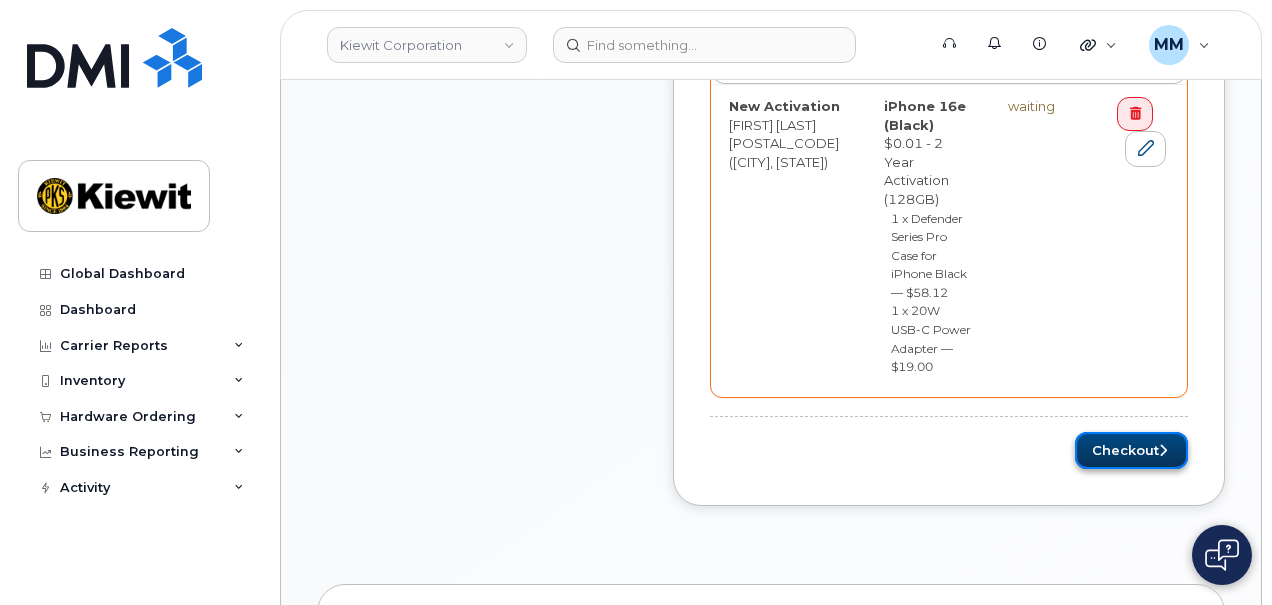 click on "Checkout" 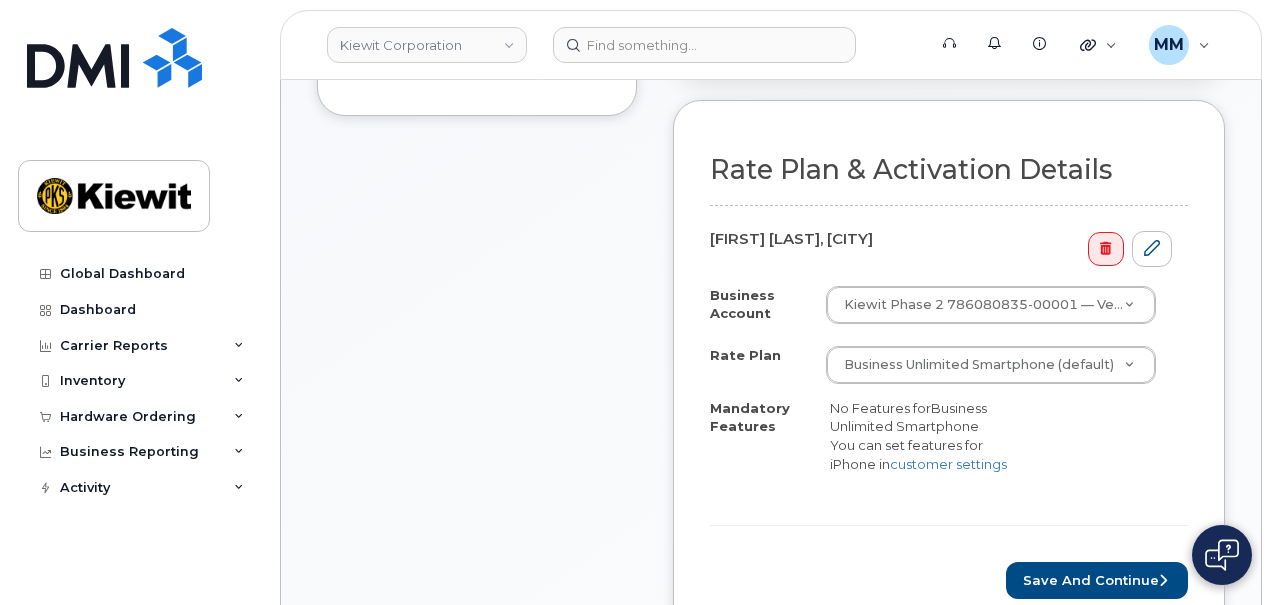 scroll, scrollTop: 700, scrollLeft: 0, axis: vertical 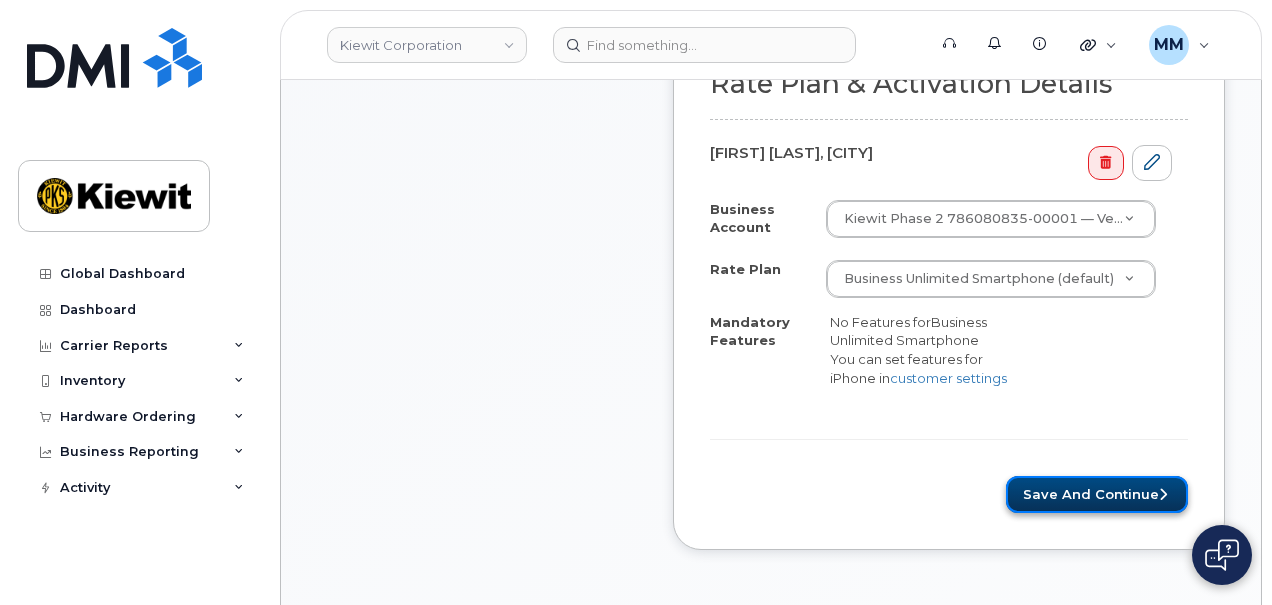 click on "Save and Continue" 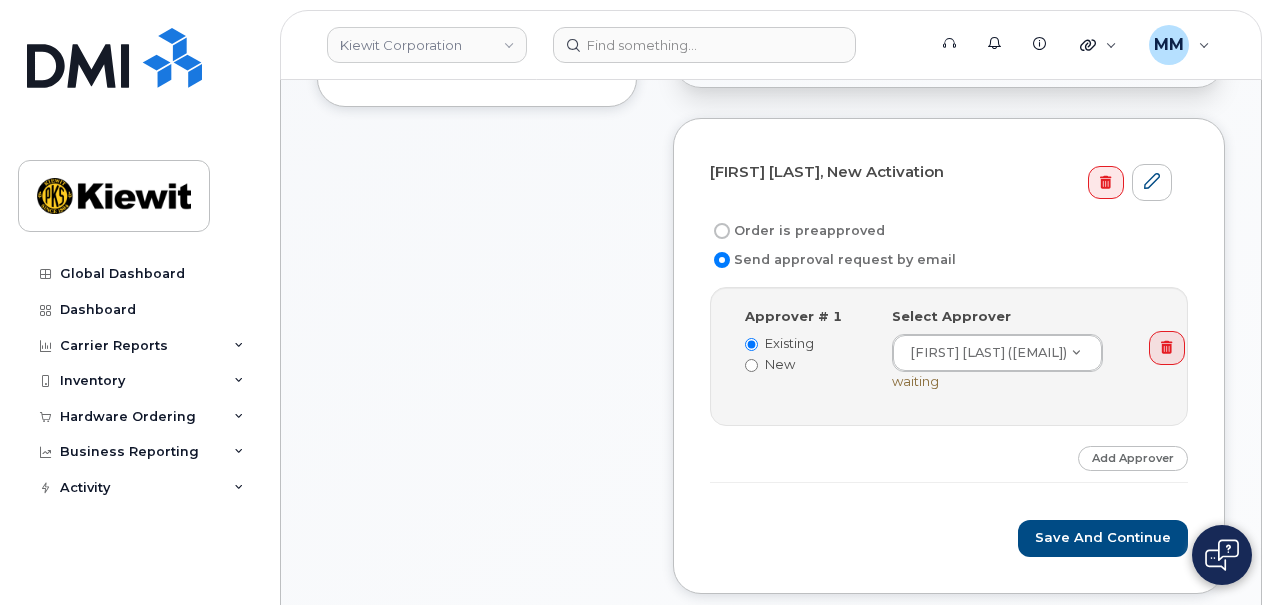 scroll, scrollTop: 600, scrollLeft: 0, axis: vertical 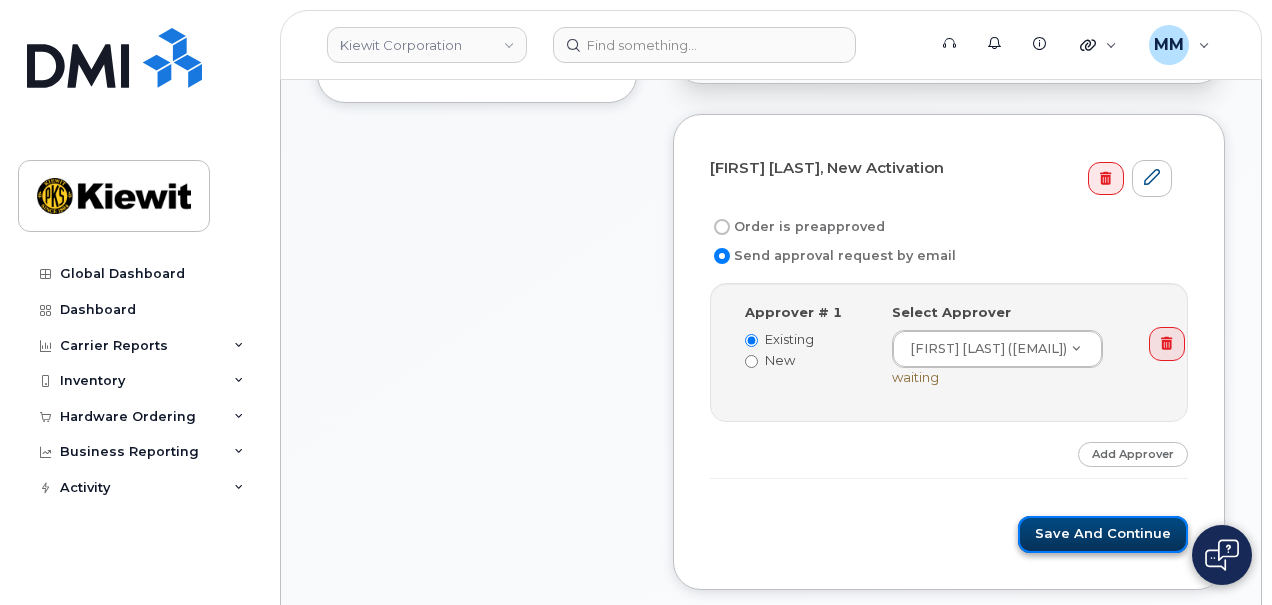 click on "Save and Continue" 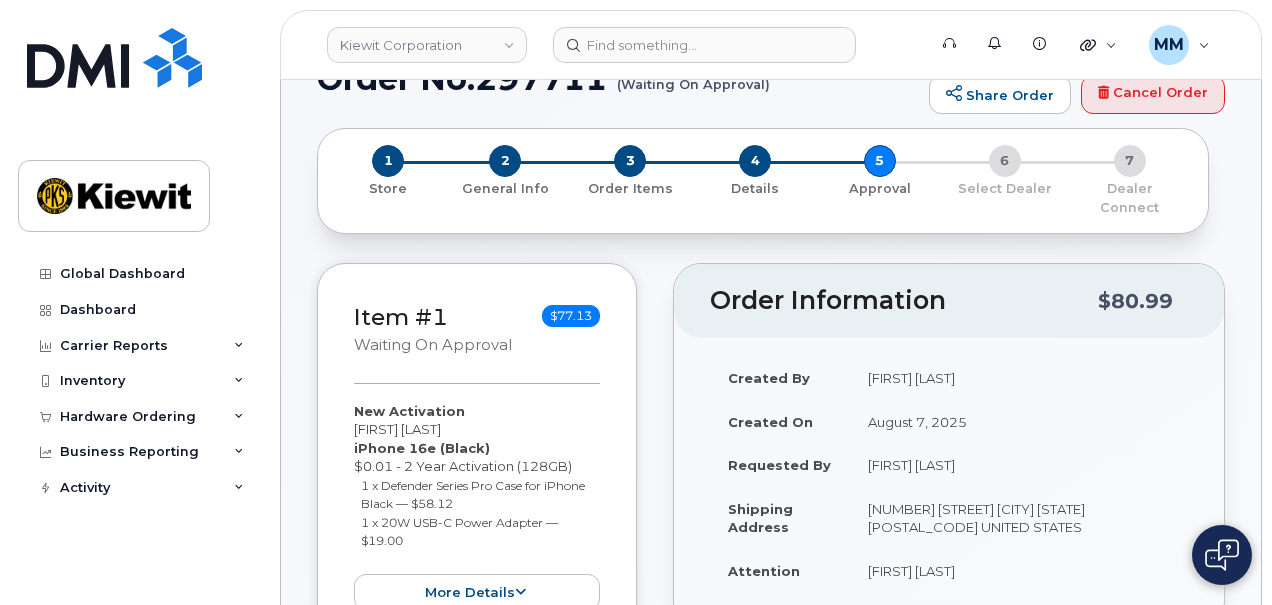 scroll, scrollTop: 0, scrollLeft: 0, axis: both 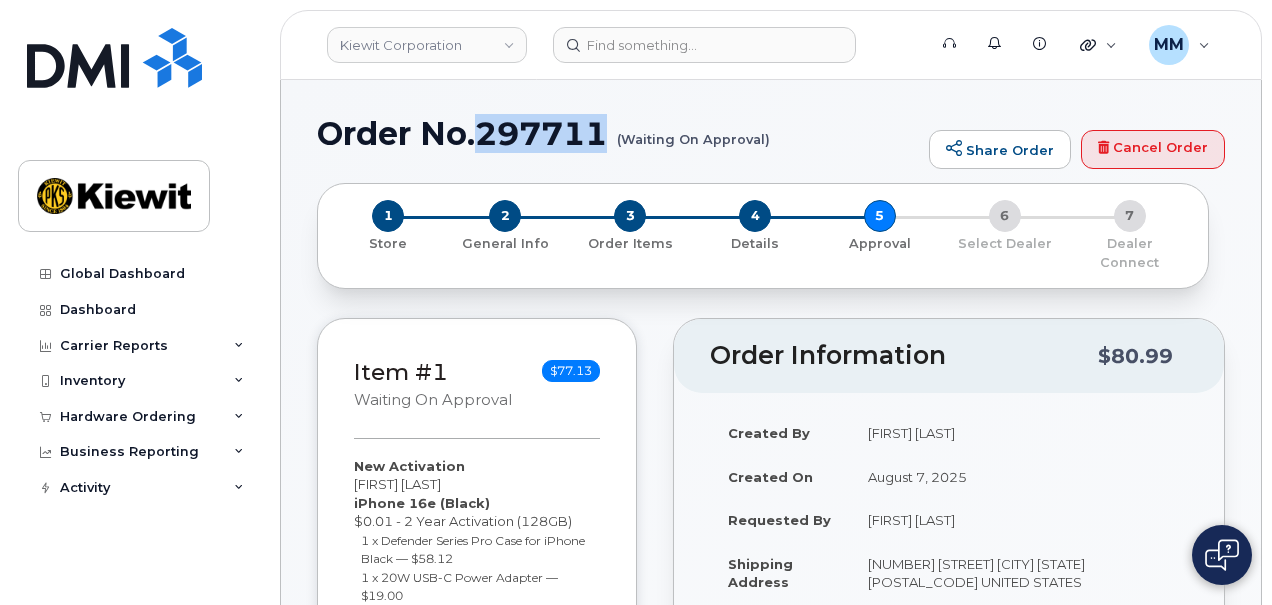 drag, startPoint x: 610, startPoint y: 124, endPoint x: 482, endPoint y: 129, distance: 128.09763 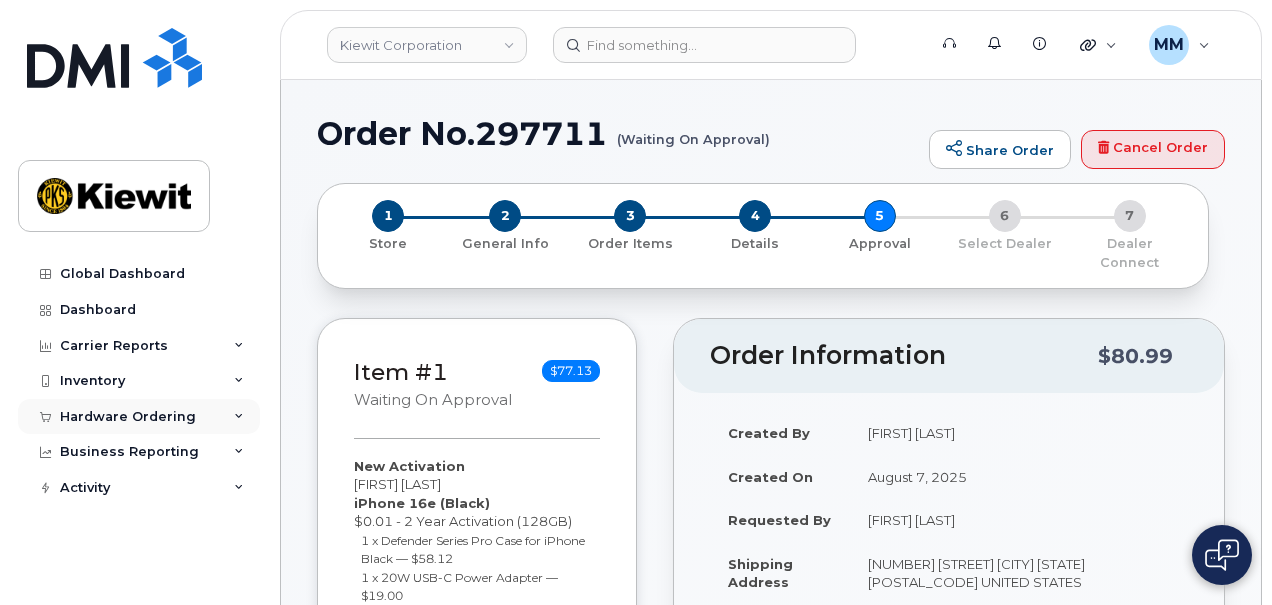 click on "Hardware Ordering" 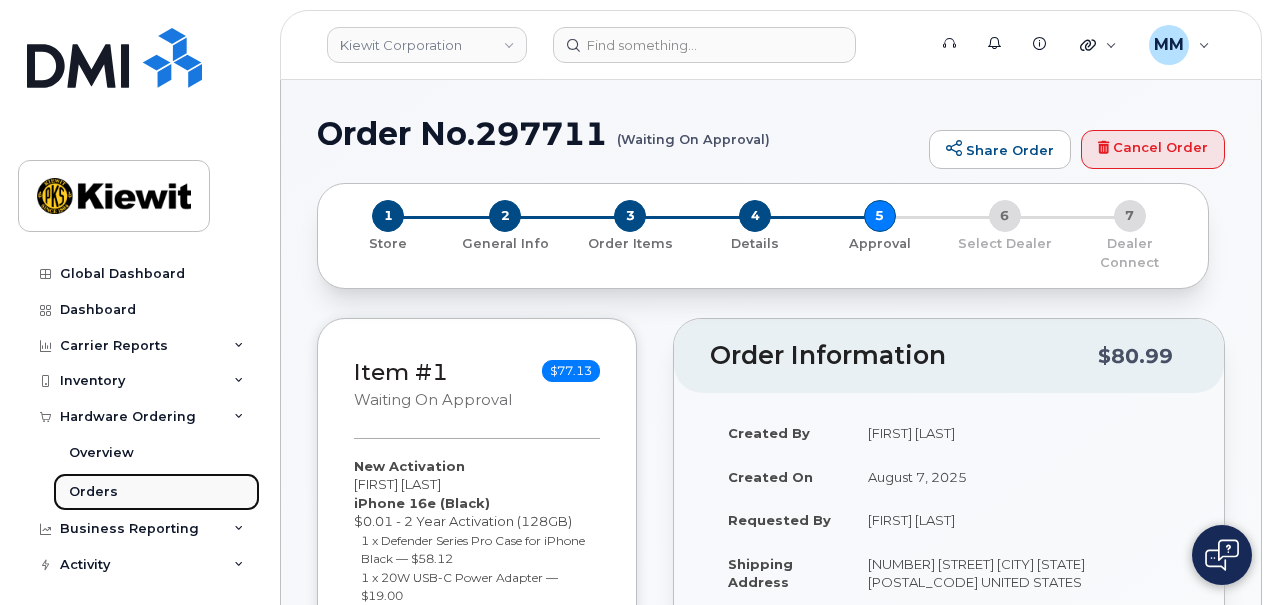 click on "Orders" 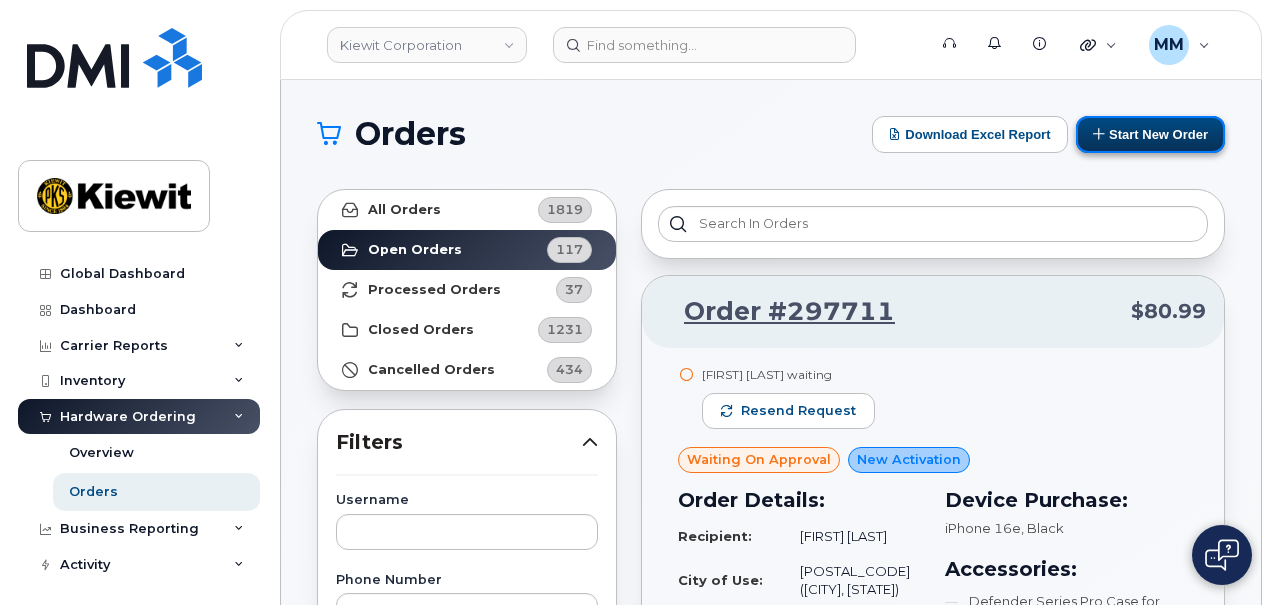 click on "Start New Order" 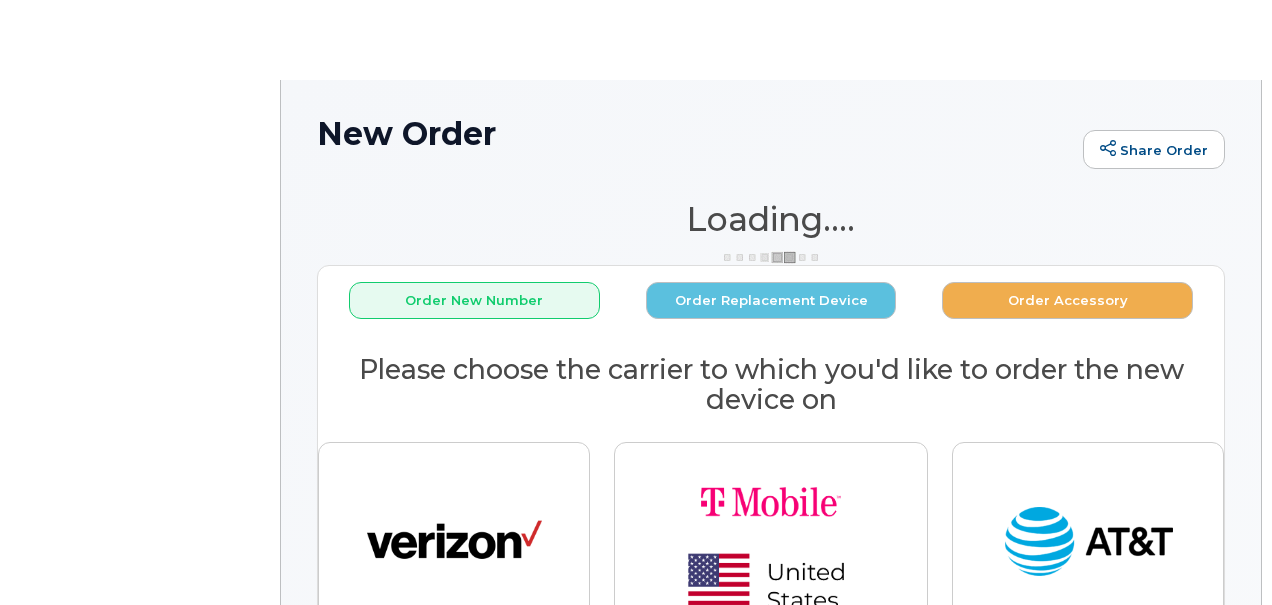 scroll, scrollTop: 0, scrollLeft: 0, axis: both 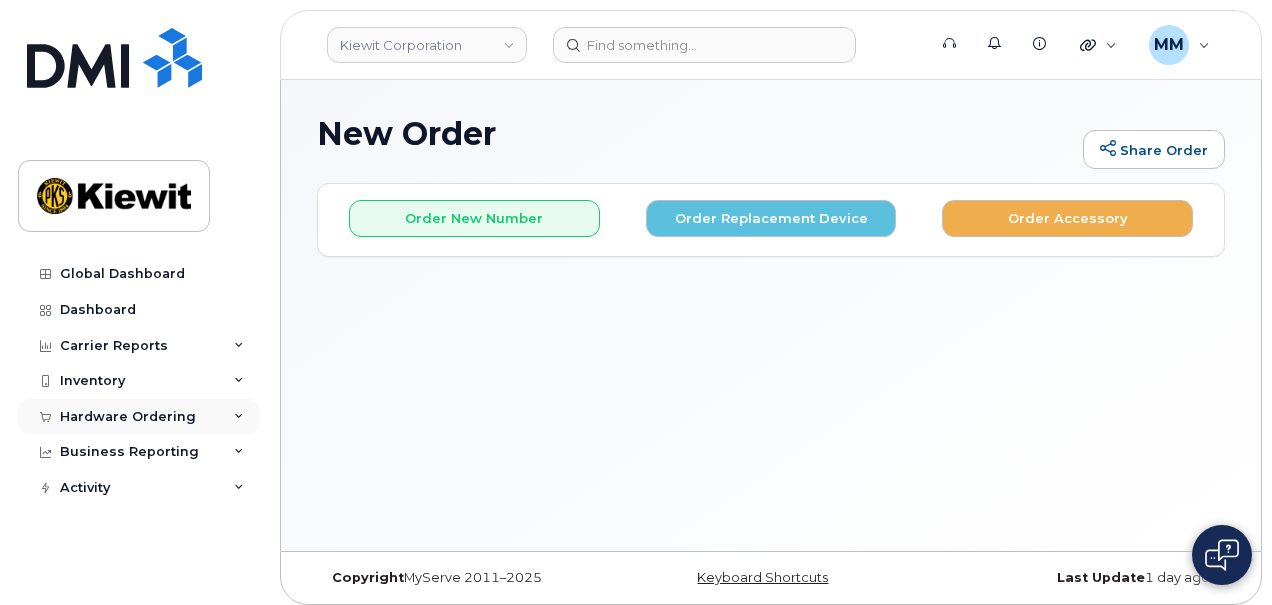 click on "Hardware Ordering" 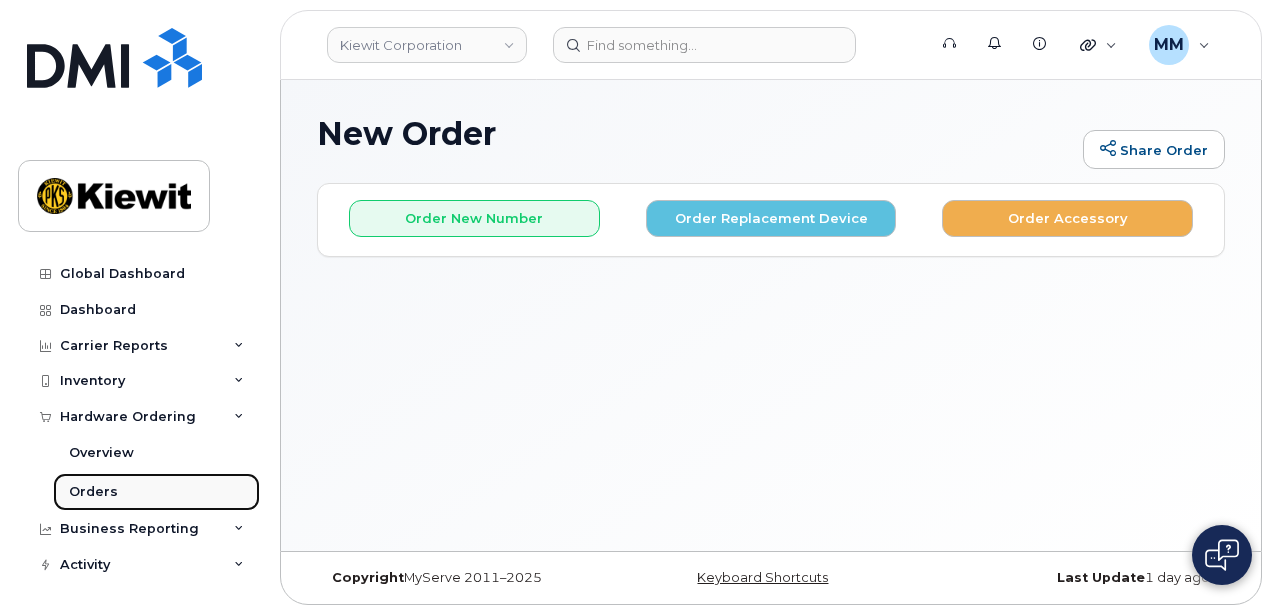 click on "Orders" 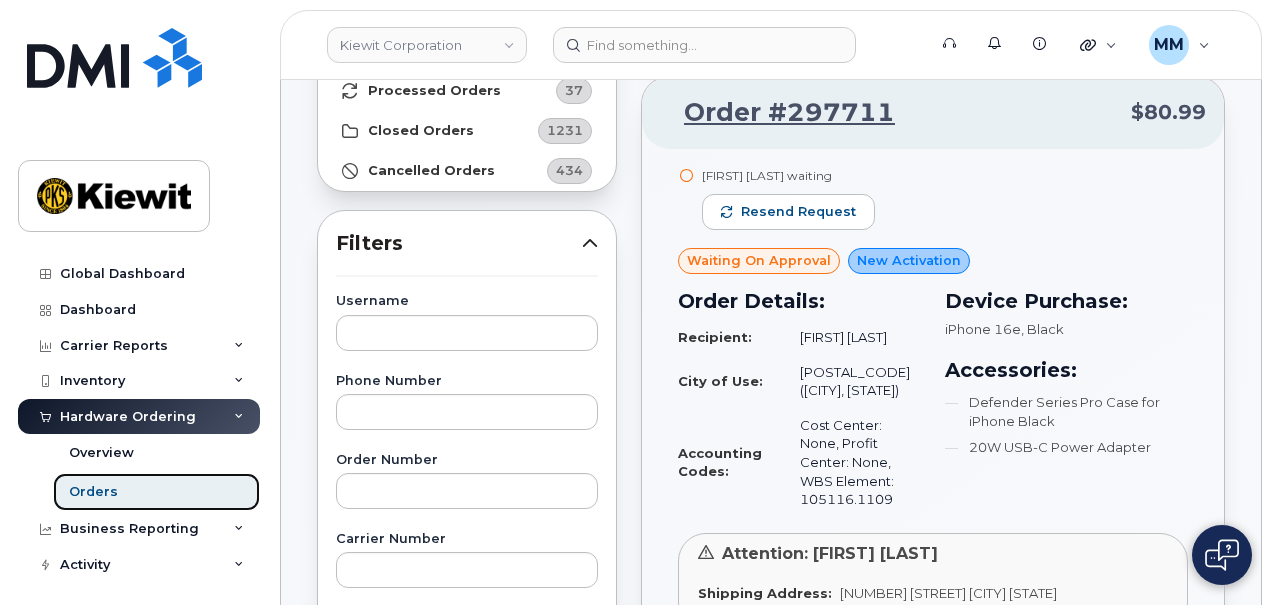 scroll, scrollTop: 200, scrollLeft: 0, axis: vertical 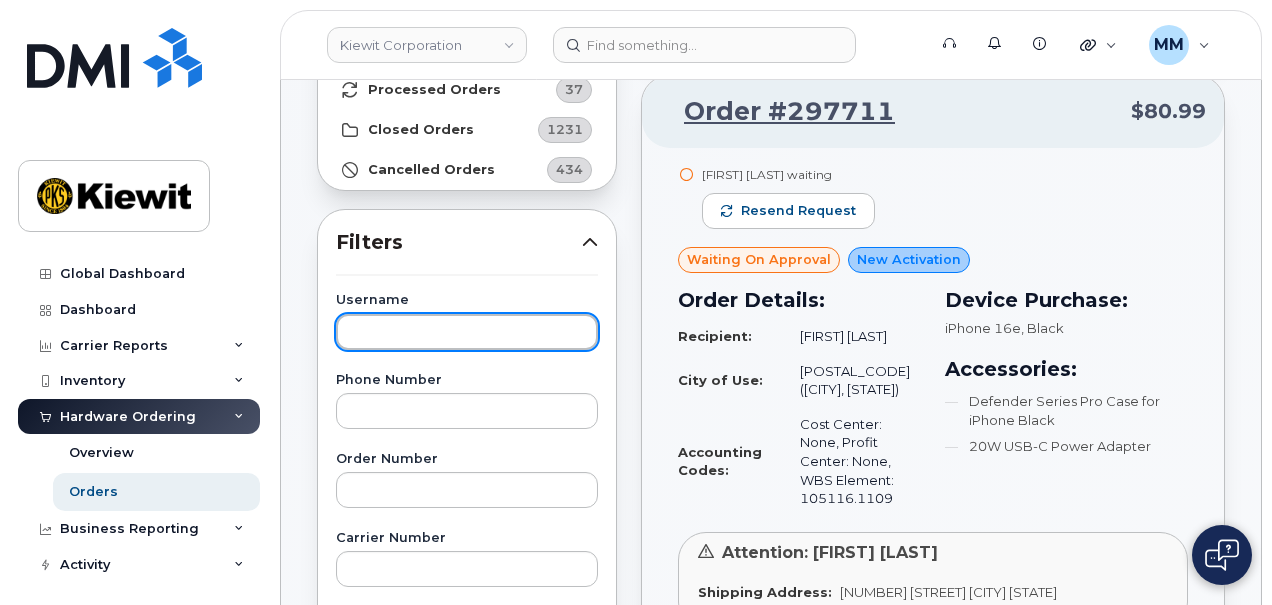 click 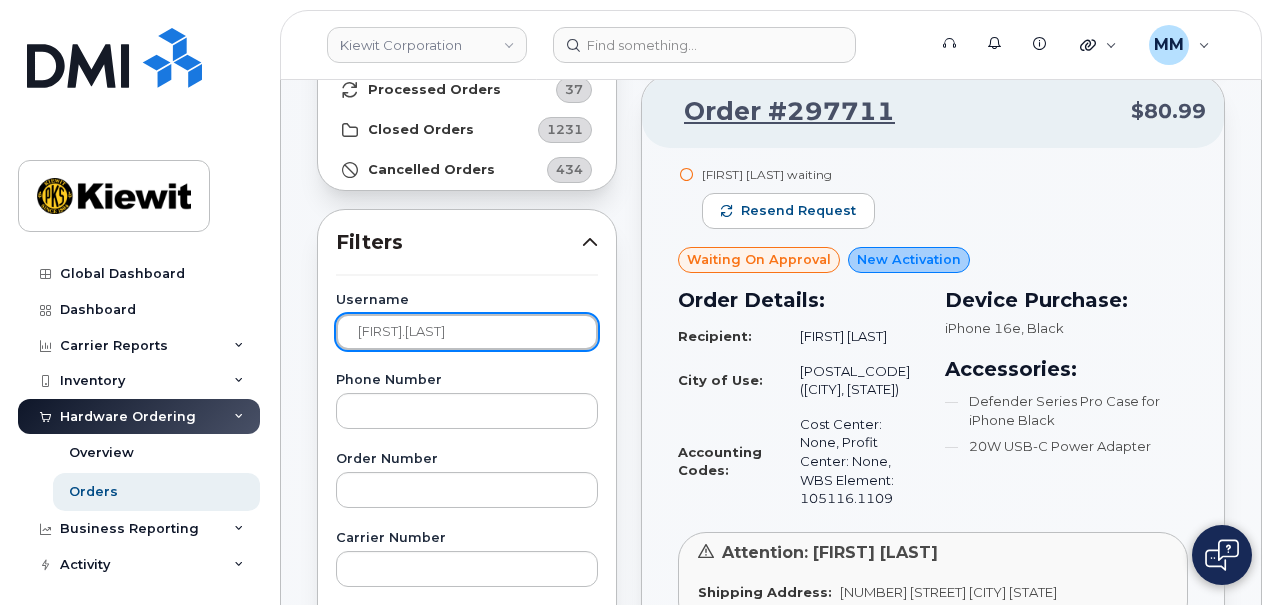 click on "Whitney.Delacruz" 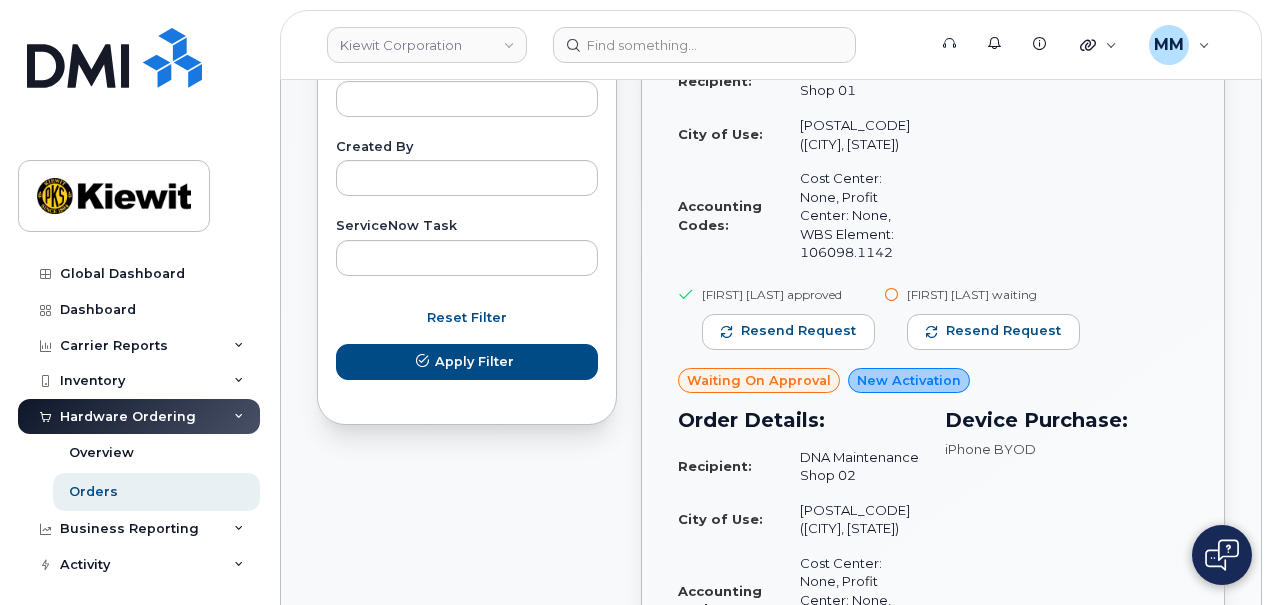scroll, scrollTop: 1200, scrollLeft: 0, axis: vertical 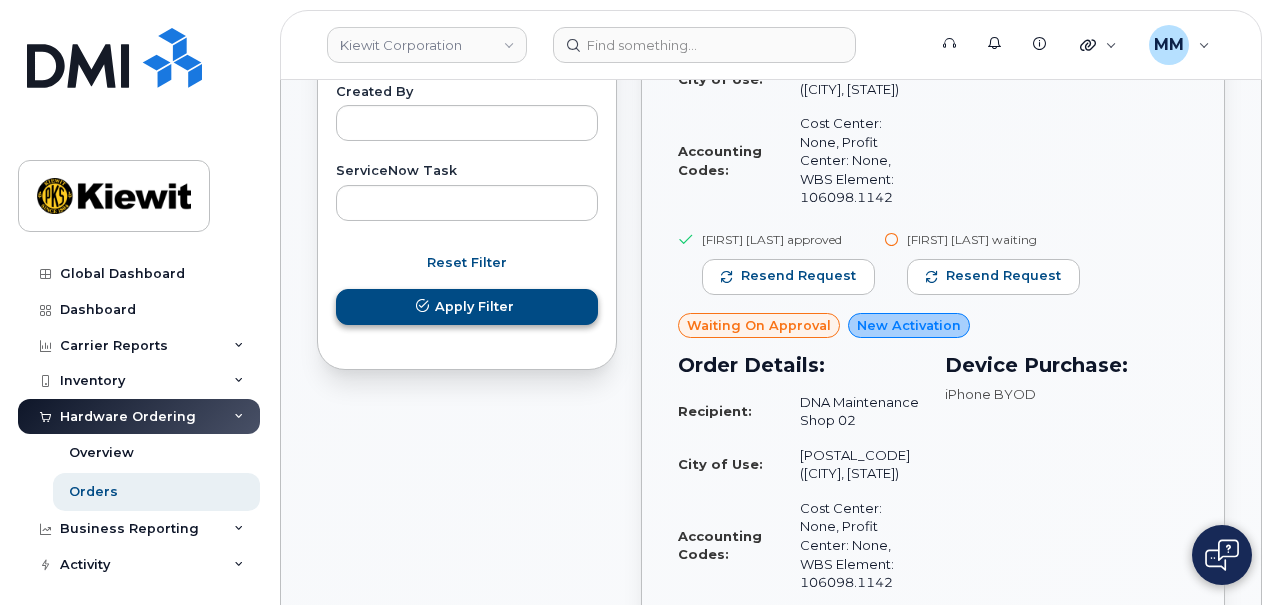 type on "Whitney Delacruz" 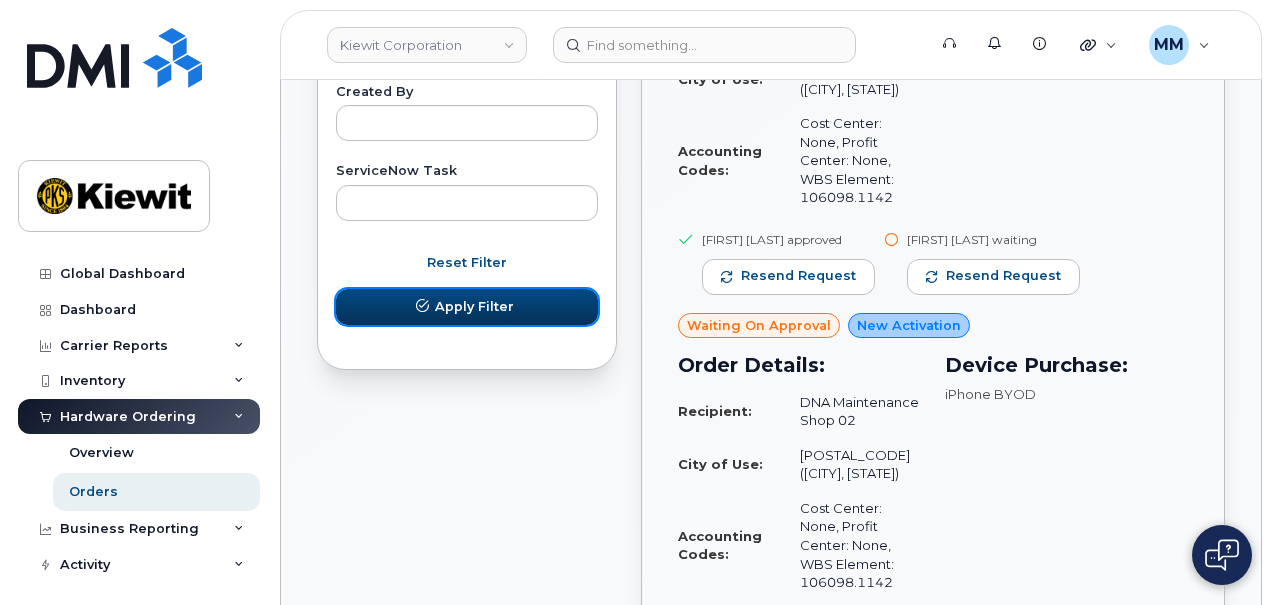 click on "Apply Filter" 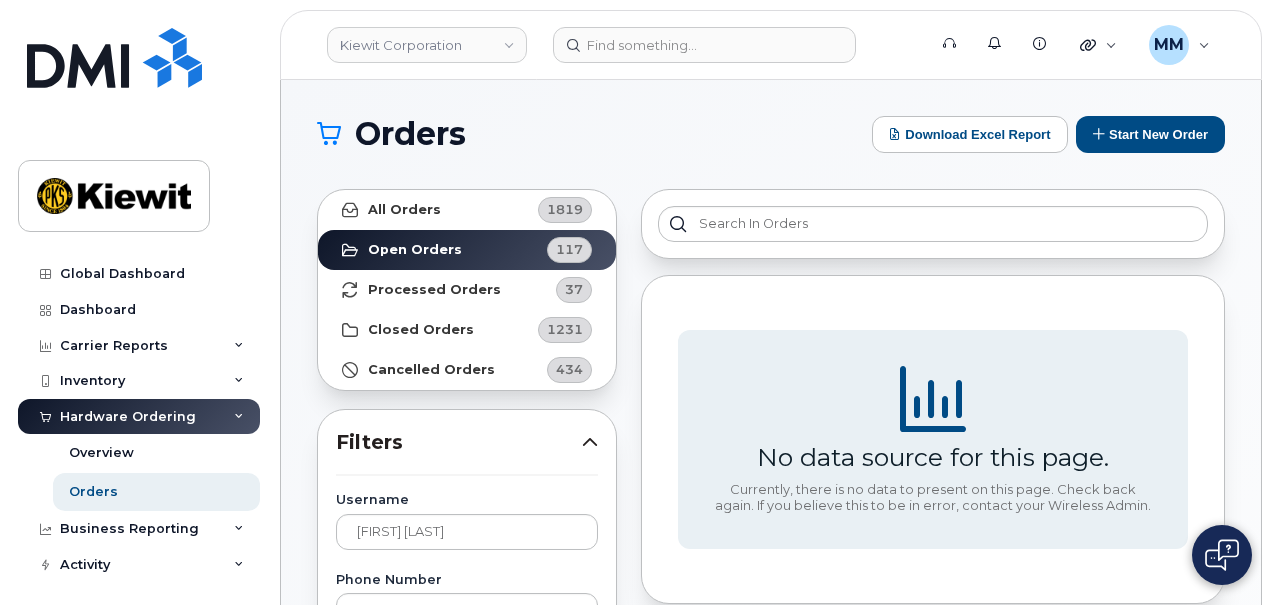 scroll, scrollTop: 0, scrollLeft: 0, axis: both 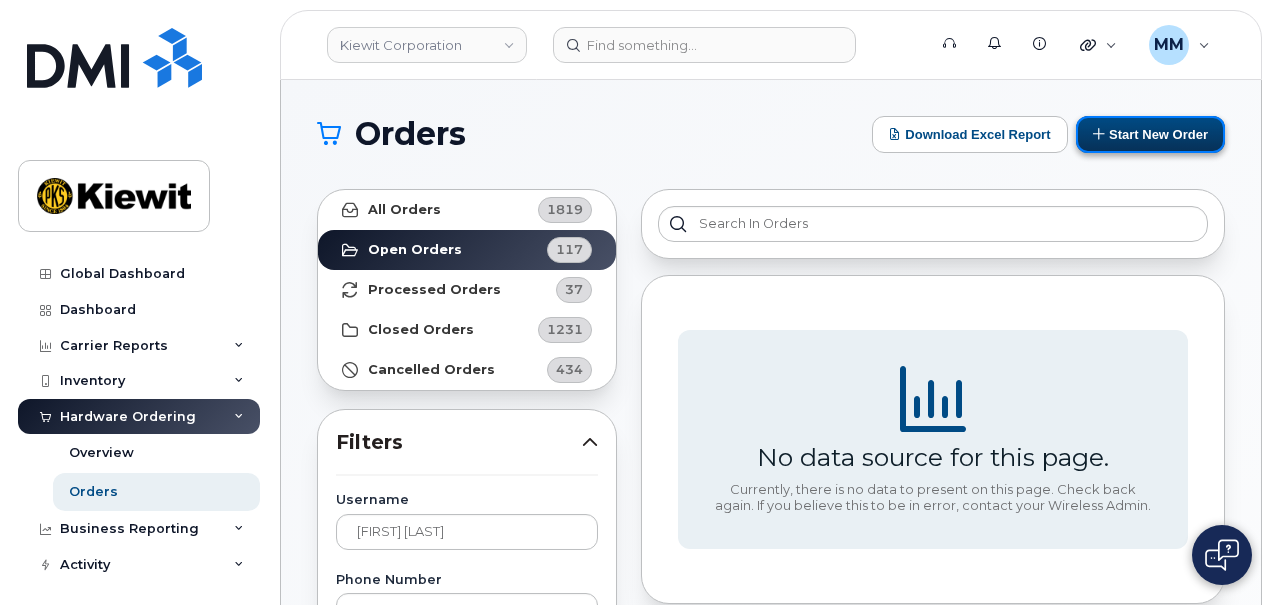 click on "Start New Order" 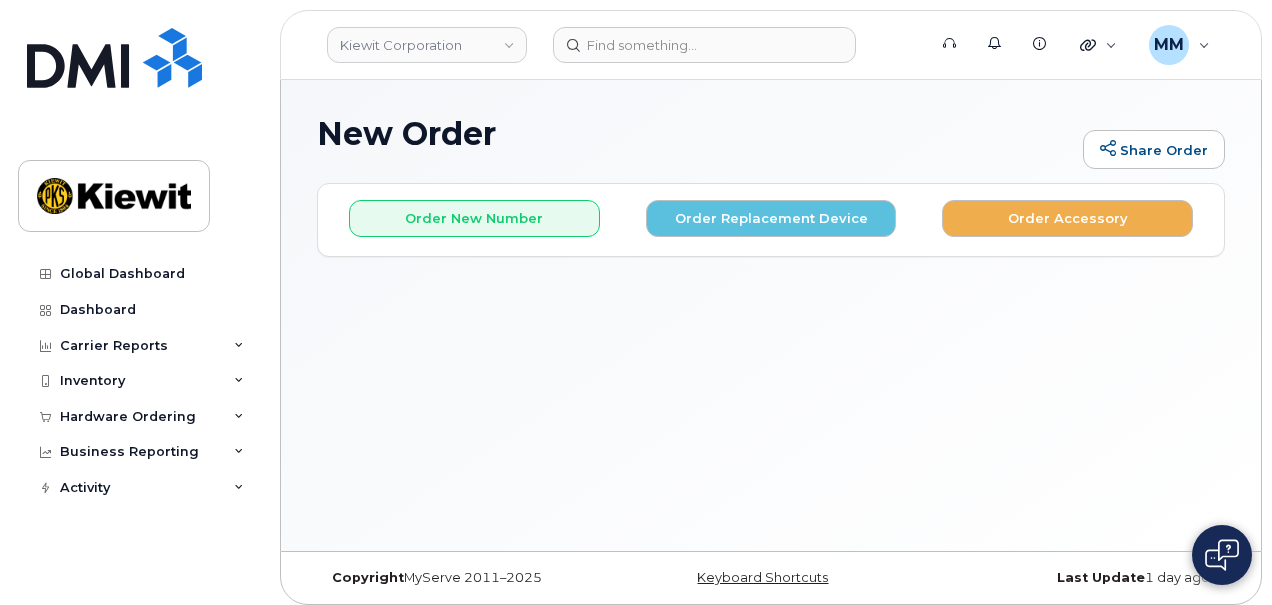 scroll, scrollTop: 0, scrollLeft: 0, axis: both 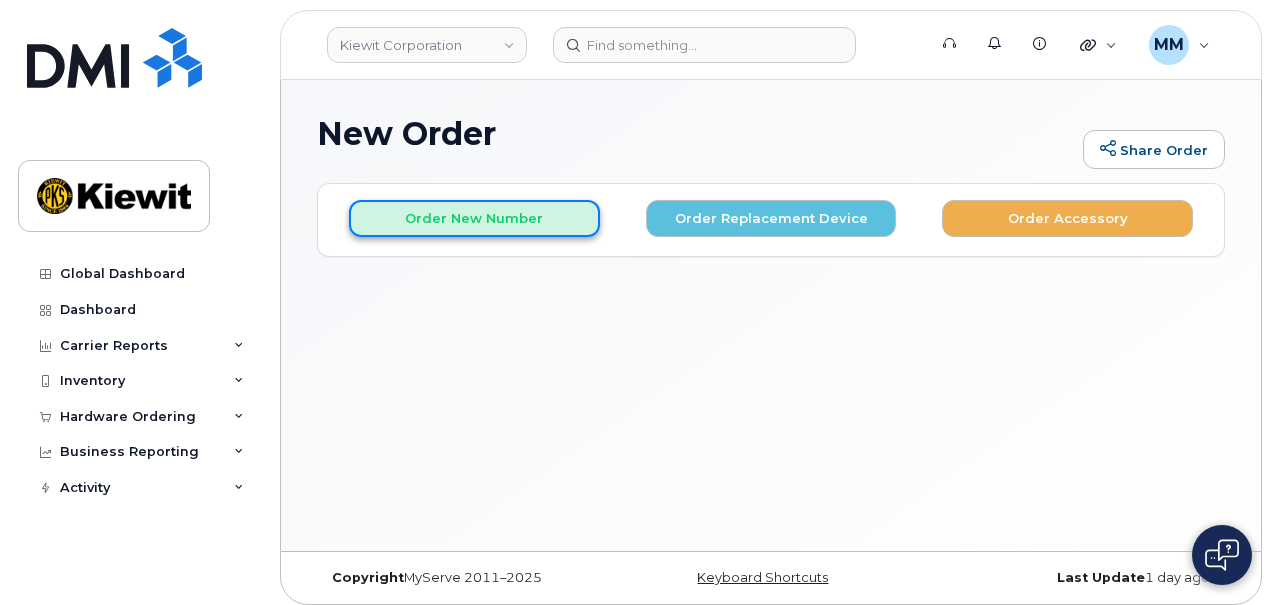 click on "Order New Number" 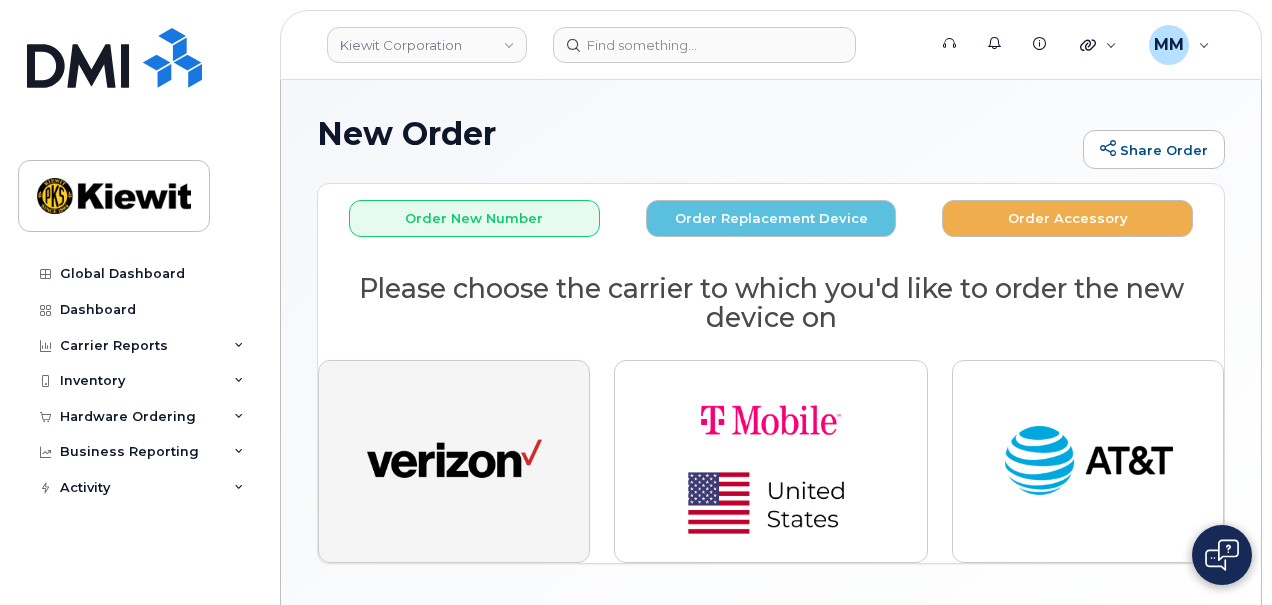 click 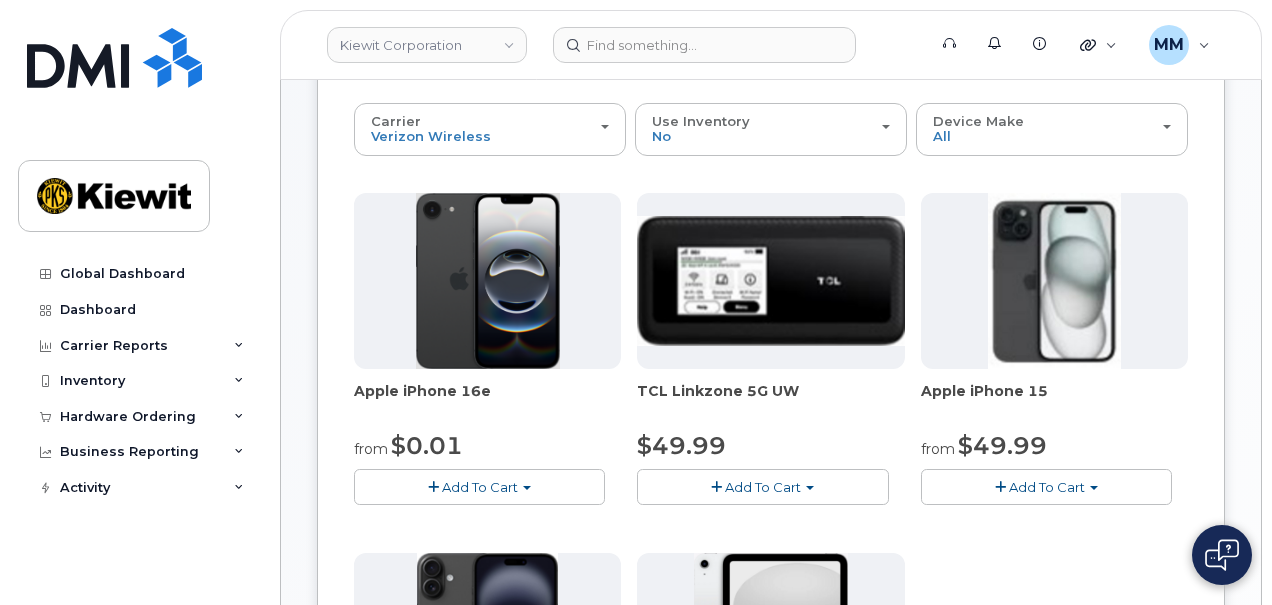 scroll, scrollTop: 200, scrollLeft: 0, axis: vertical 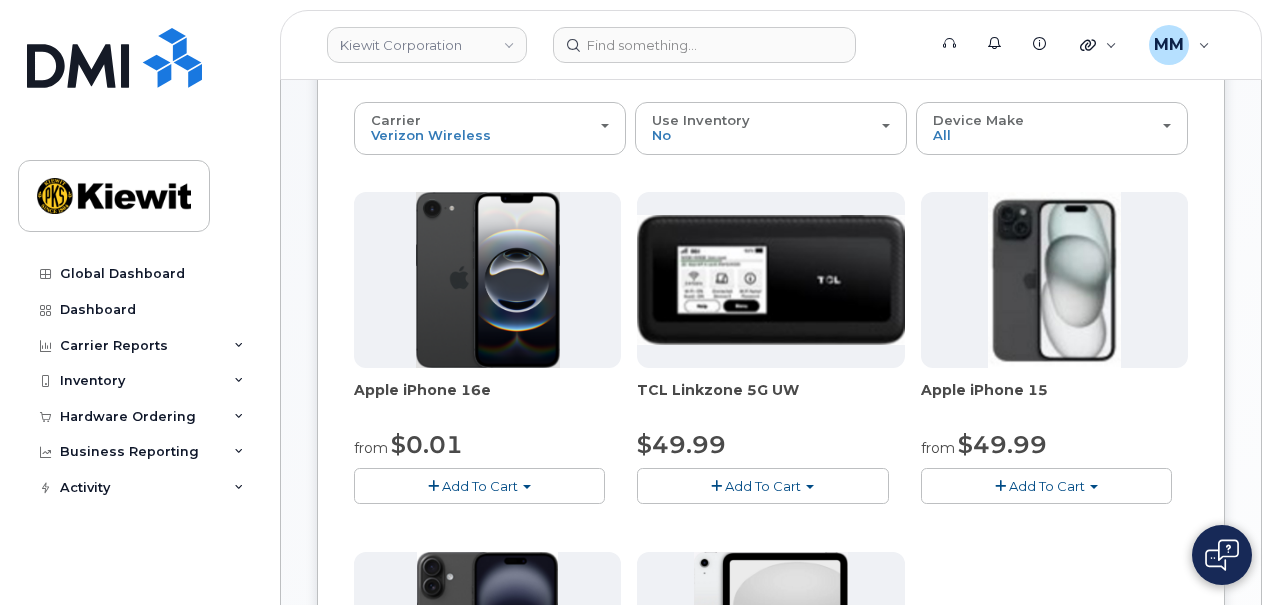 click on "Add To Cart" 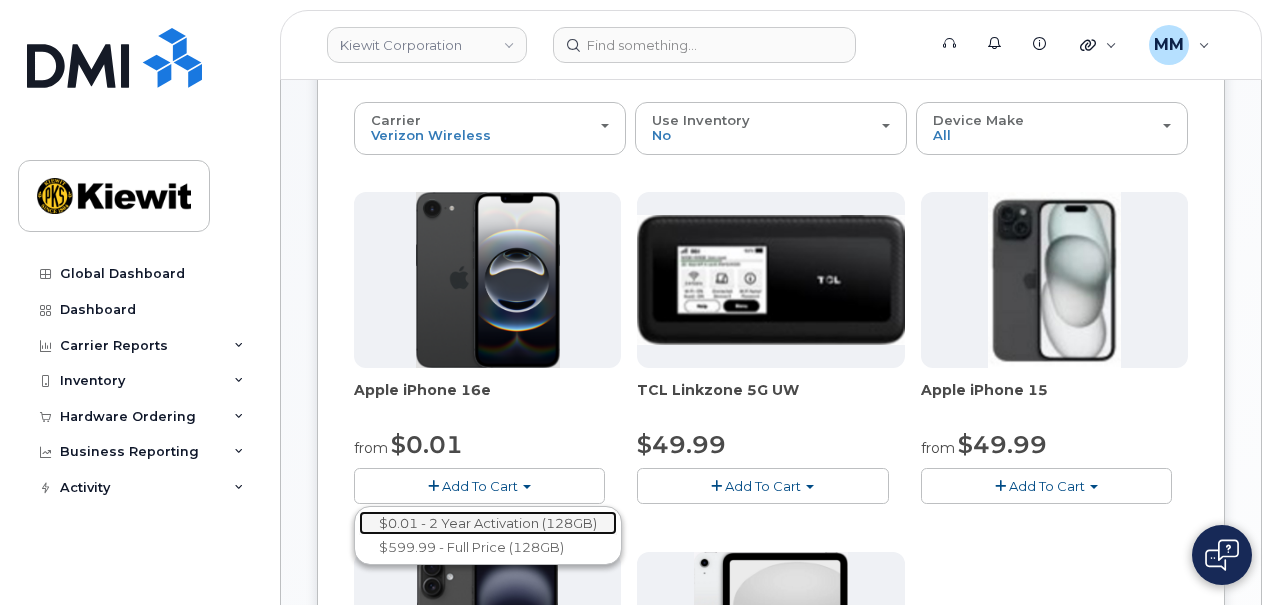 click on "$0.01 - 2 Year Activation (128GB)" 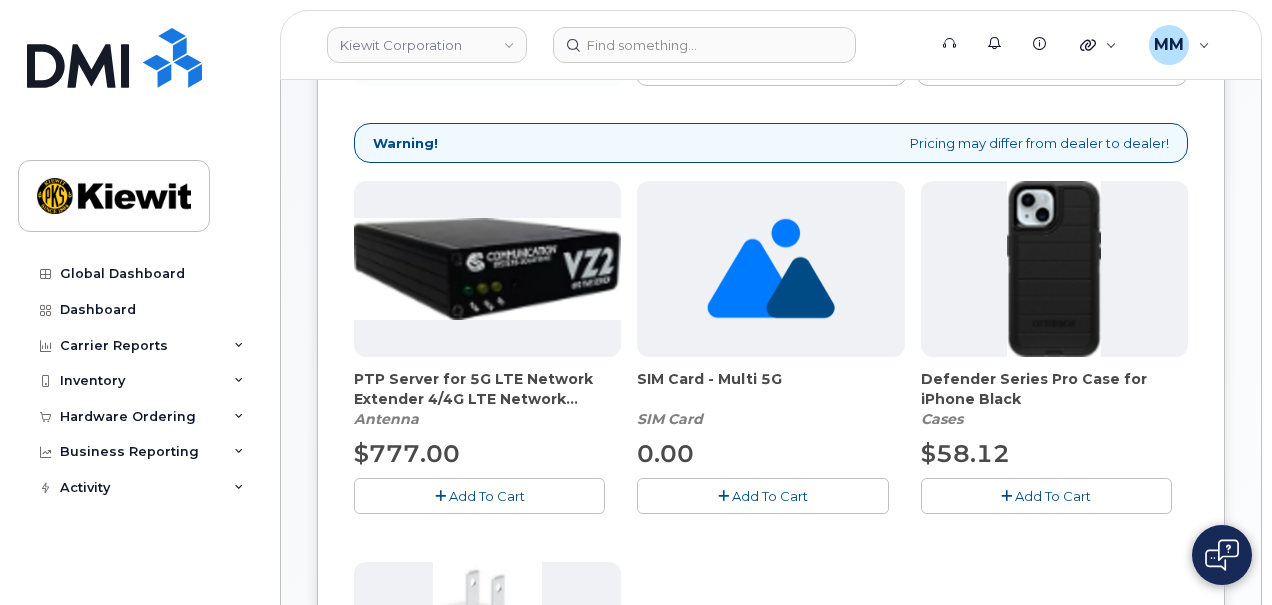 scroll, scrollTop: 400, scrollLeft: 0, axis: vertical 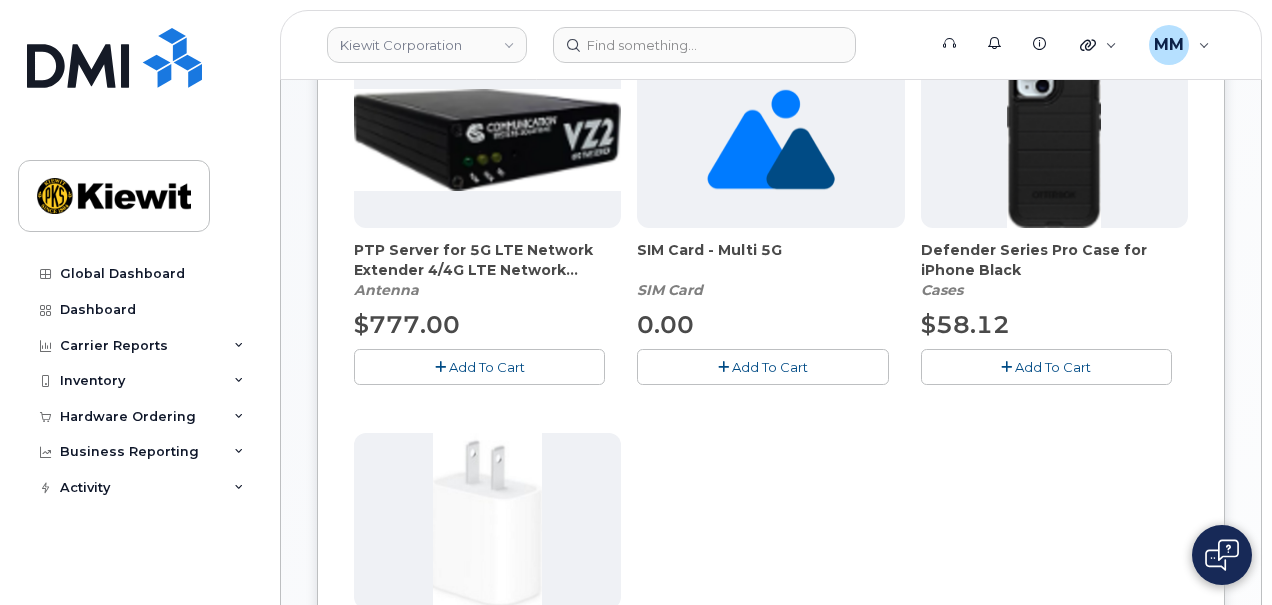 click 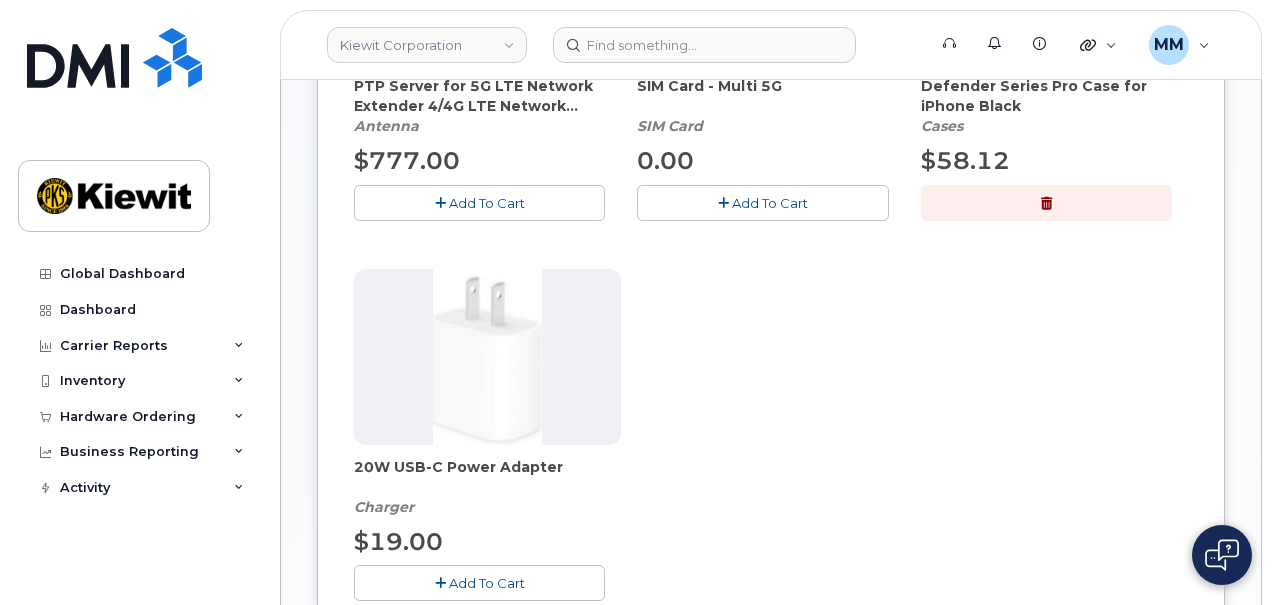 scroll, scrollTop: 700, scrollLeft: 0, axis: vertical 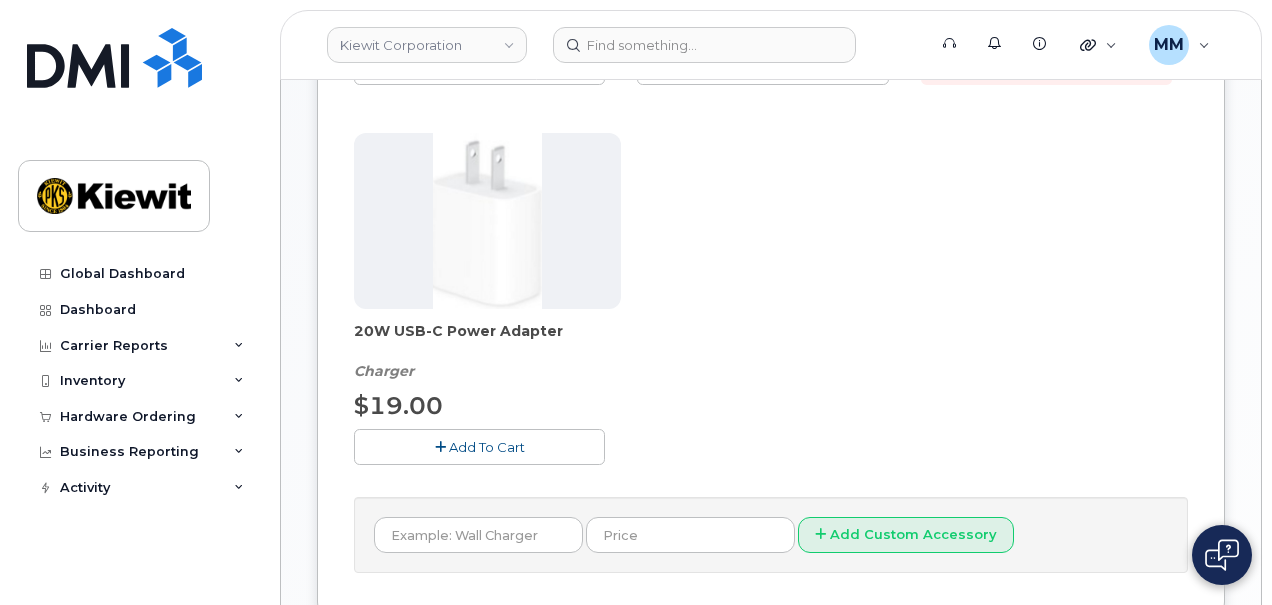 click on "Add To Cart" 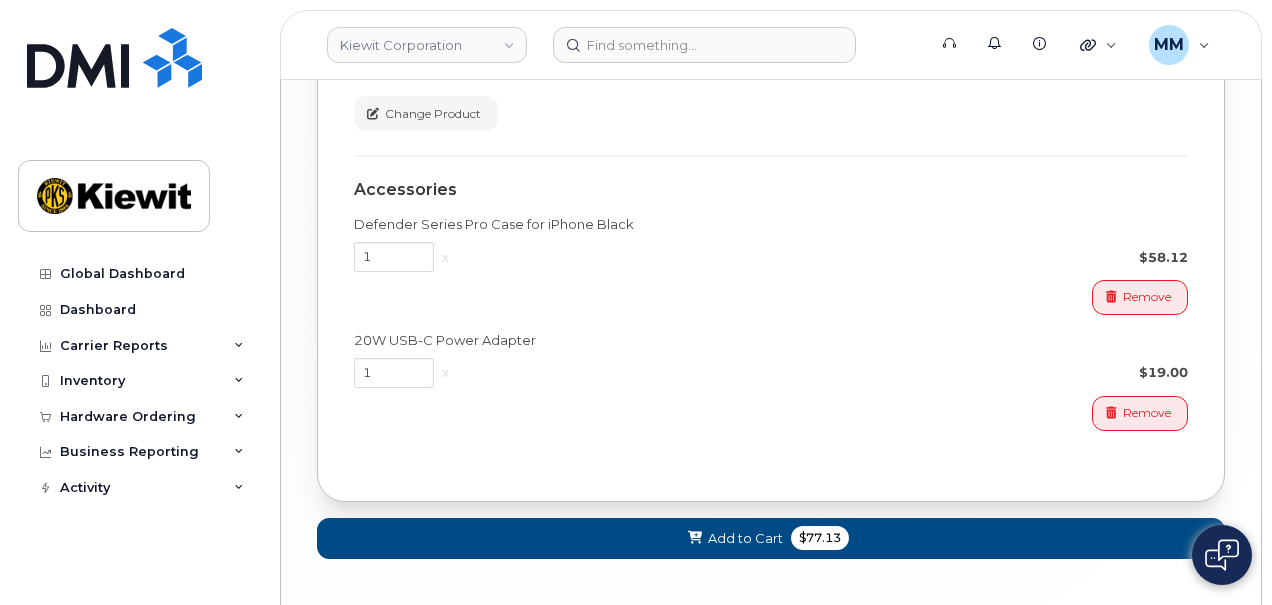 scroll, scrollTop: 1500, scrollLeft: 0, axis: vertical 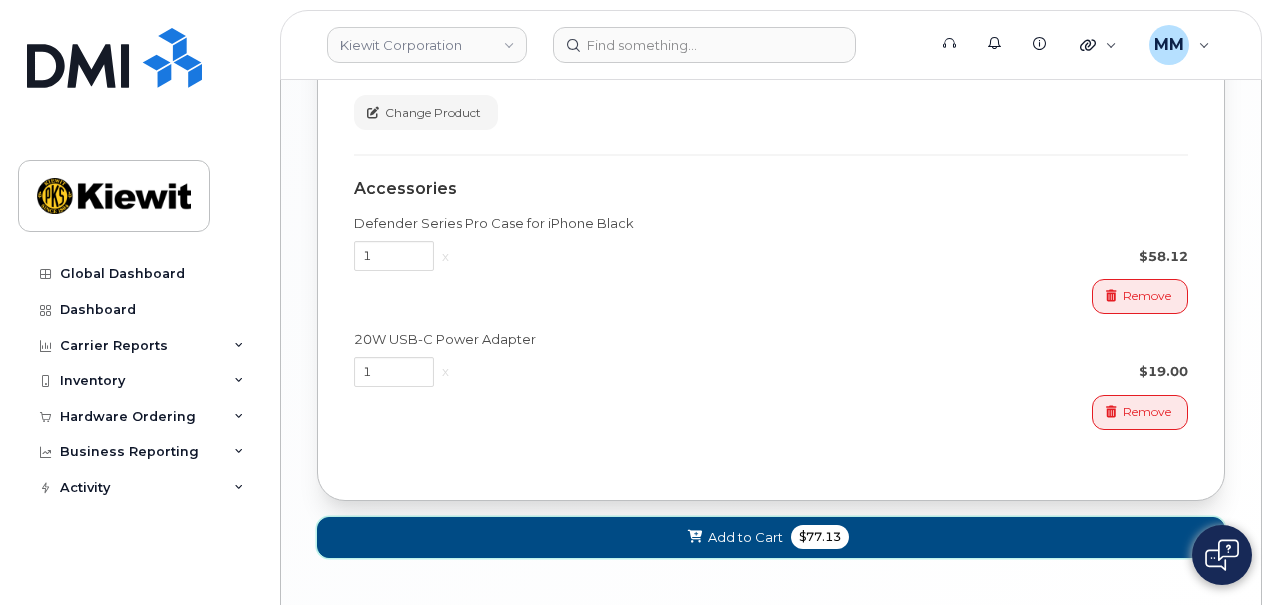 click on "Add to Cart
$77.13" 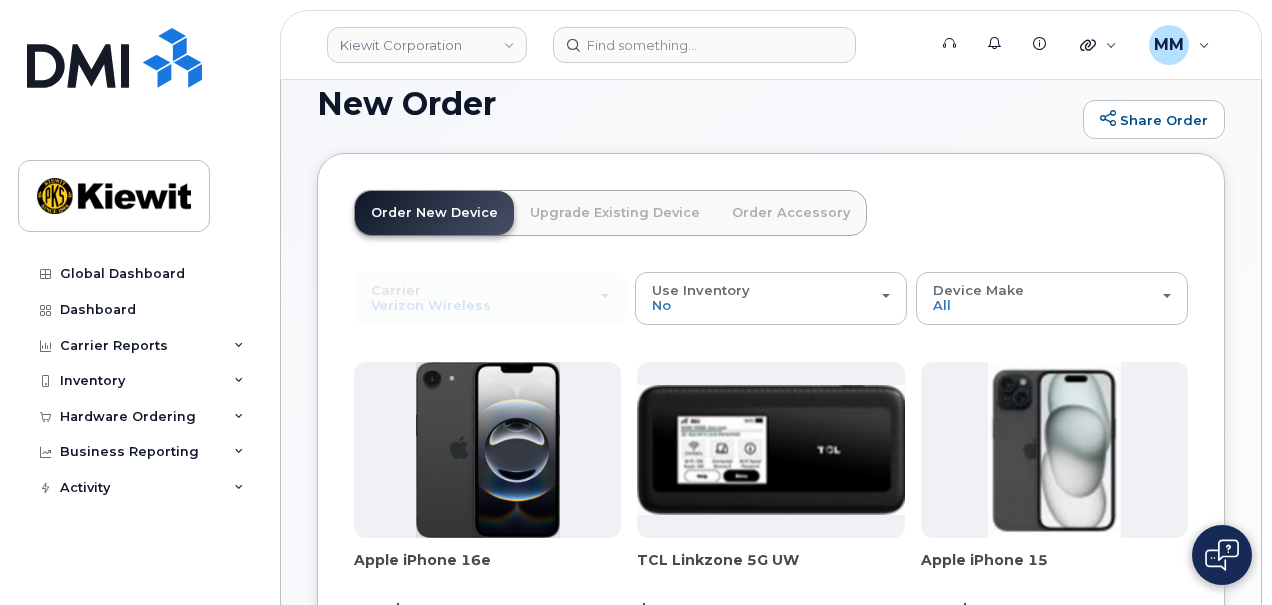 scroll, scrollTop: 0, scrollLeft: 0, axis: both 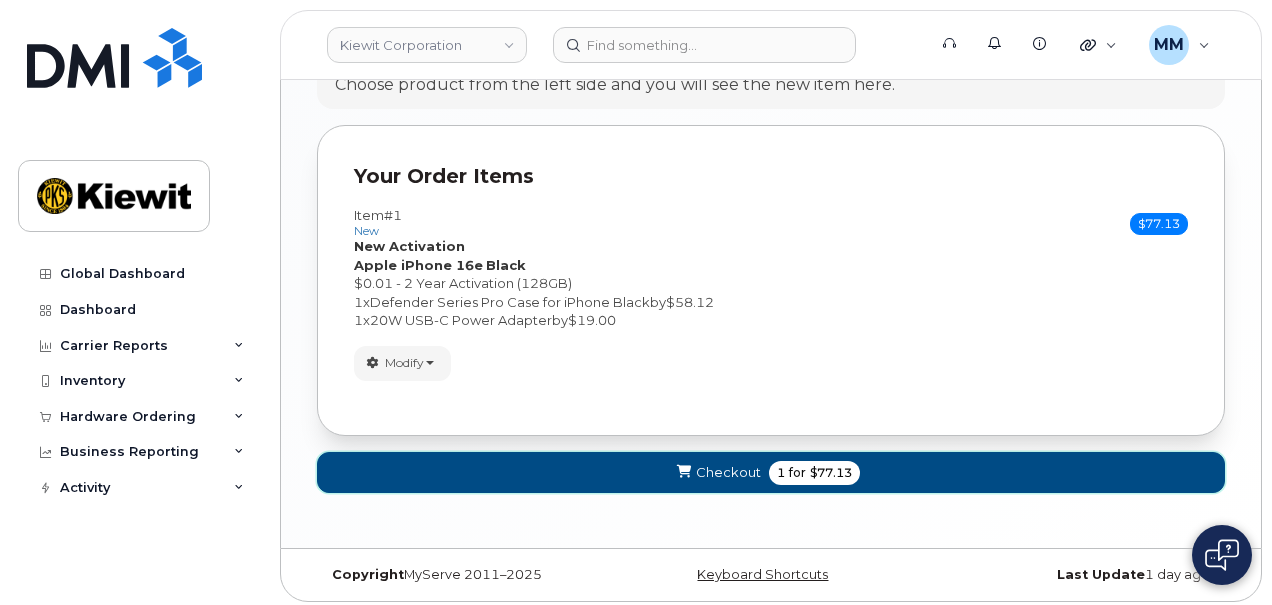 click on "Checkout
1
for
$77.13" 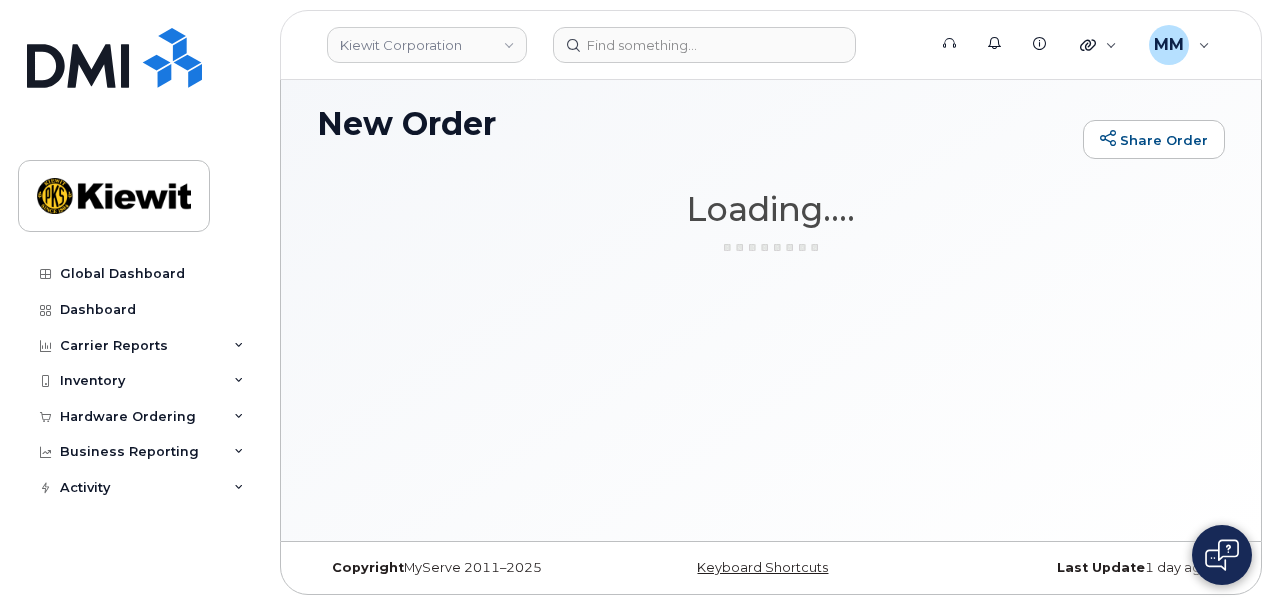 scroll, scrollTop: 9, scrollLeft: 0, axis: vertical 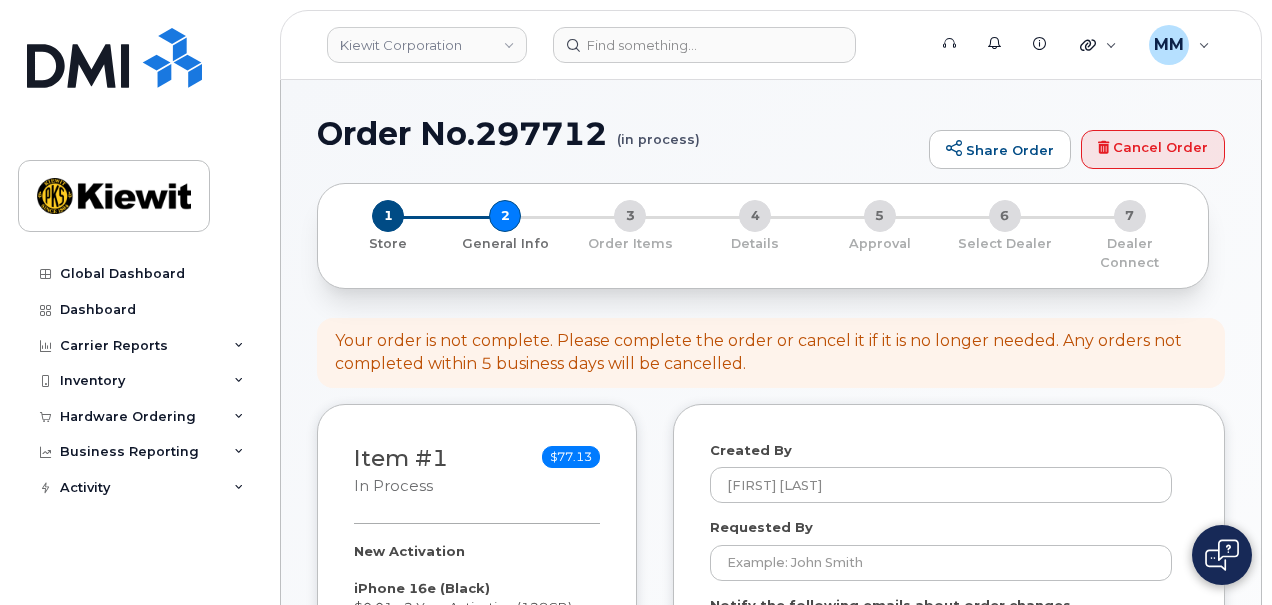 select 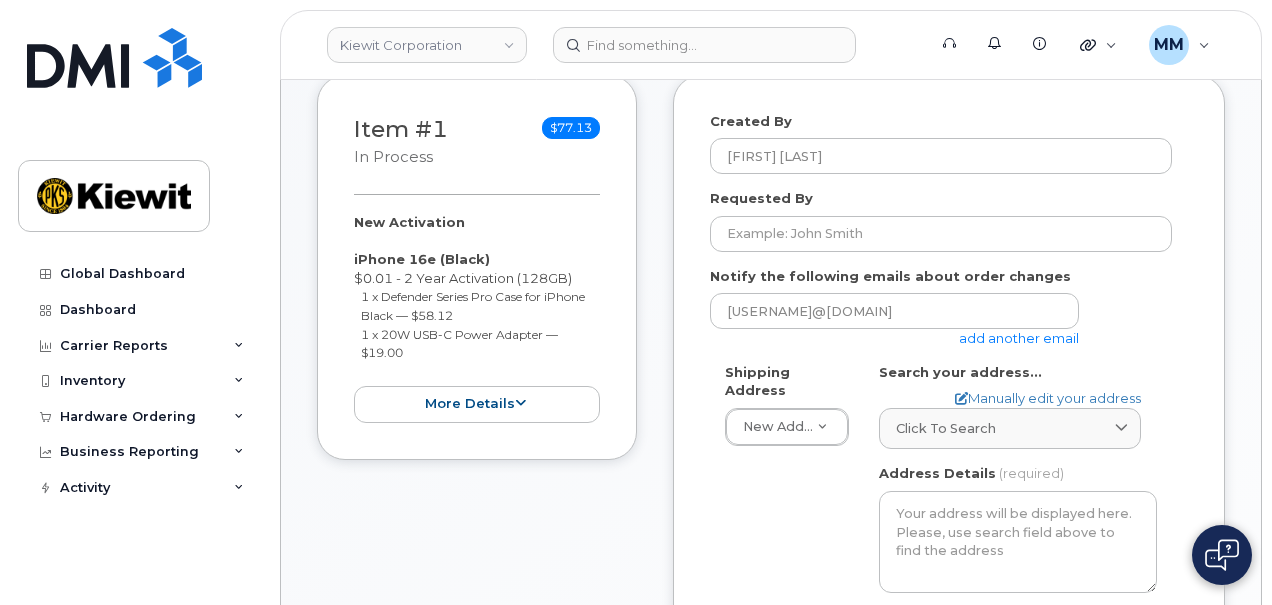 scroll, scrollTop: 400, scrollLeft: 0, axis: vertical 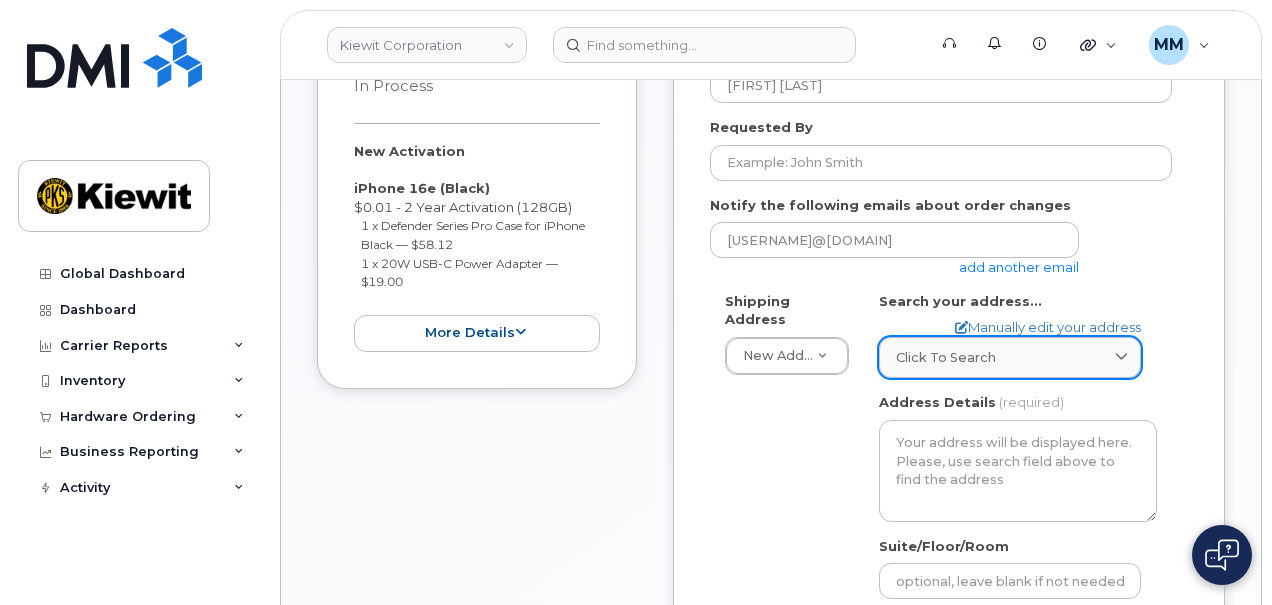 click on "Click to search" 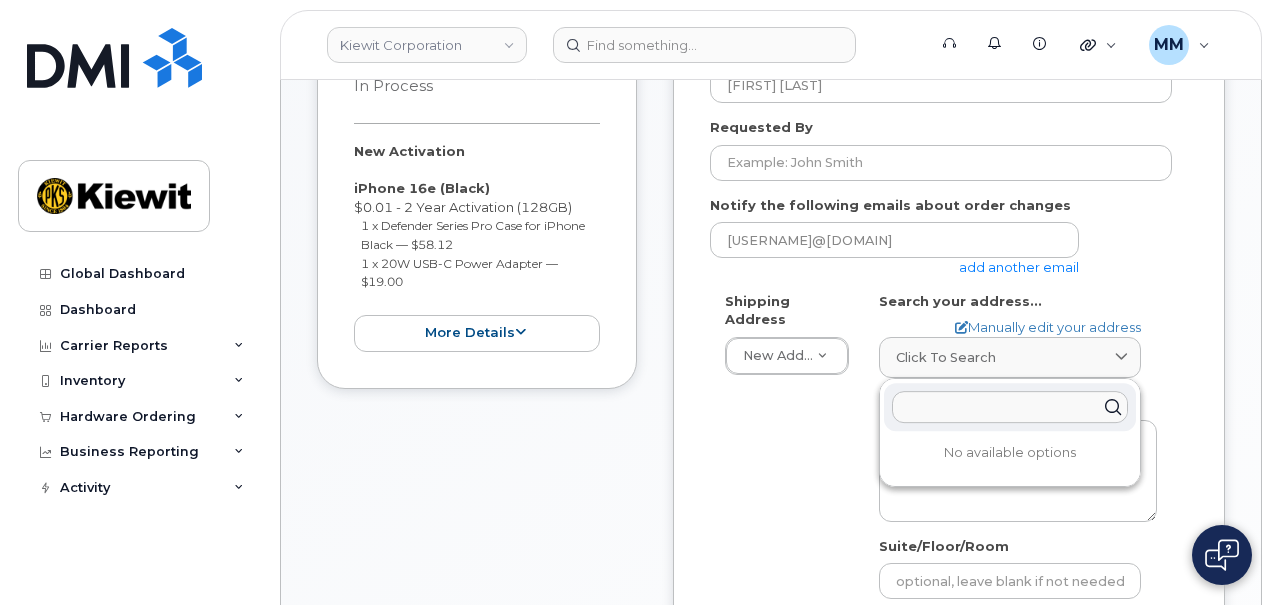 click 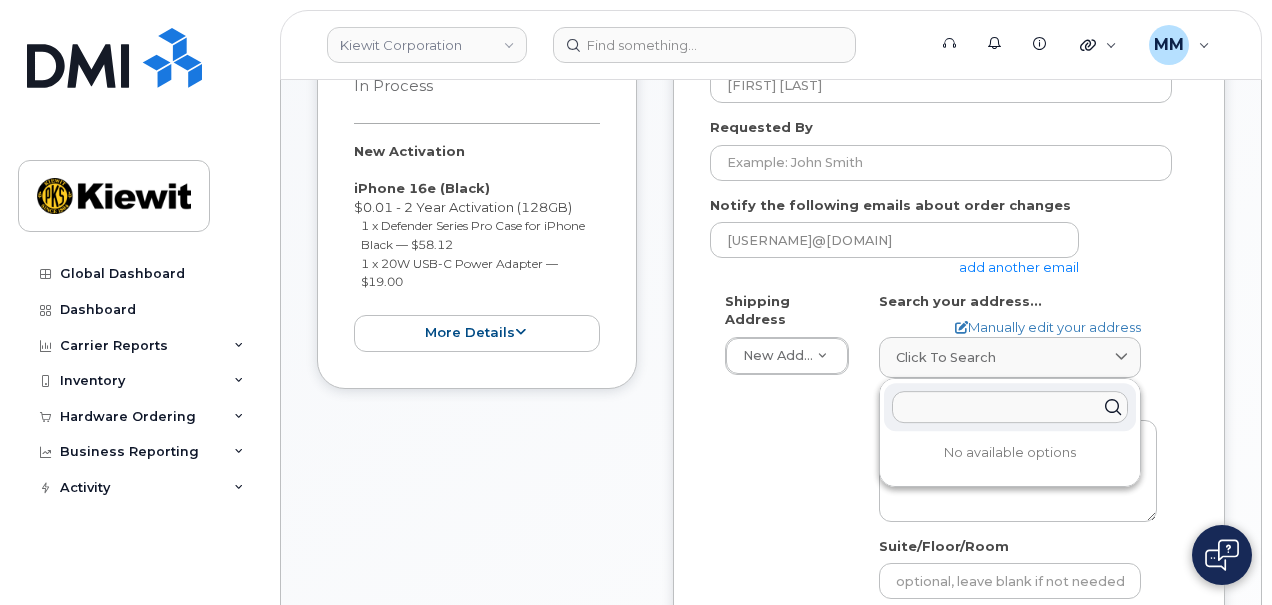 paste on "[NUMBER] [STREET], [CITY], [STATE] [ZIP]" 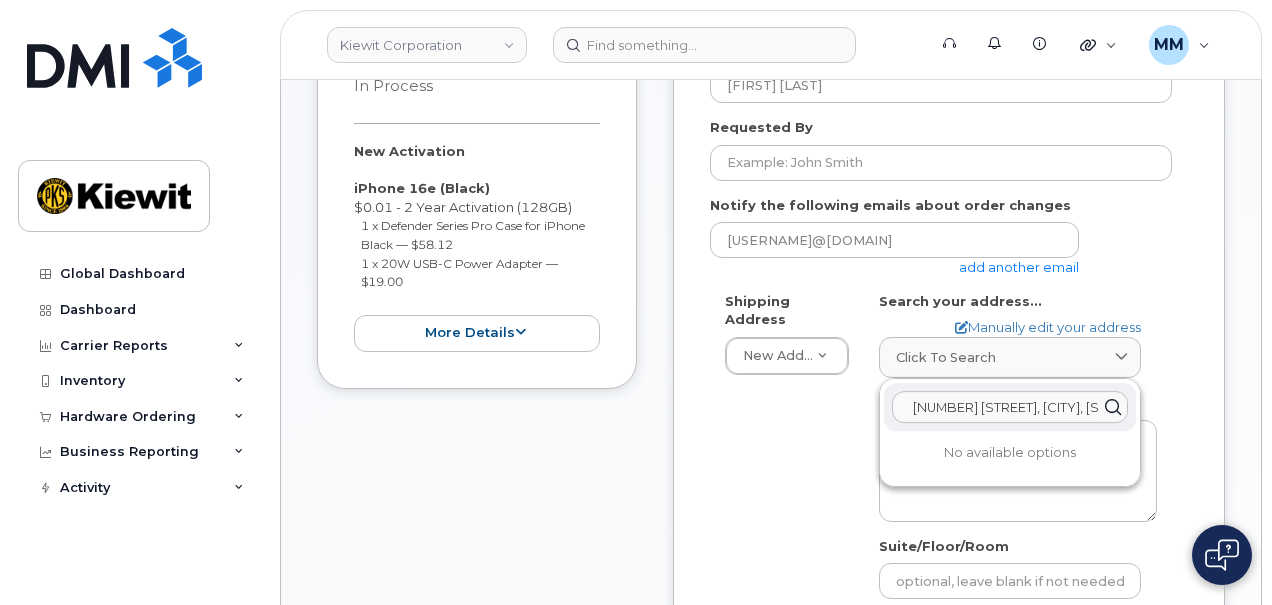 scroll, scrollTop: 0, scrollLeft: 47, axis: horizontal 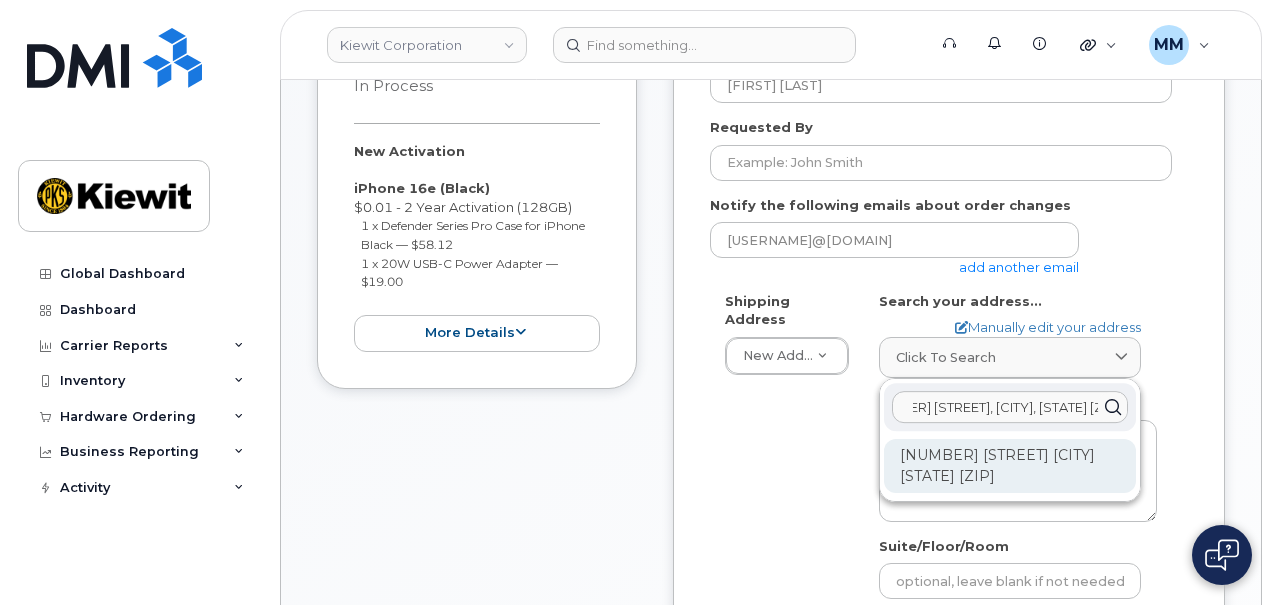 type on "[NUMBER] [STREET], [CITY], [STATE] [ZIP]" 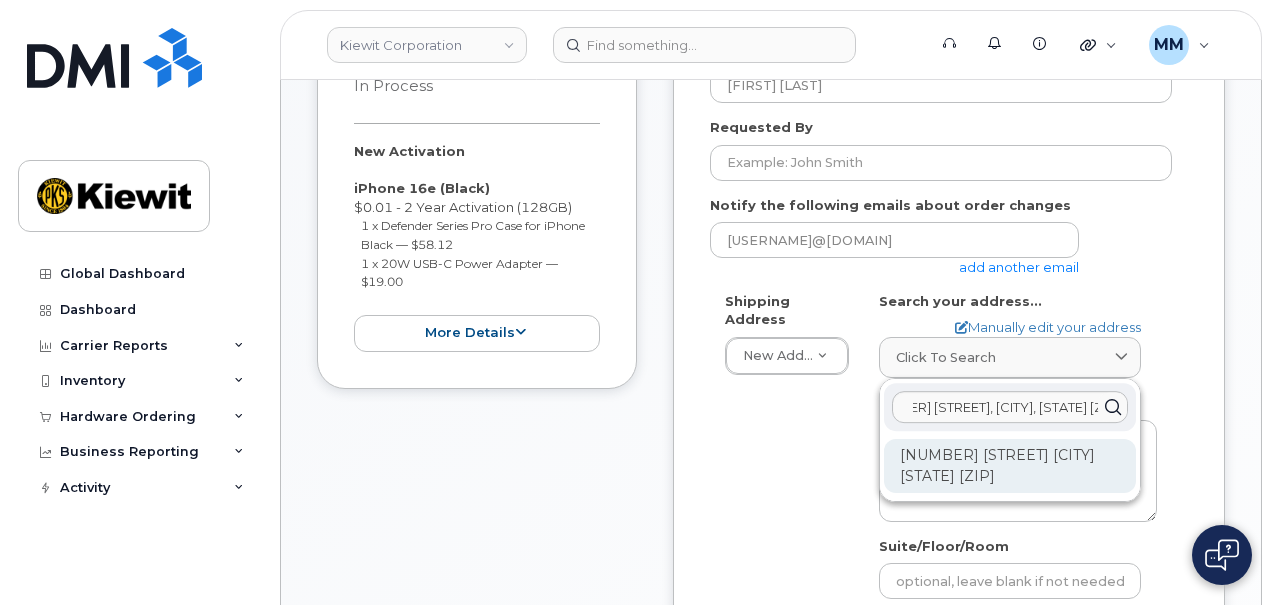 scroll, scrollTop: 0, scrollLeft: 0, axis: both 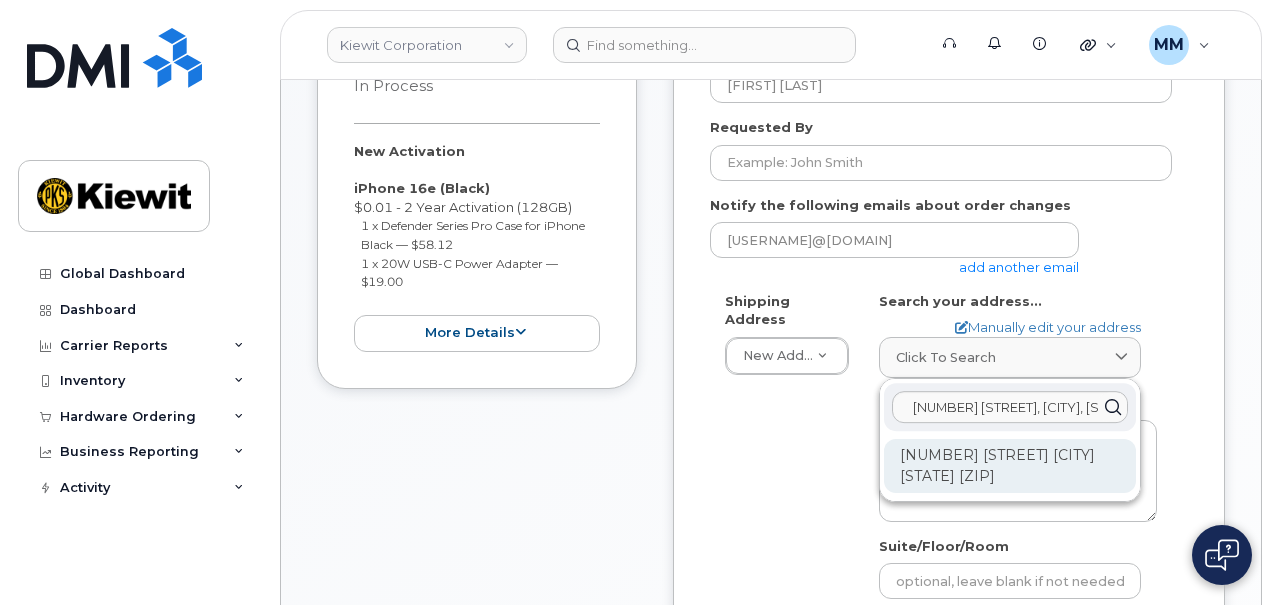 click on "[NUMBER] [STREET] [CITY] [STATE] [ZIP]" 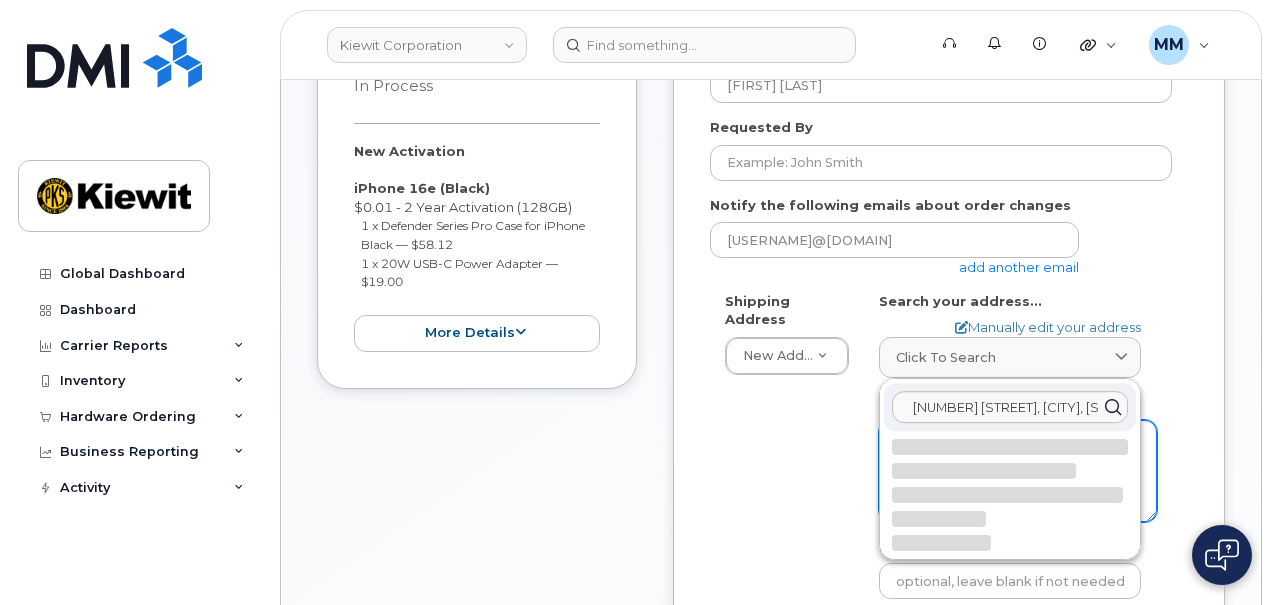 select 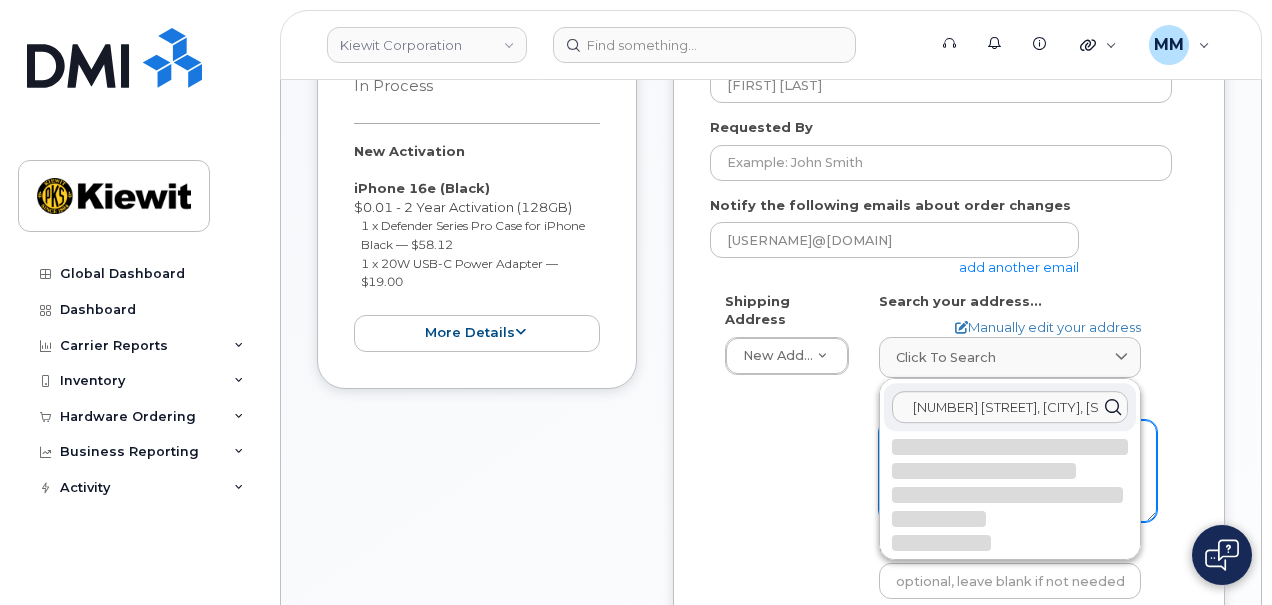 type on "[NUMBER] [STREET]
[CITY] [STATE] [ZIP]
[COUNTRY]" 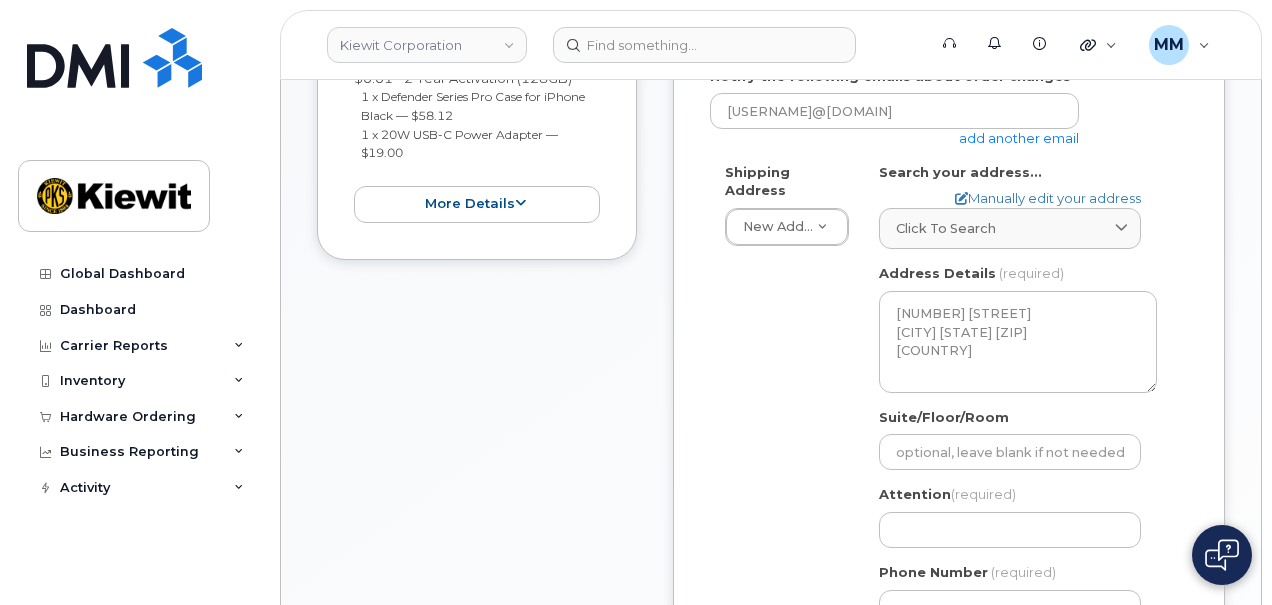 scroll, scrollTop: 600, scrollLeft: 0, axis: vertical 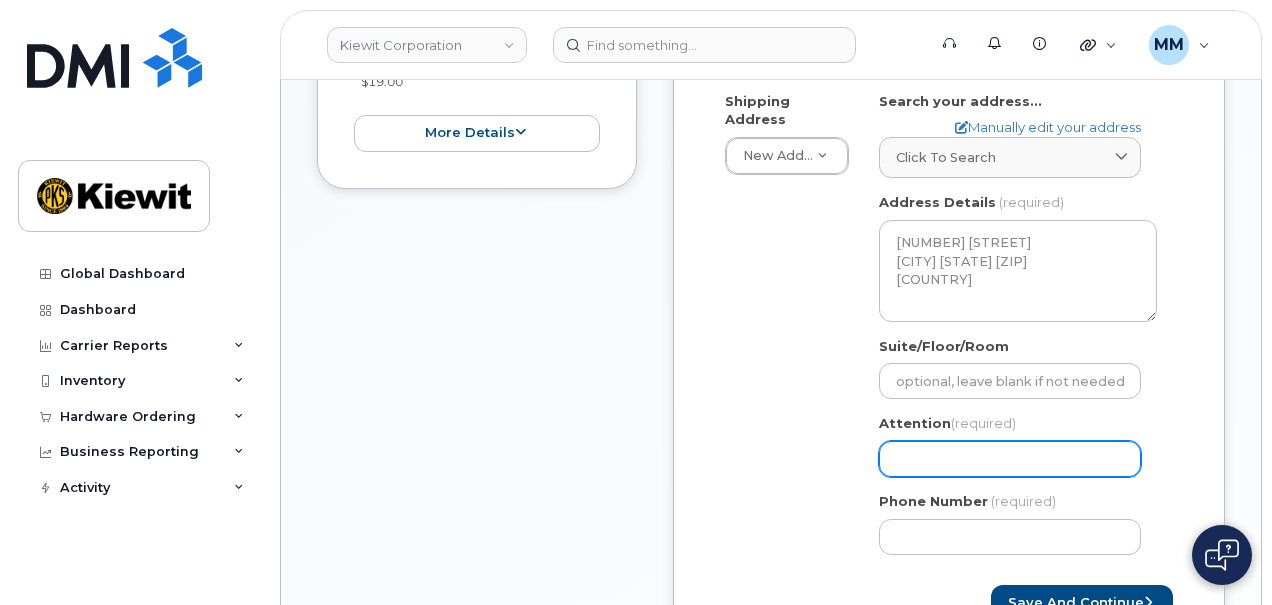 click on "Attention
(required)" 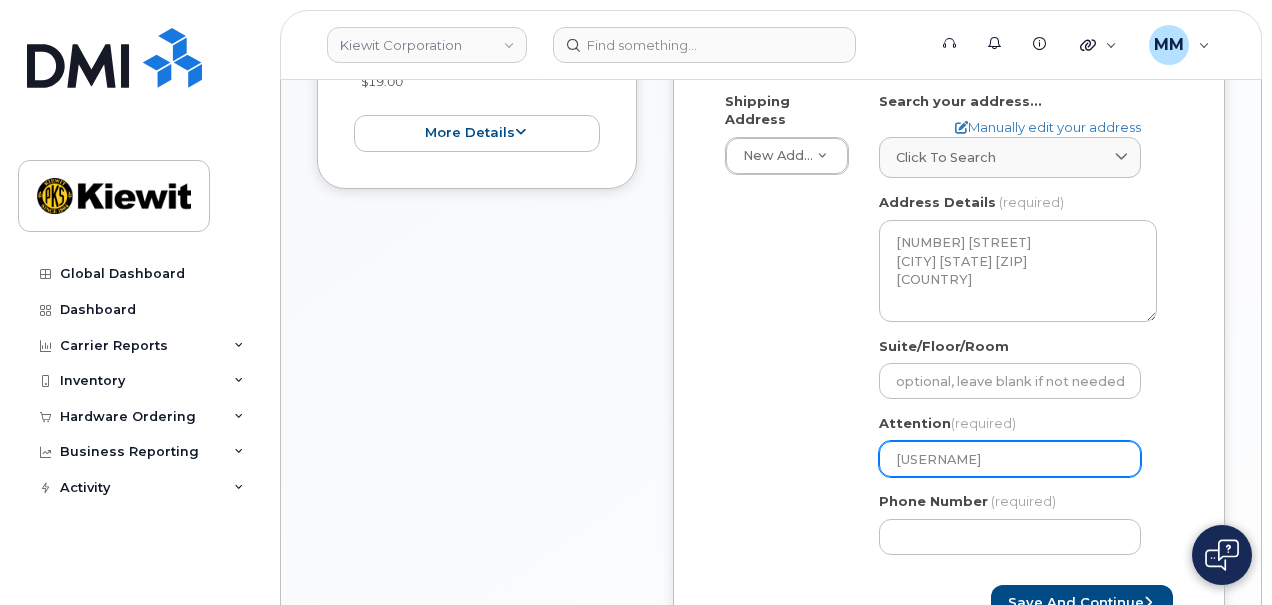 click on "[USERNAME]" 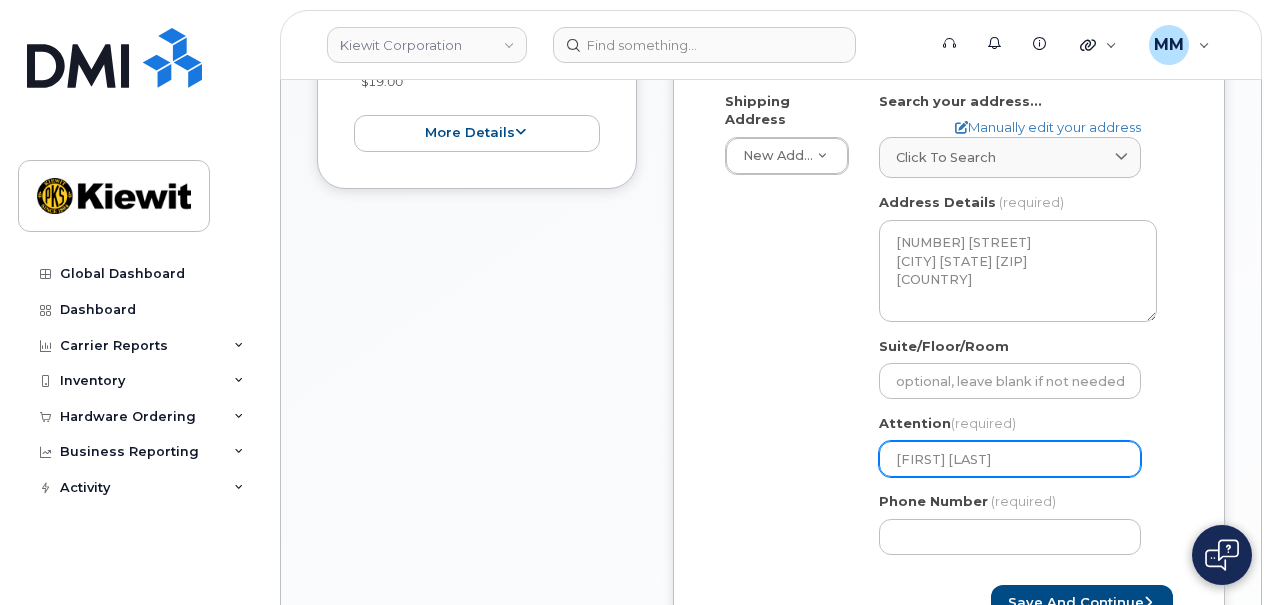 select 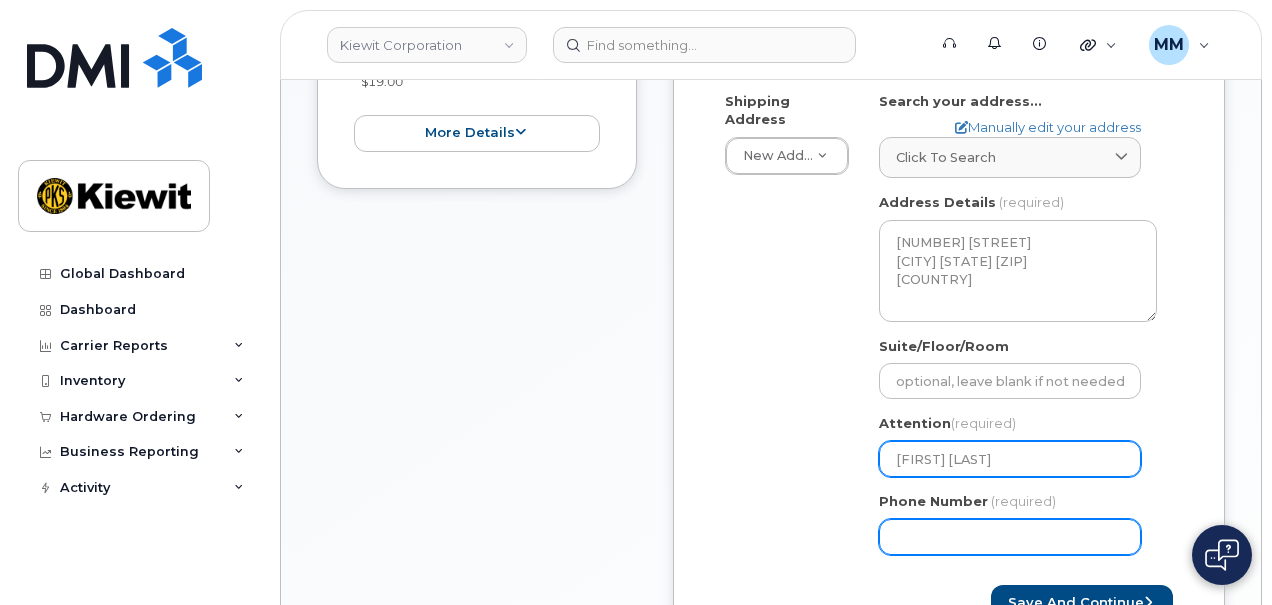 type on "[FIRST] [LAST]" 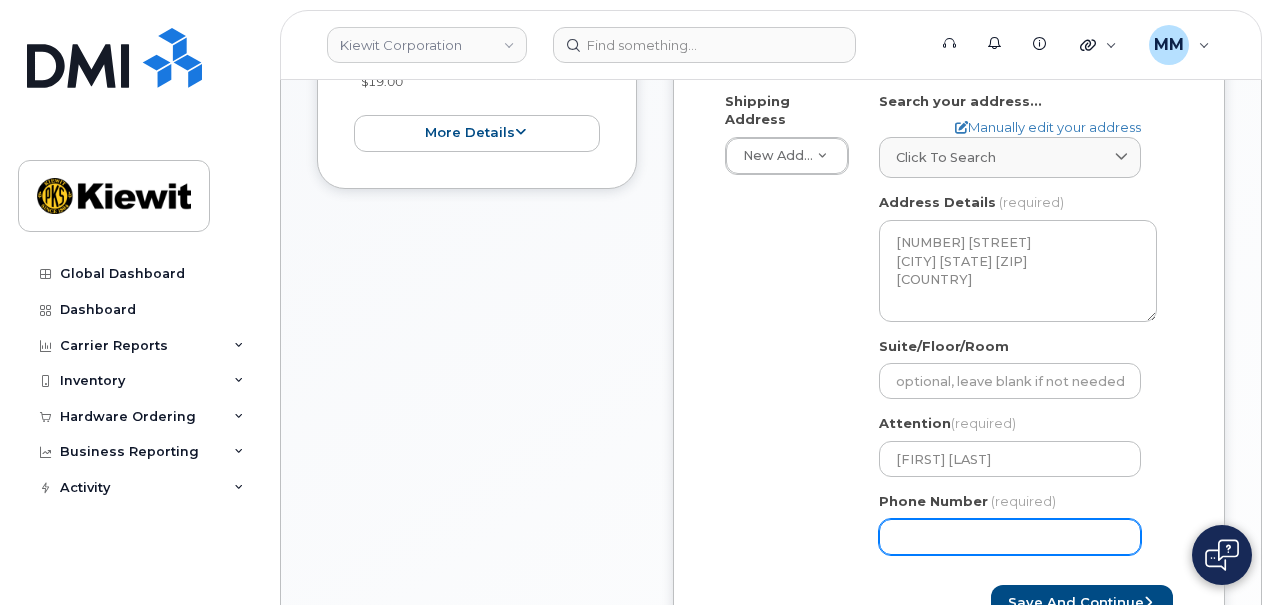 click on "Phone Number" 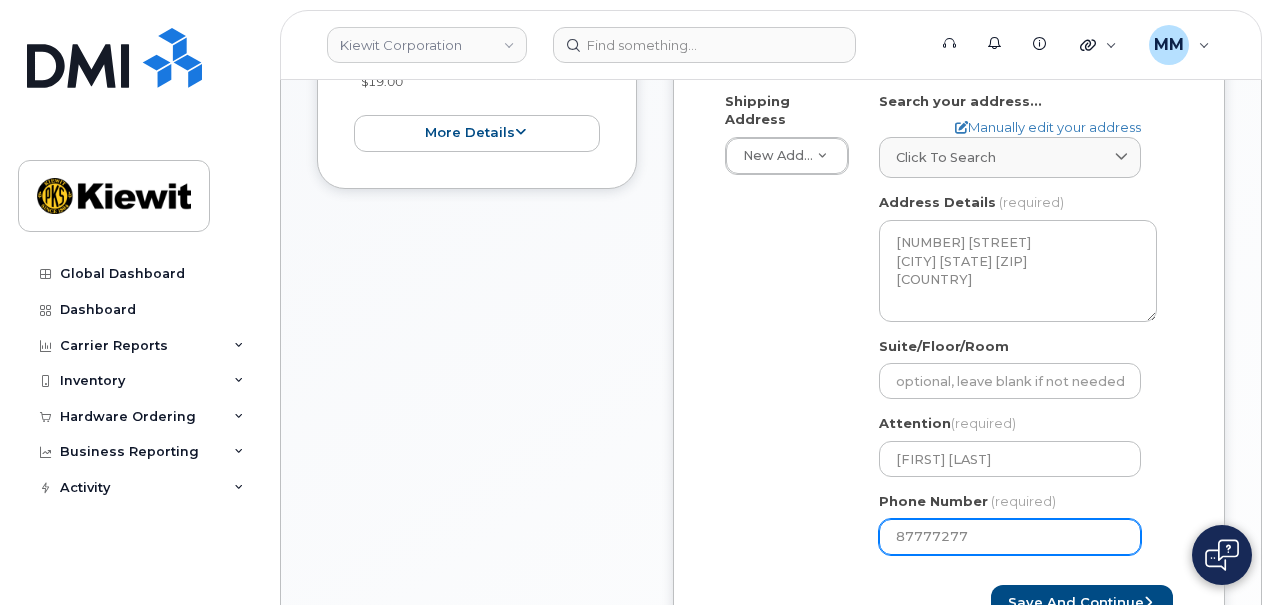 type on "877772770" 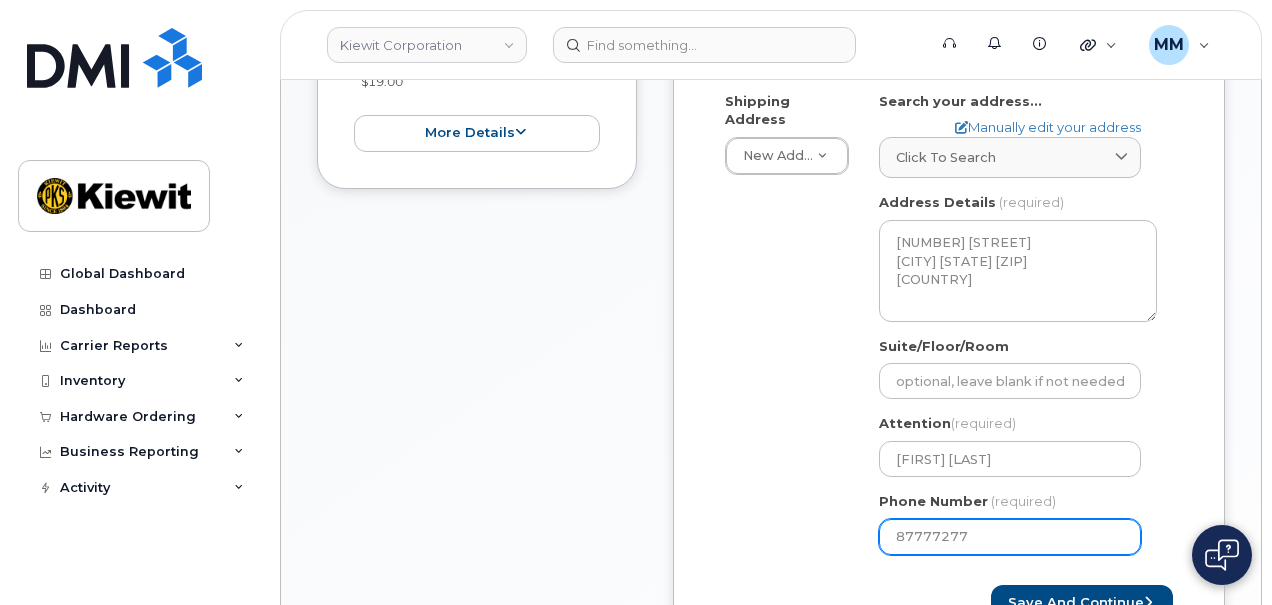 select 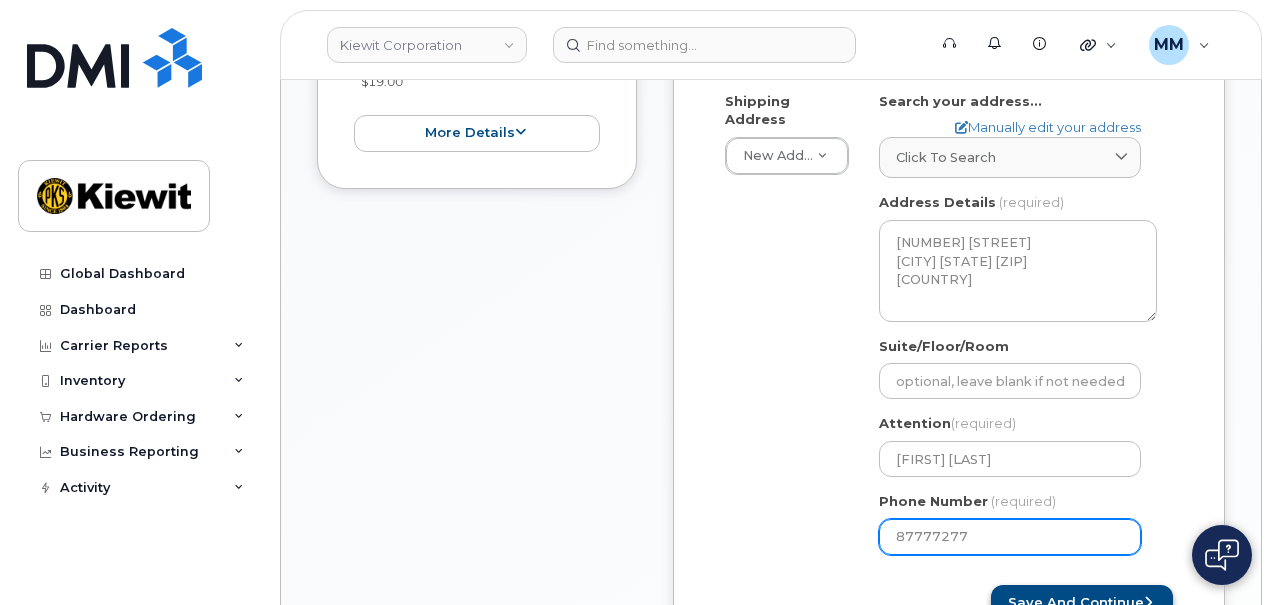 type on "8777727707" 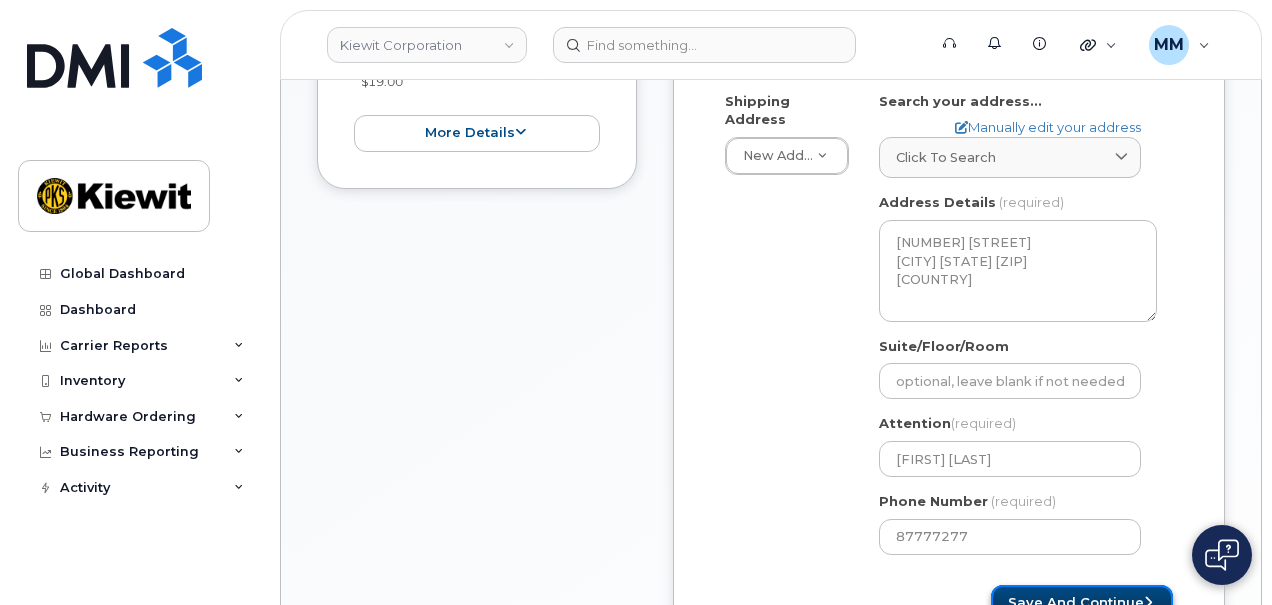 click on "Save and Continue" 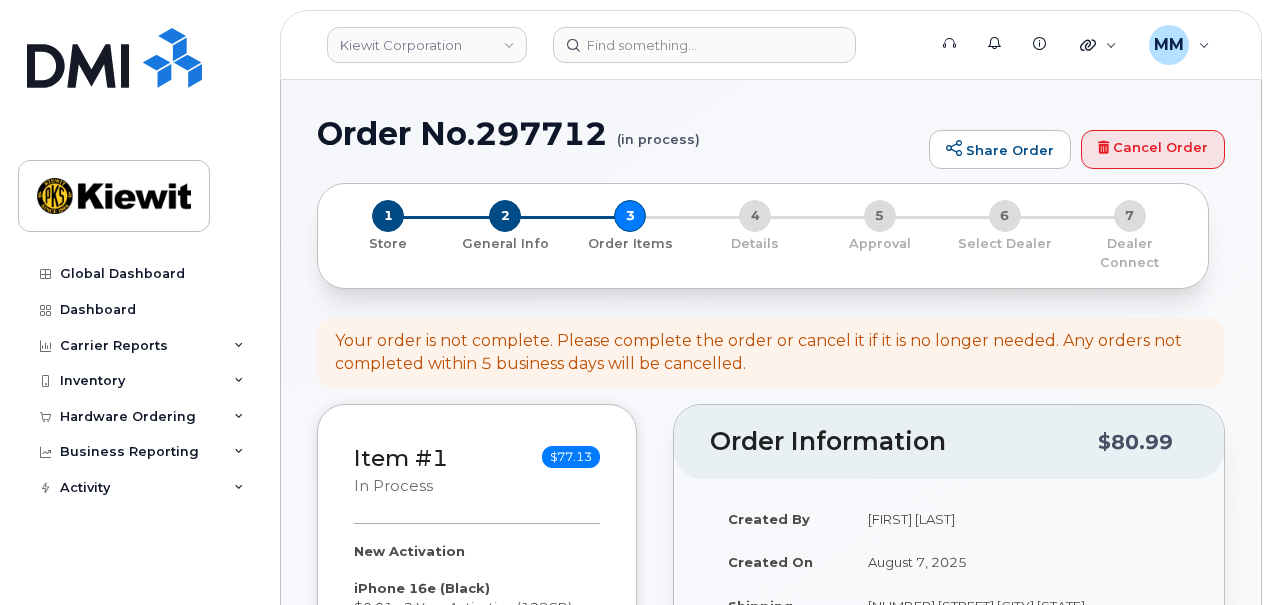 select 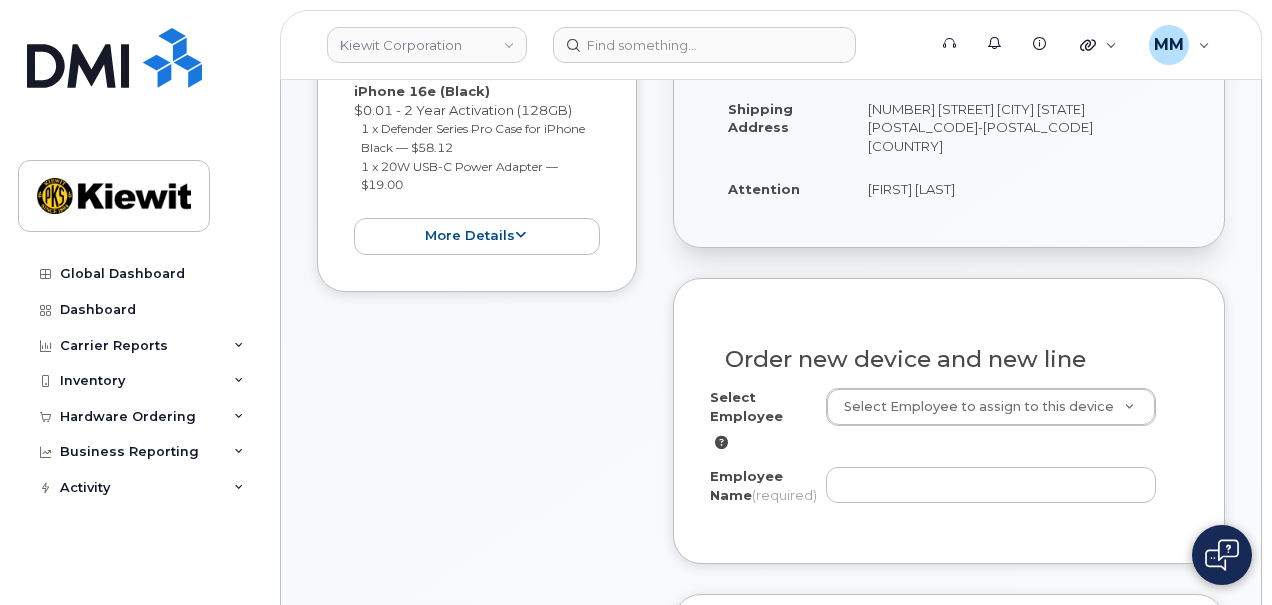scroll, scrollTop: 500, scrollLeft: 0, axis: vertical 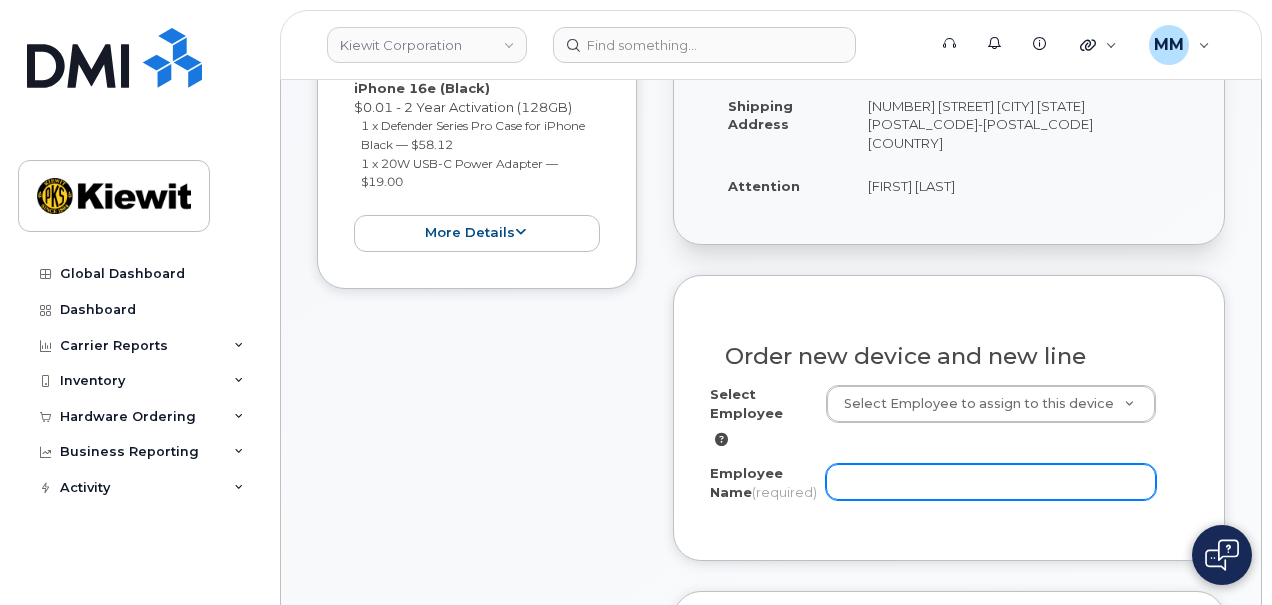 click on "Employee Name
(required)" 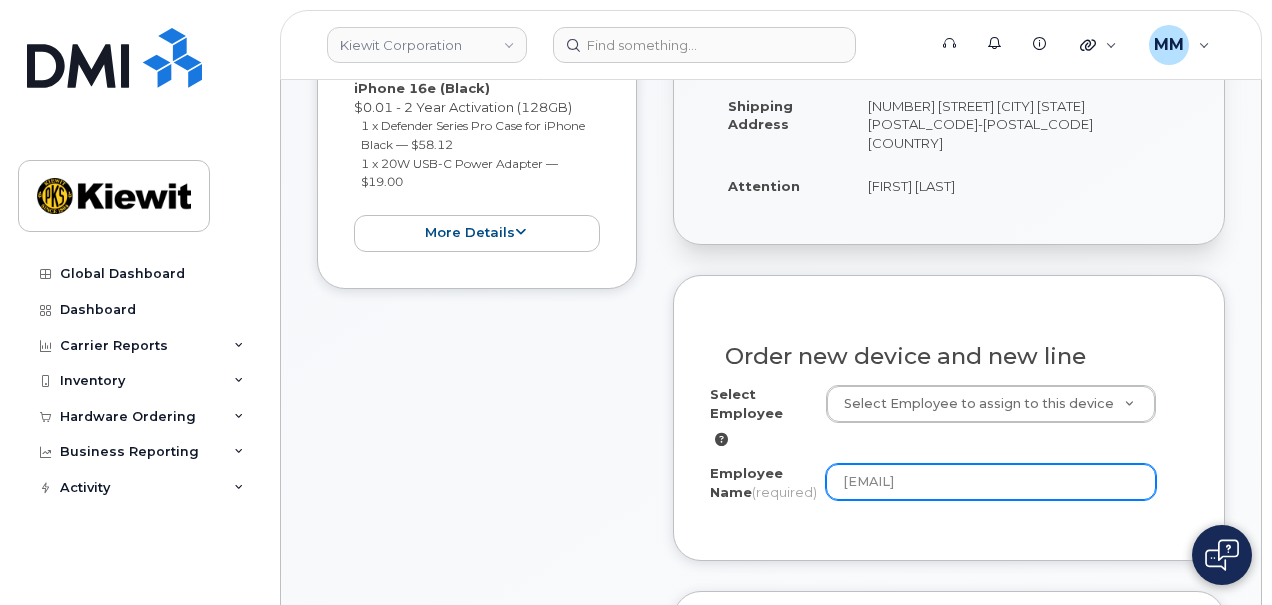 click on "[EMAIL]" 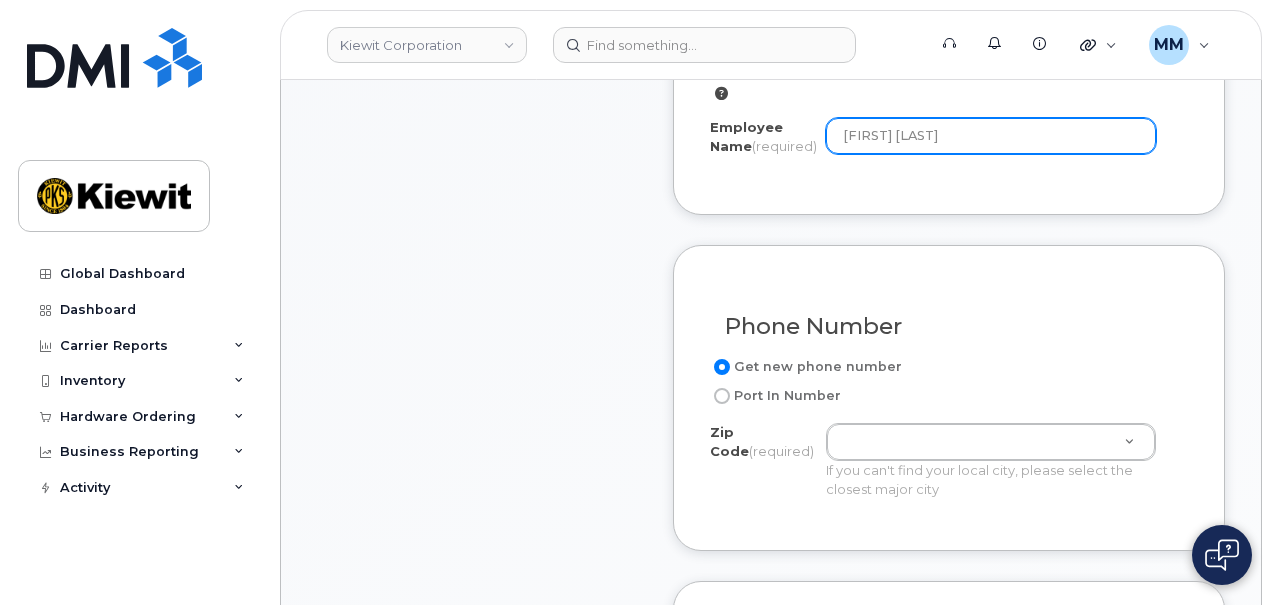 scroll, scrollTop: 900, scrollLeft: 0, axis: vertical 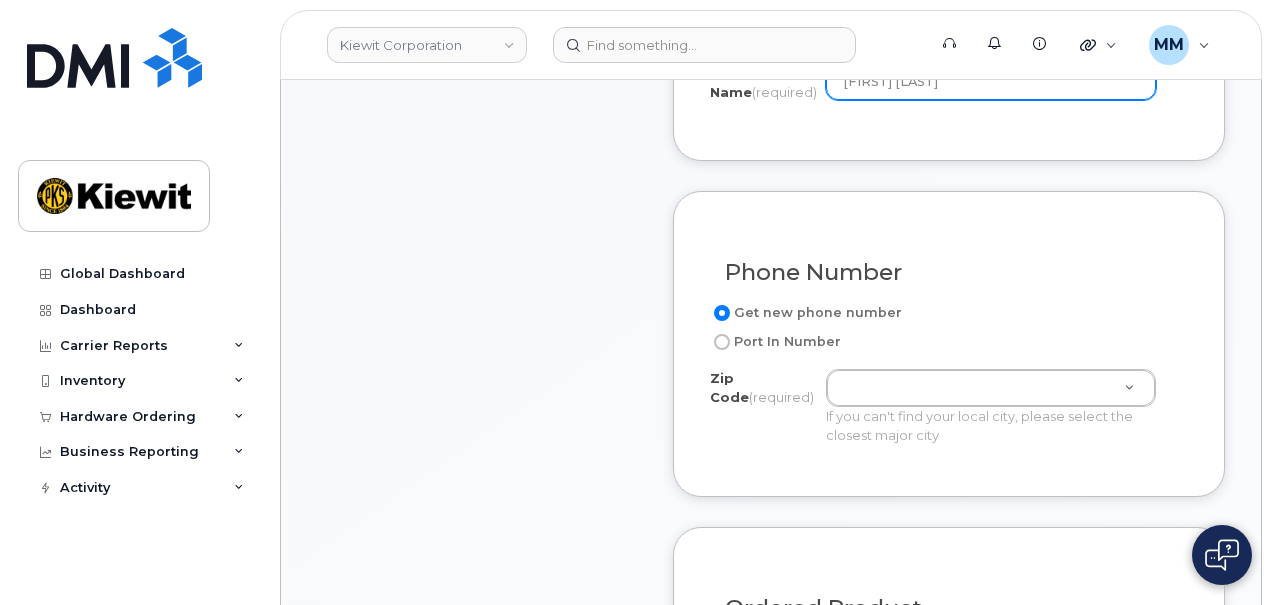 type on "[FIRST] [LAST]" 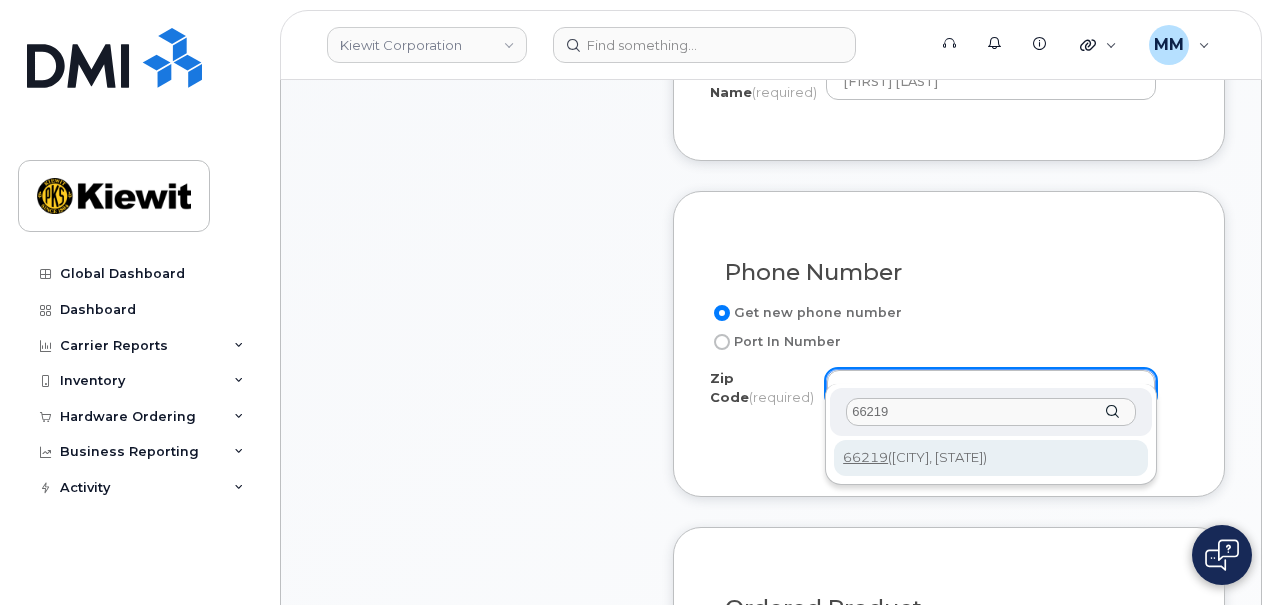 type on "66219" 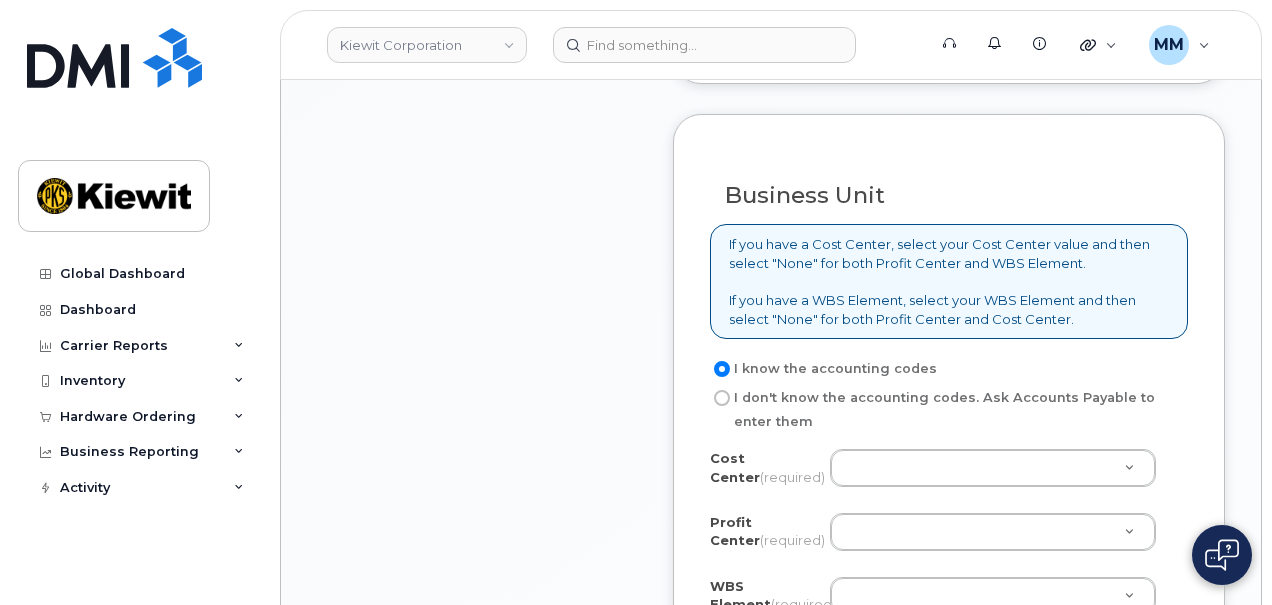 scroll, scrollTop: 1600, scrollLeft: 0, axis: vertical 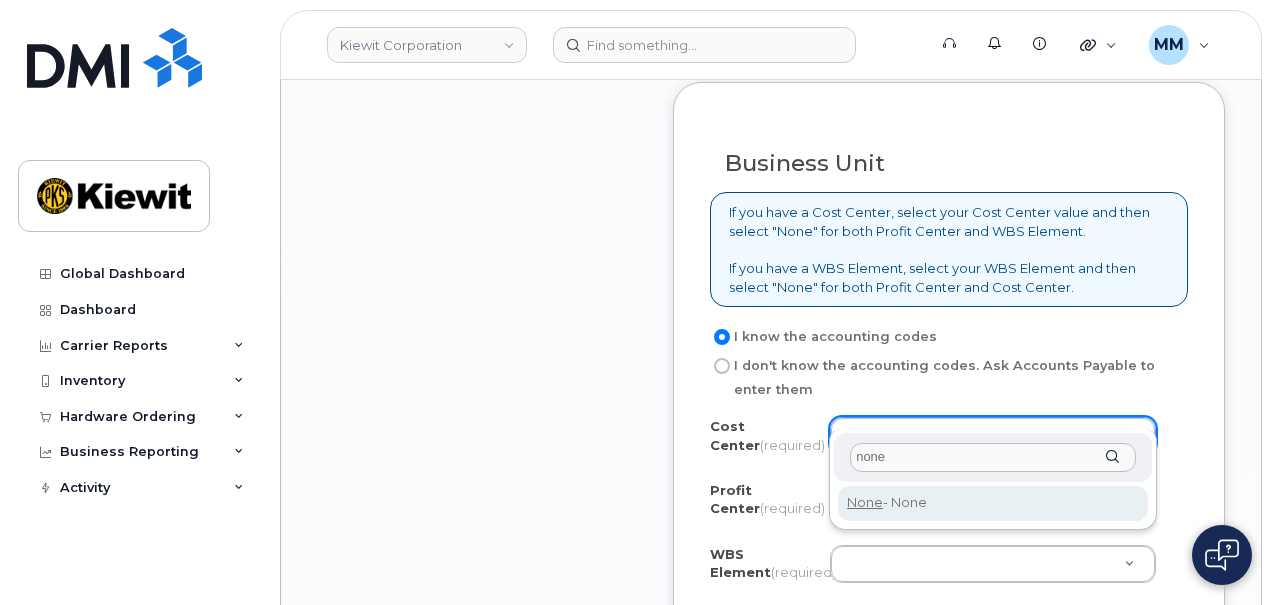 type on "none" 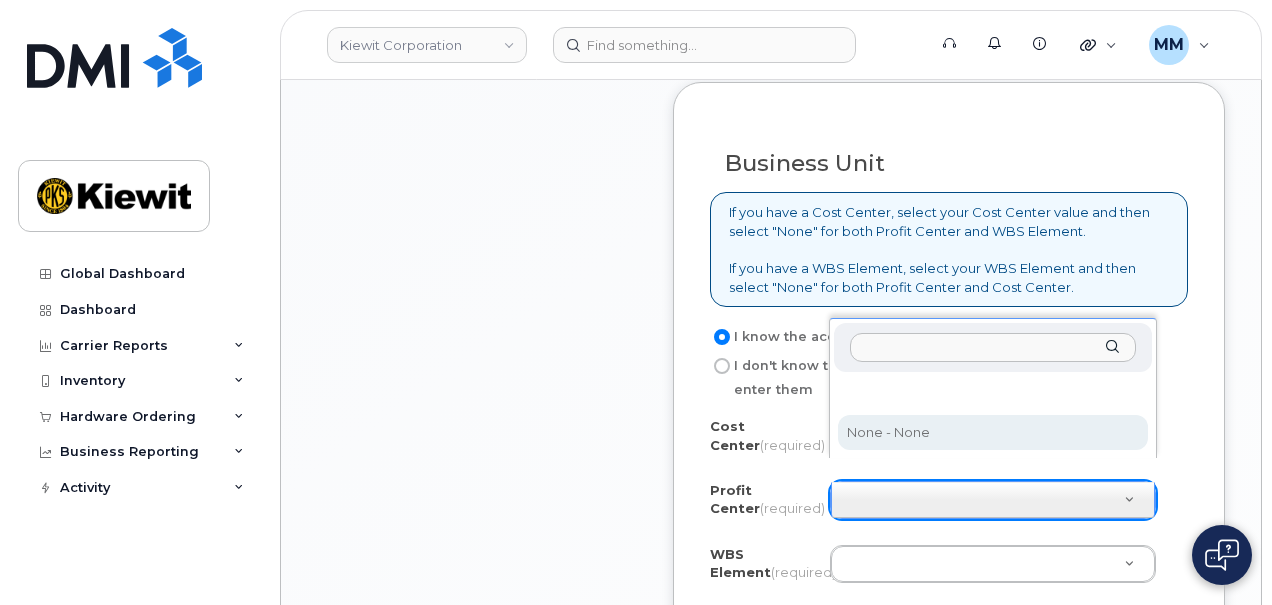 select on "None" 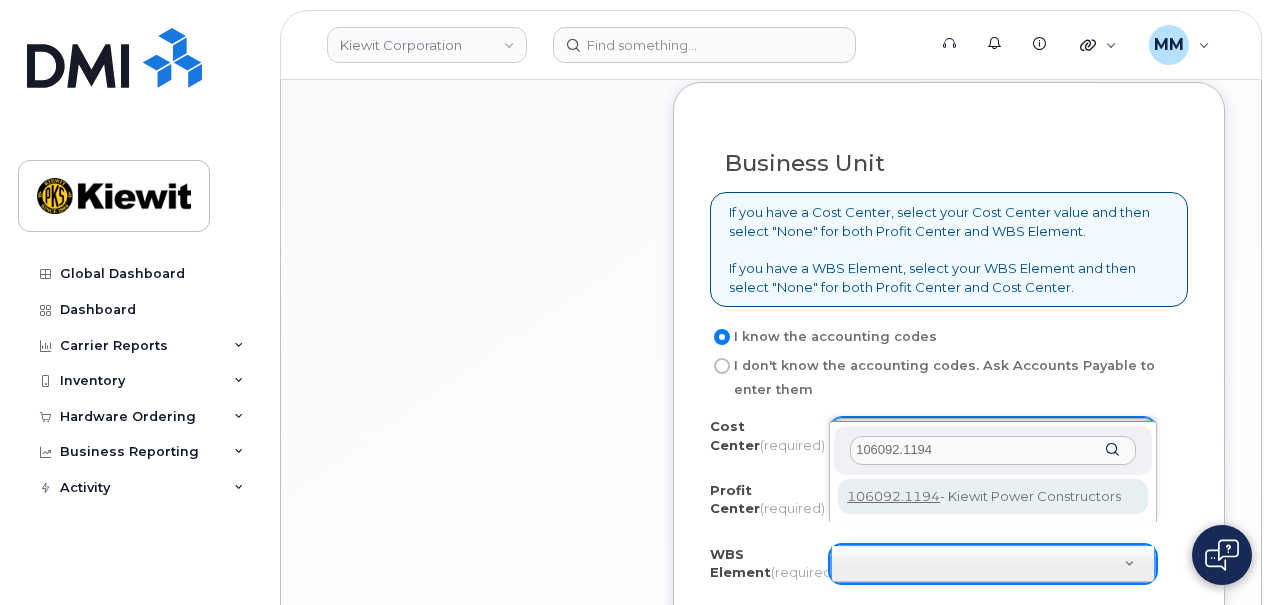 type on "106092.1194" 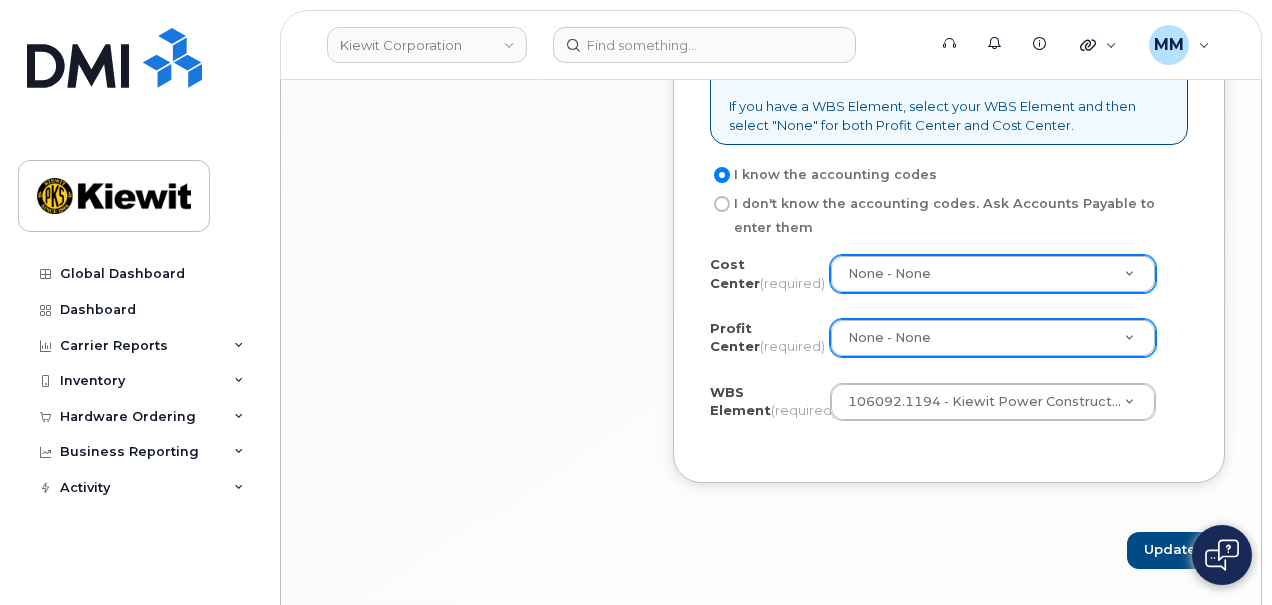 scroll, scrollTop: 1800, scrollLeft: 0, axis: vertical 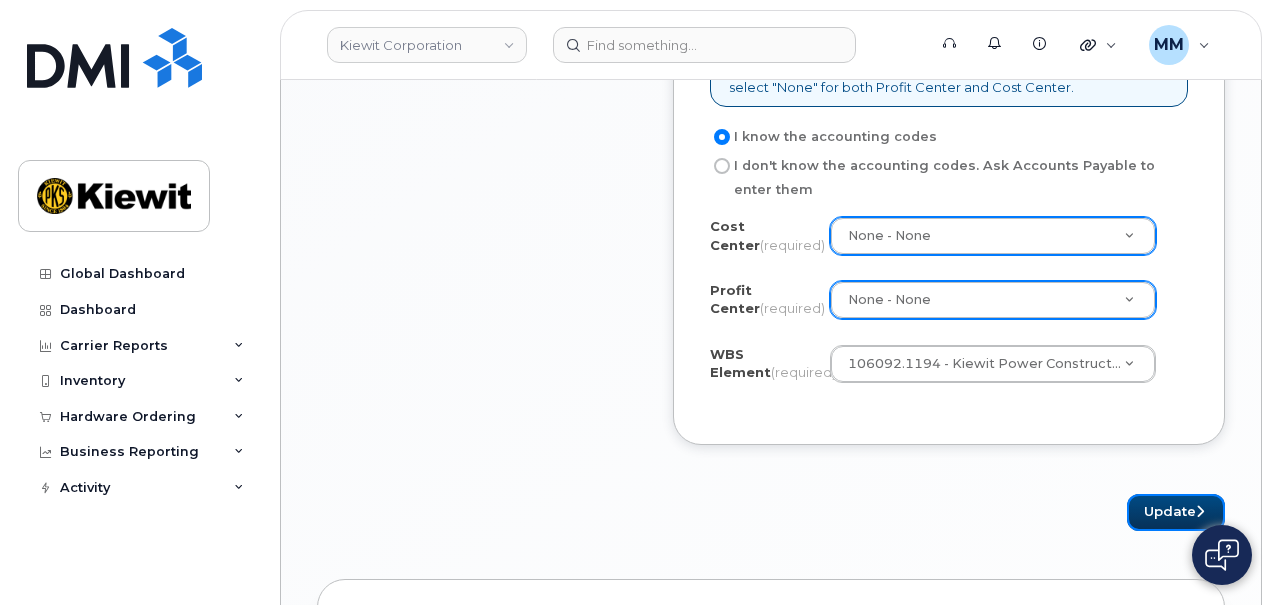 drag, startPoint x: 1185, startPoint y: 491, endPoint x: 1051, endPoint y: 595, distance: 169.62311 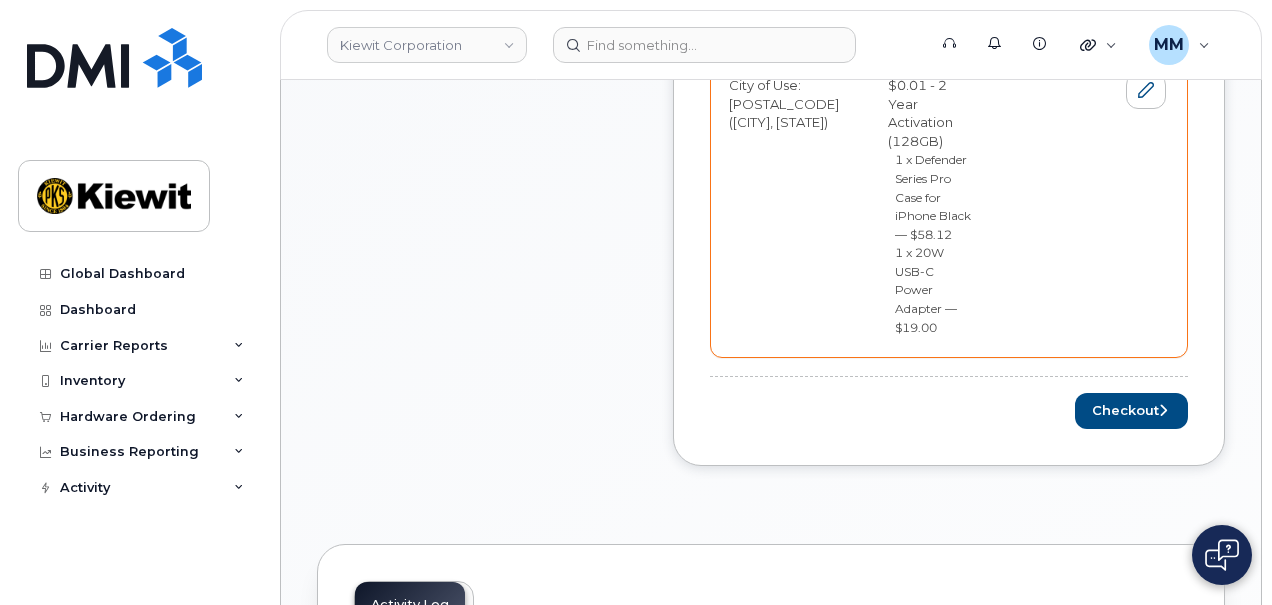scroll, scrollTop: 1000, scrollLeft: 0, axis: vertical 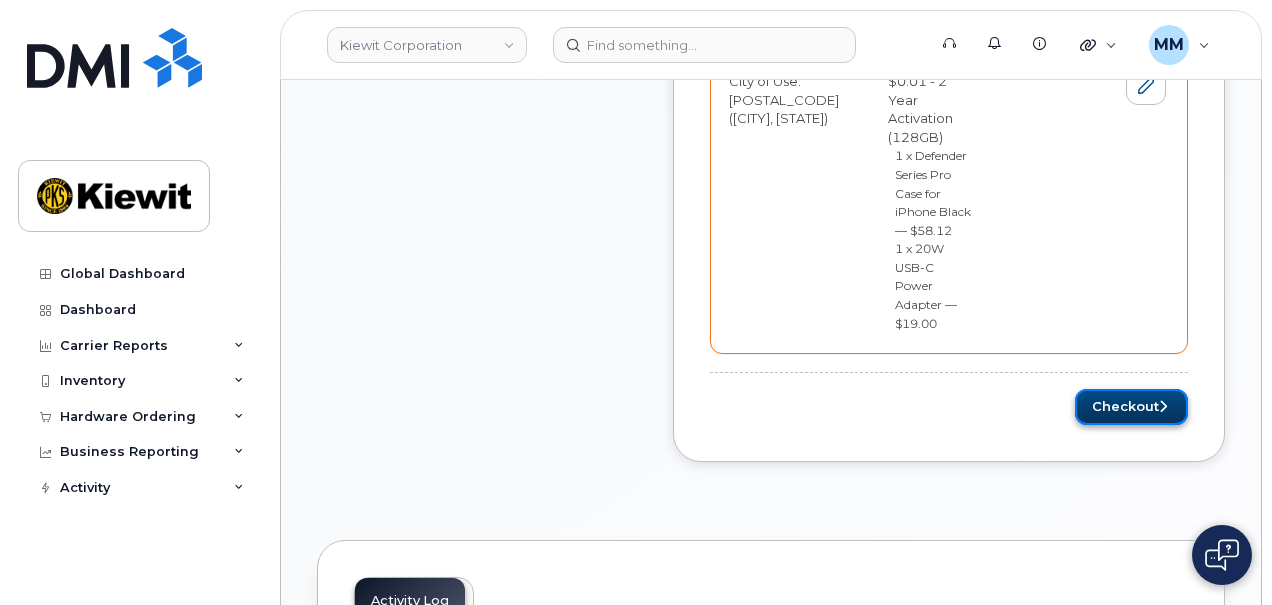 click on "Checkout" 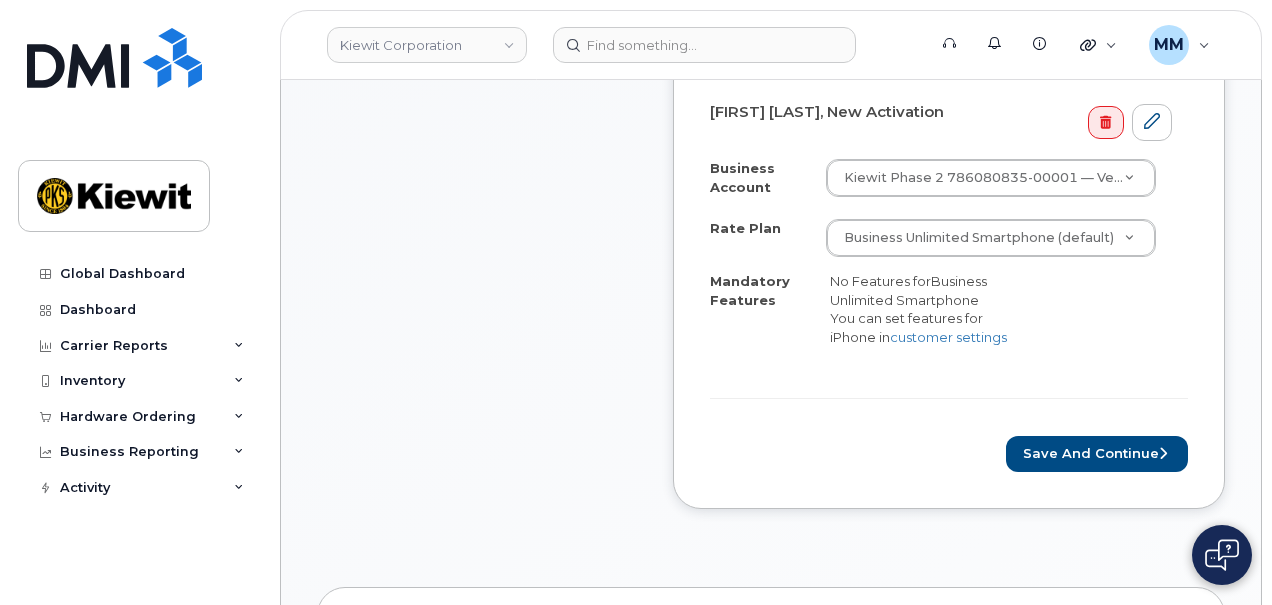 scroll, scrollTop: 700, scrollLeft: 0, axis: vertical 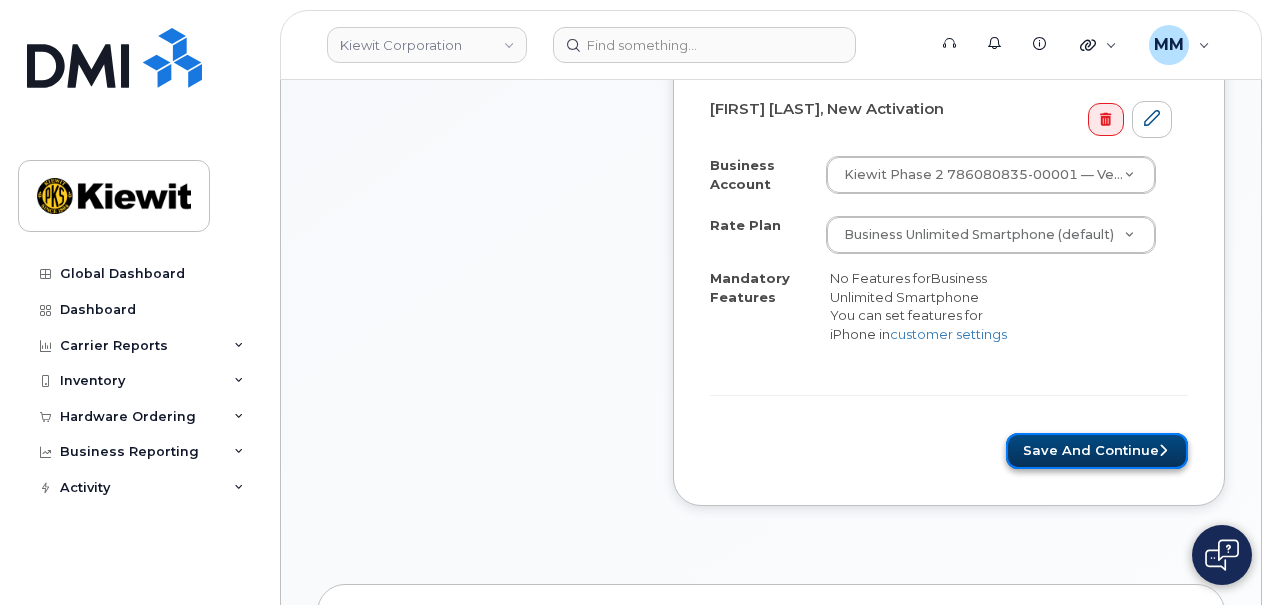 click on "Save and Continue" 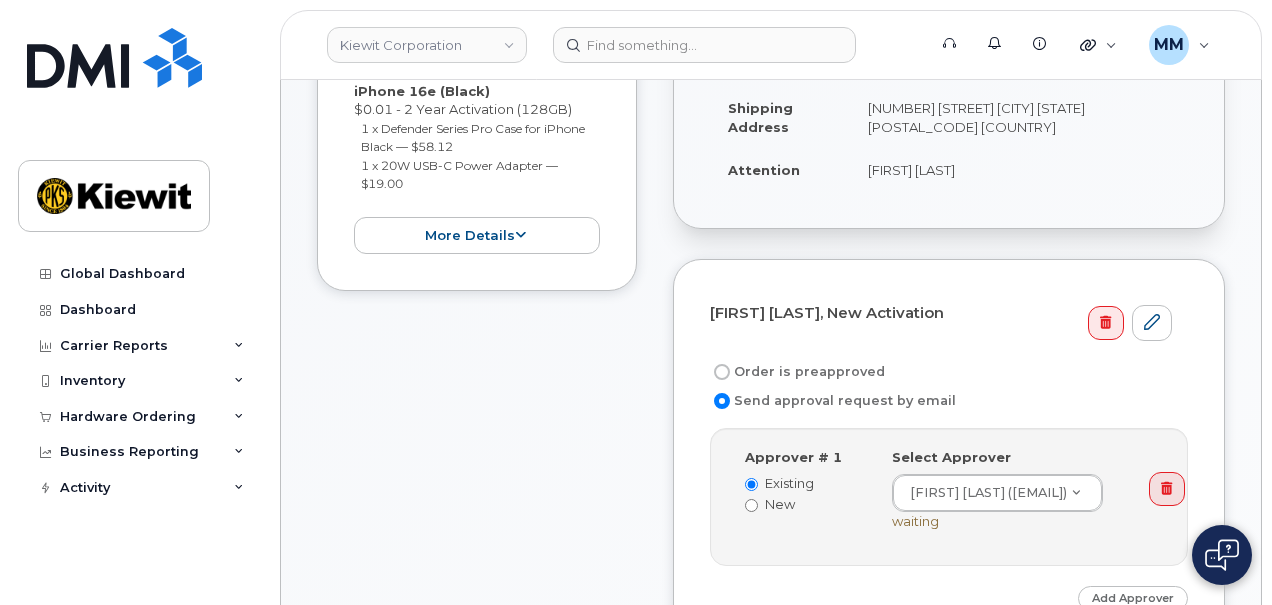 scroll, scrollTop: 500, scrollLeft: 0, axis: vertical 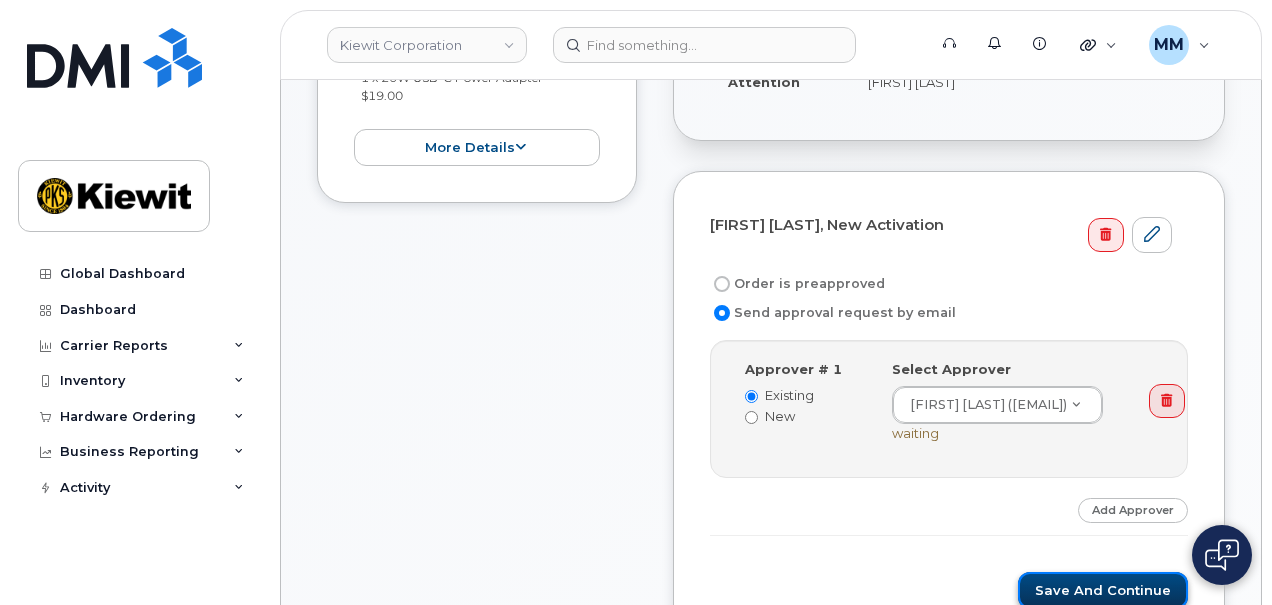 click on "Save and Continue" 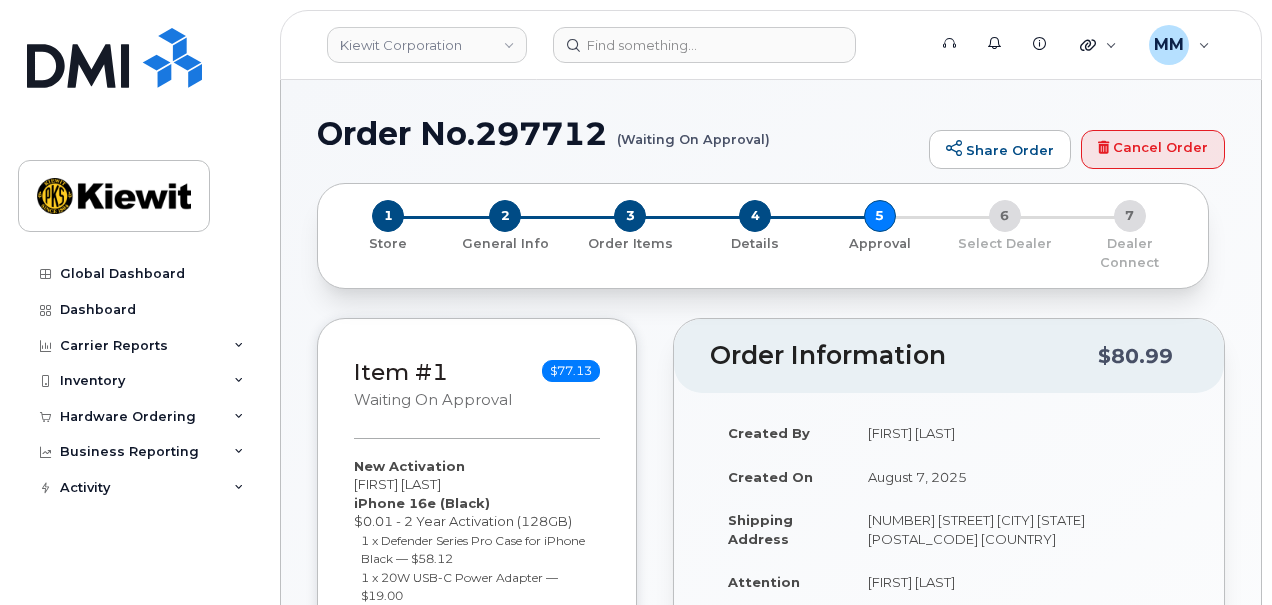 scroll, scrollTop: 0, scrollLeft: 0, axis: both 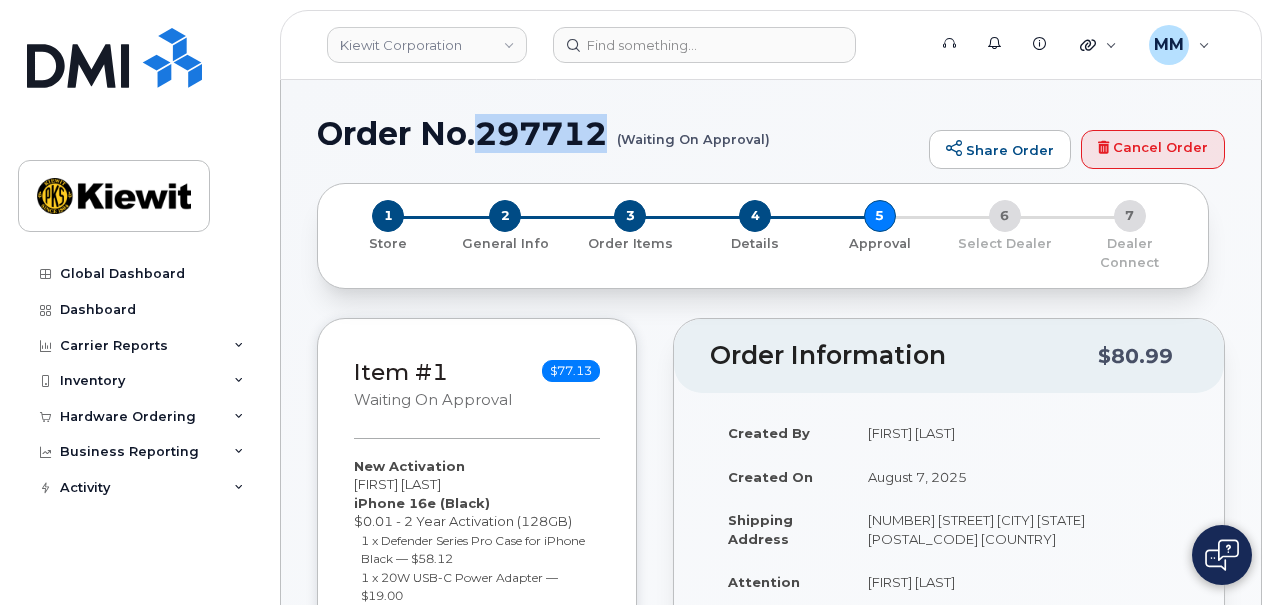 drag, startPoint x: 608, startPoint y: 139, endPoint x: 484, endPoint y: 131, distance: 124.2578 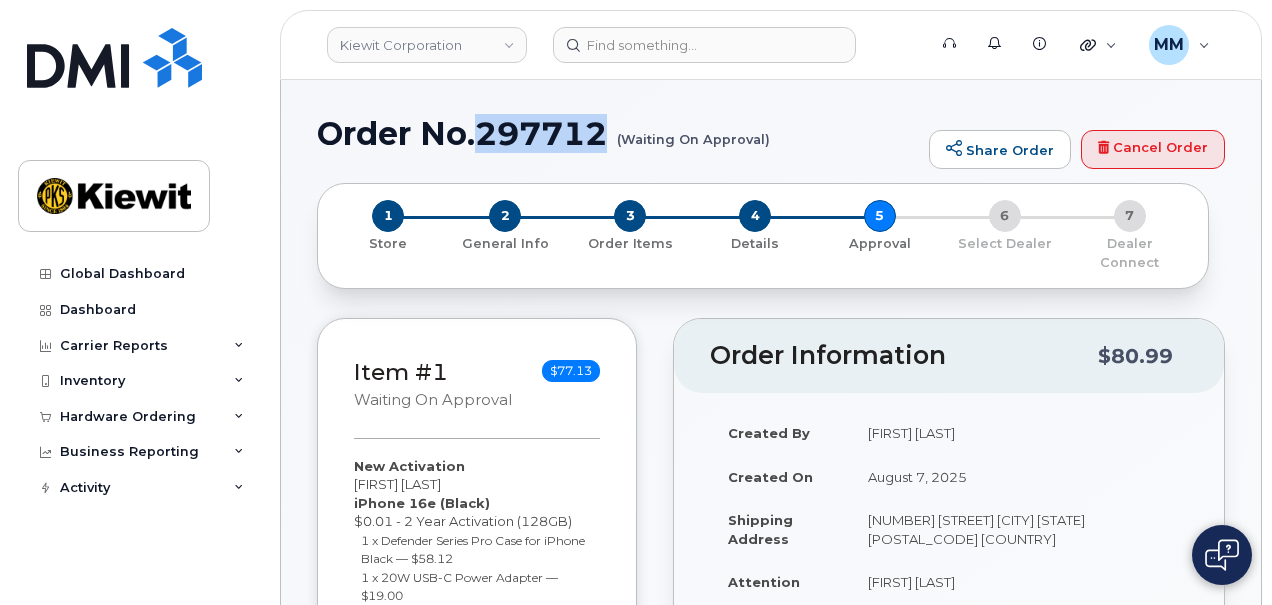 copy on "297712" 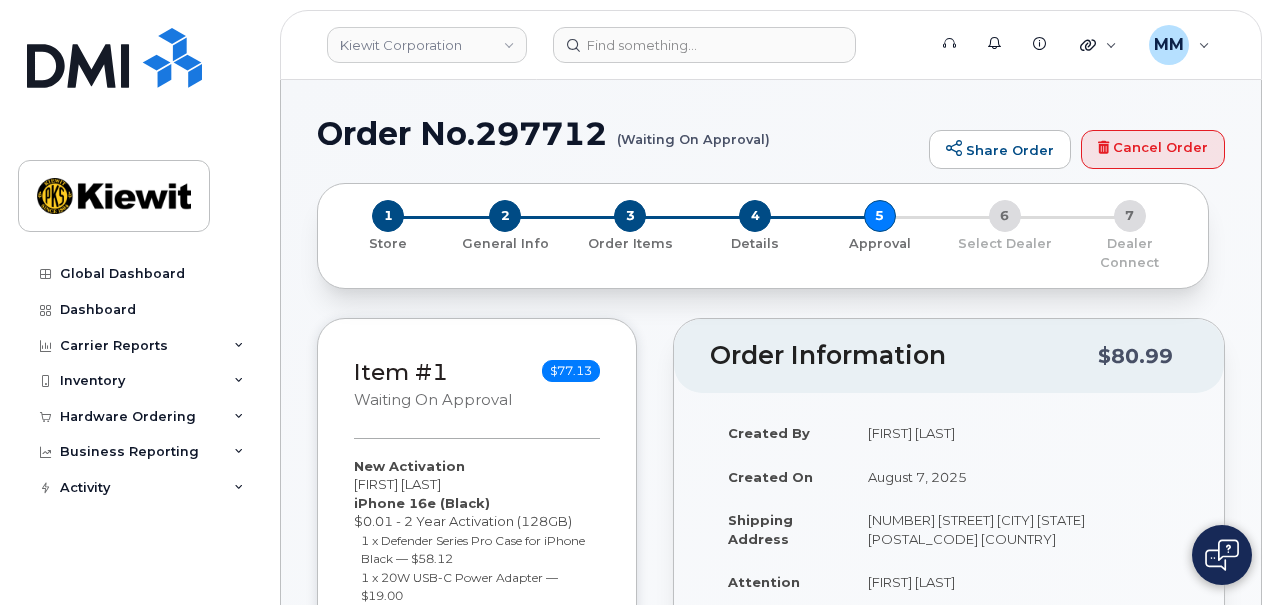 click on "Item #1
New Activation
[FIRST] [LAST]
iPhone 16e
(Black)
$0.01 - 2 Year Activation (128GB)
1 x Defender Series Pro Case for iPhone  Black
—
$58.12
1 x 20W USB-C Power Adapter
—
$19.00
more details
Request
New Activation
Employee
[FIRST] [LAST]
Carrier Base
Verizon Wireless
Requested Device
iPhone 16e
Term Details
2 Year Activation (128GB)
Requested Accessories
20W USB-C Power Adapter x 1
— $19.00" 